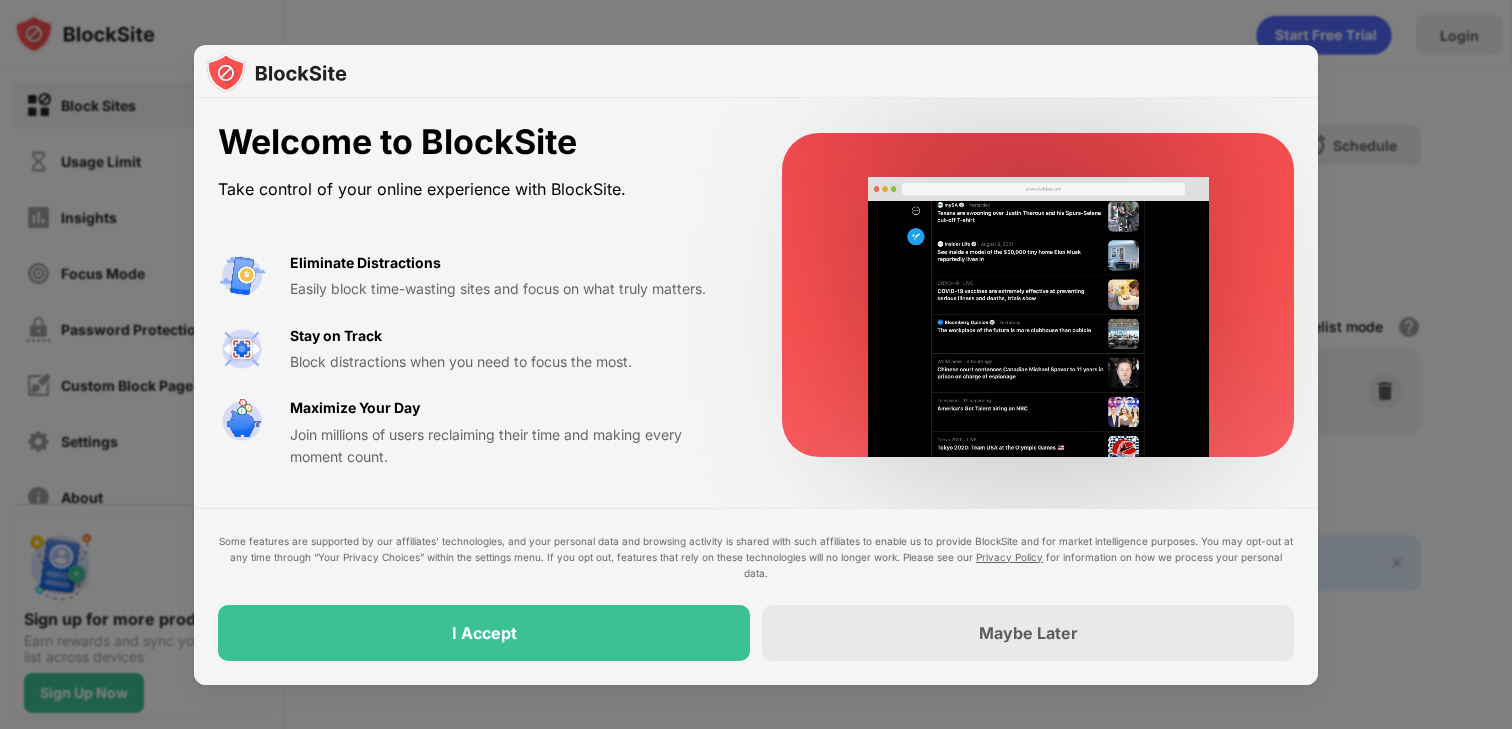 scroll, scrollTop: 0, scrollLeft: 0, axis: both 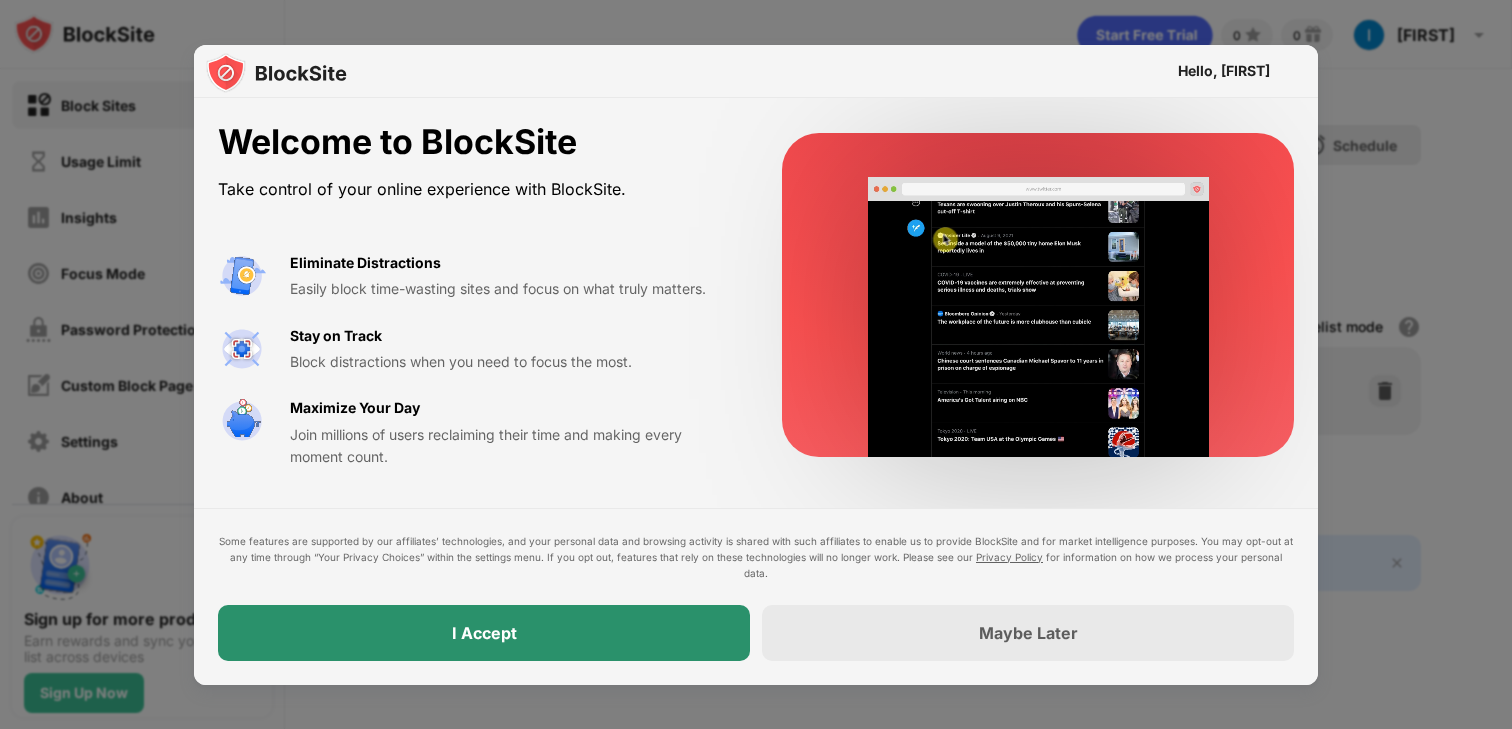 click on "I Accept" at bounding box center [484, 633] 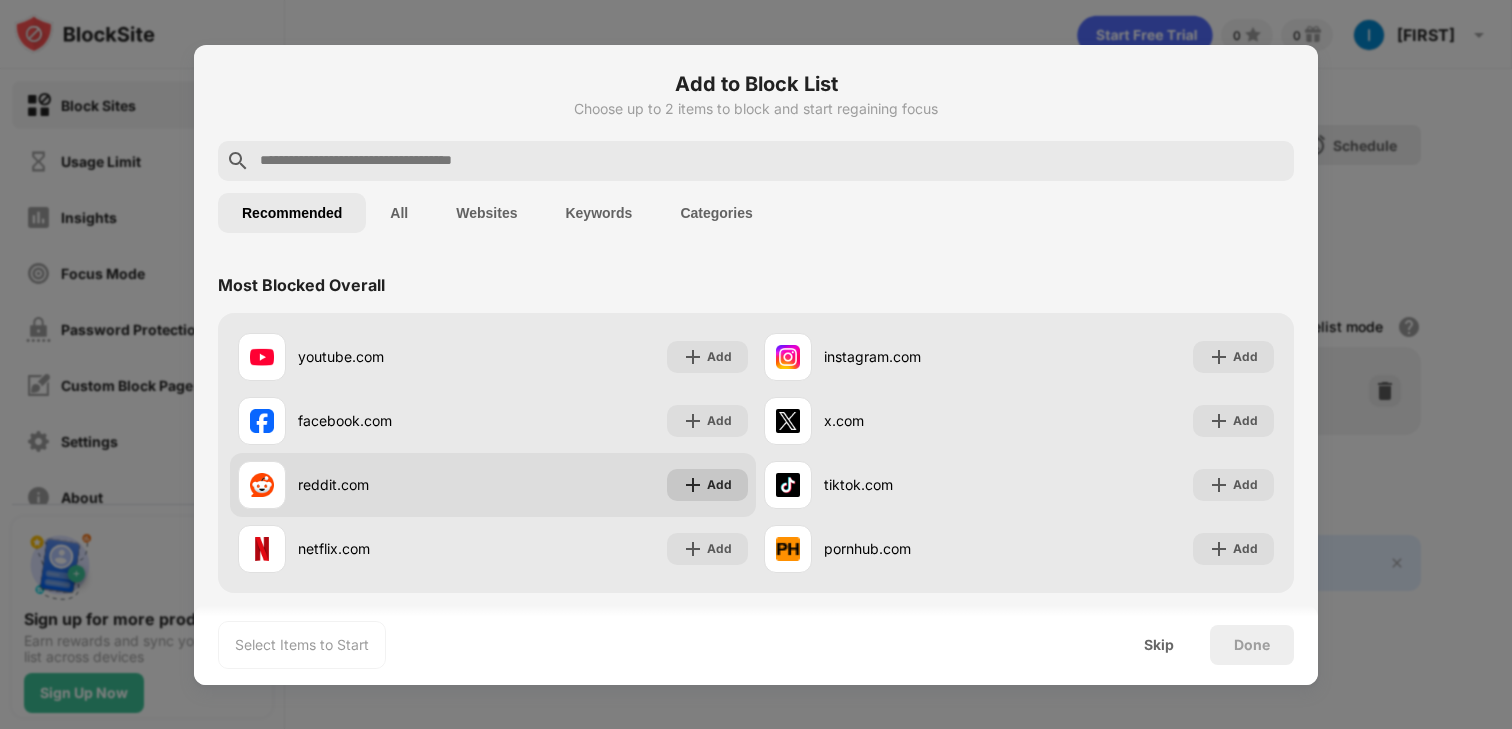 click on "Add" at bounding box center [719, 485] 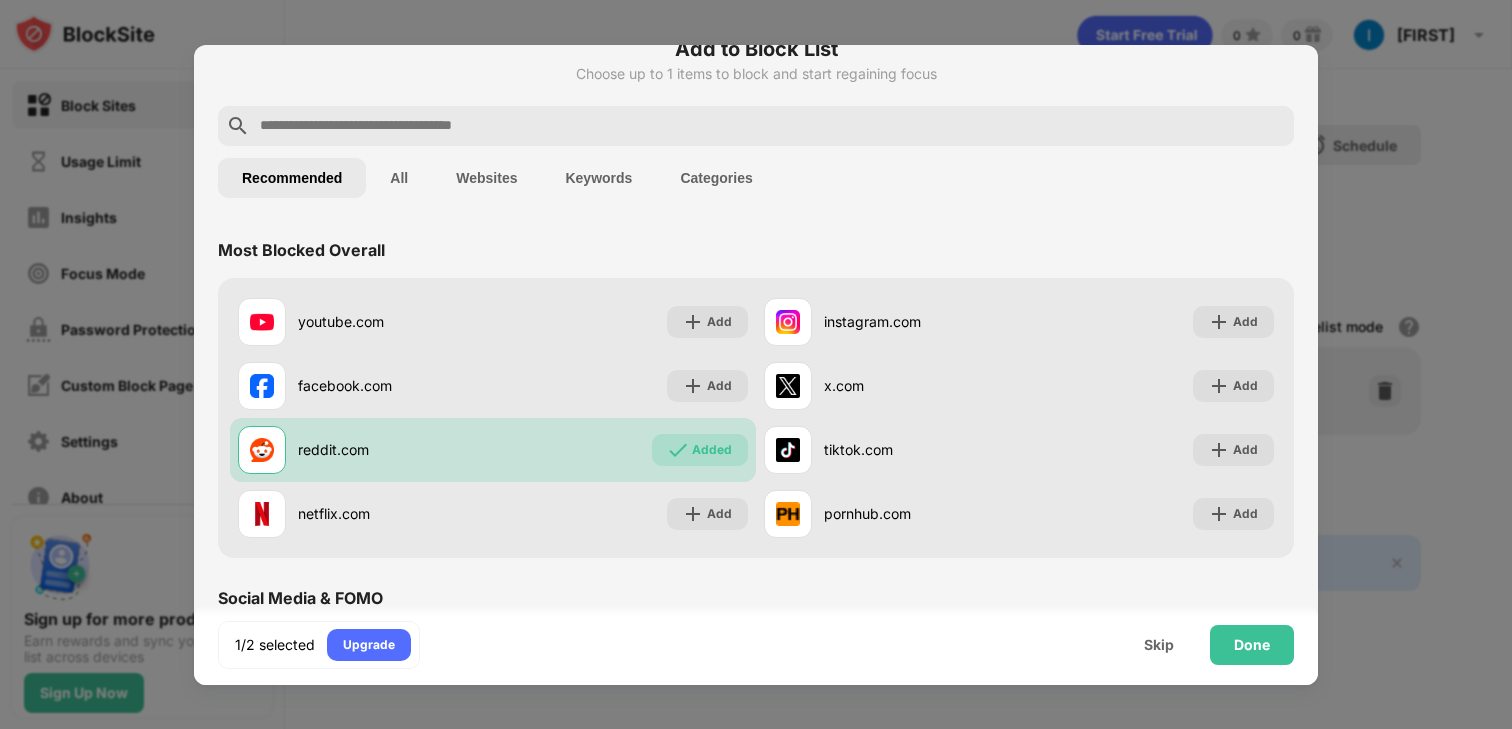 scroll, scrollTop: 0, scrollLeft: 0, axis: both 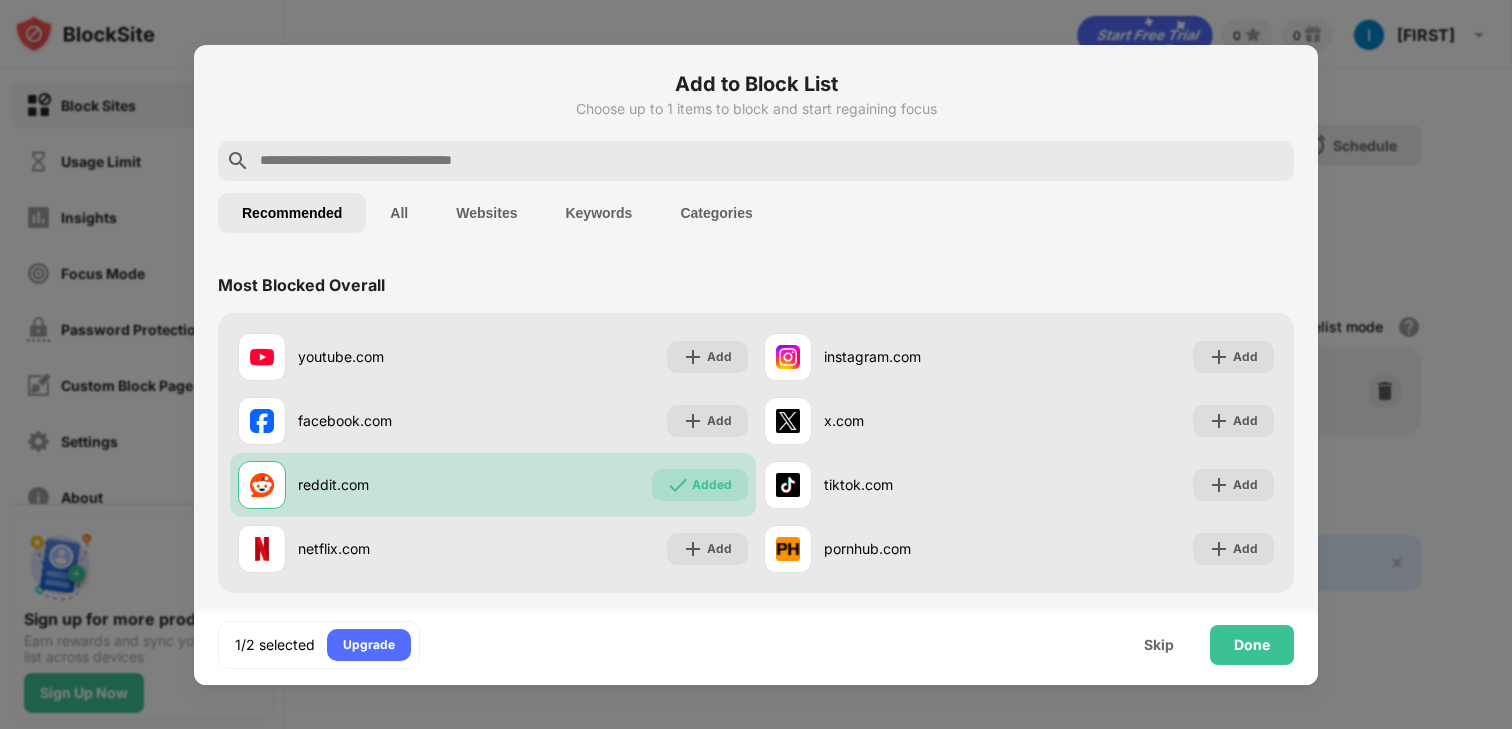 click at bounding box center (772, 161) 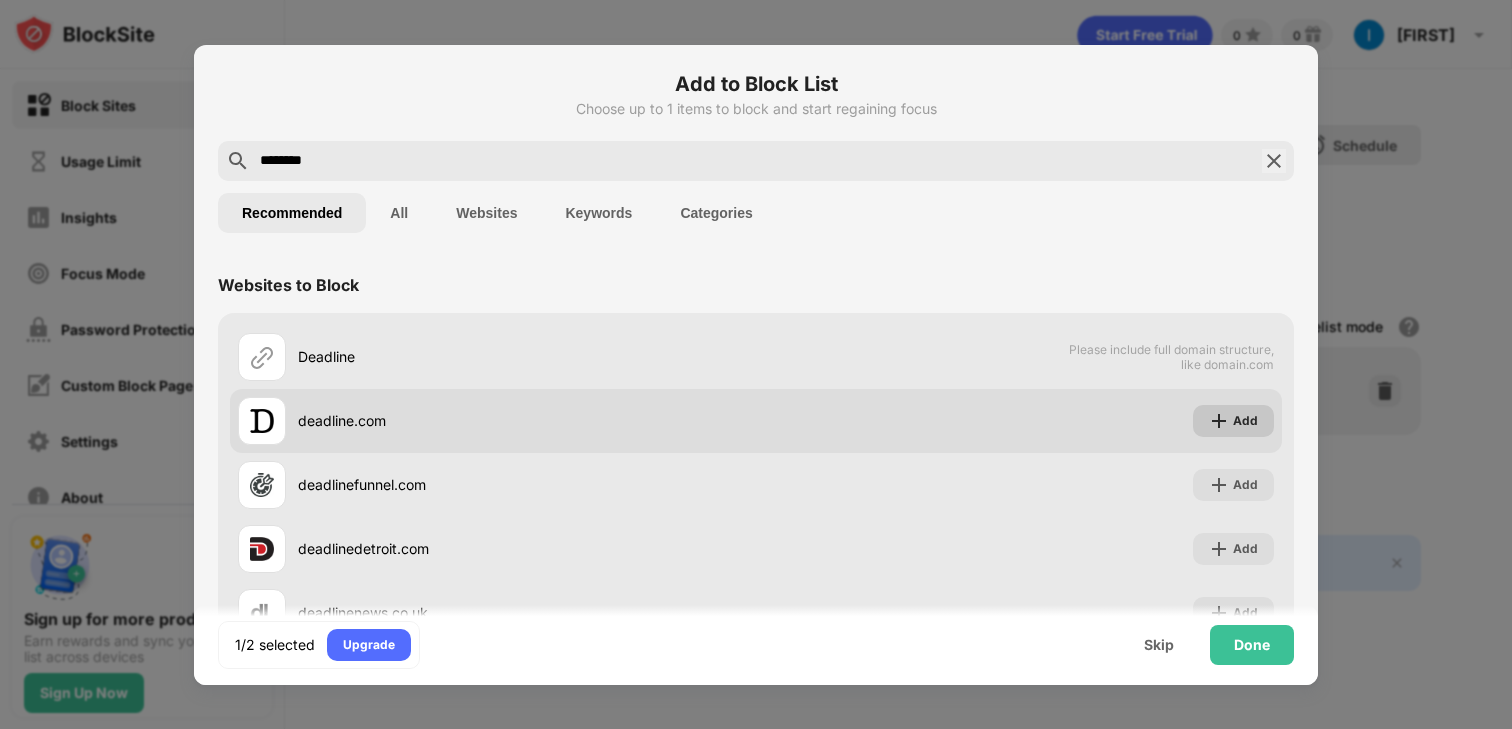 click at bounding box center (1219, 421) 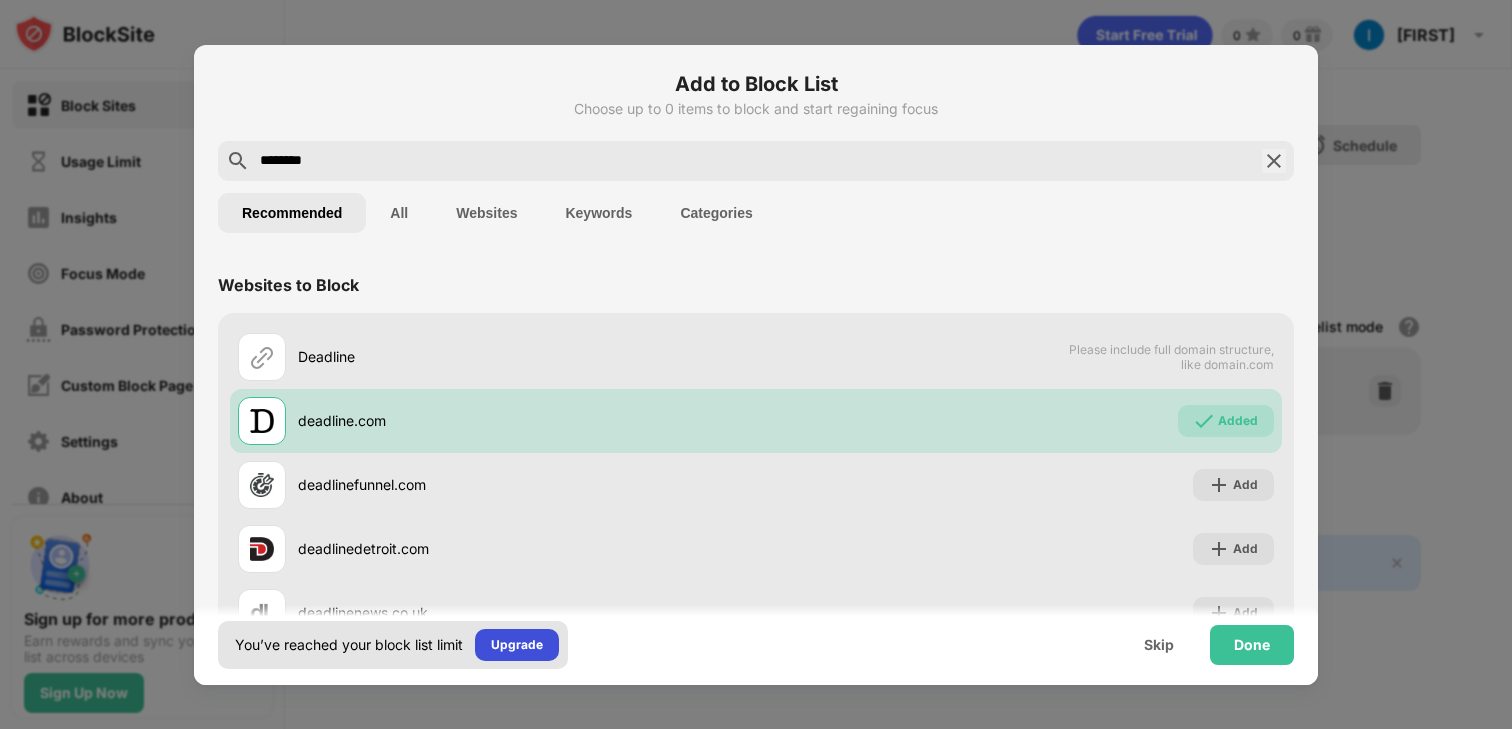 click on "Upgrade" at bounding box center (517, 645) 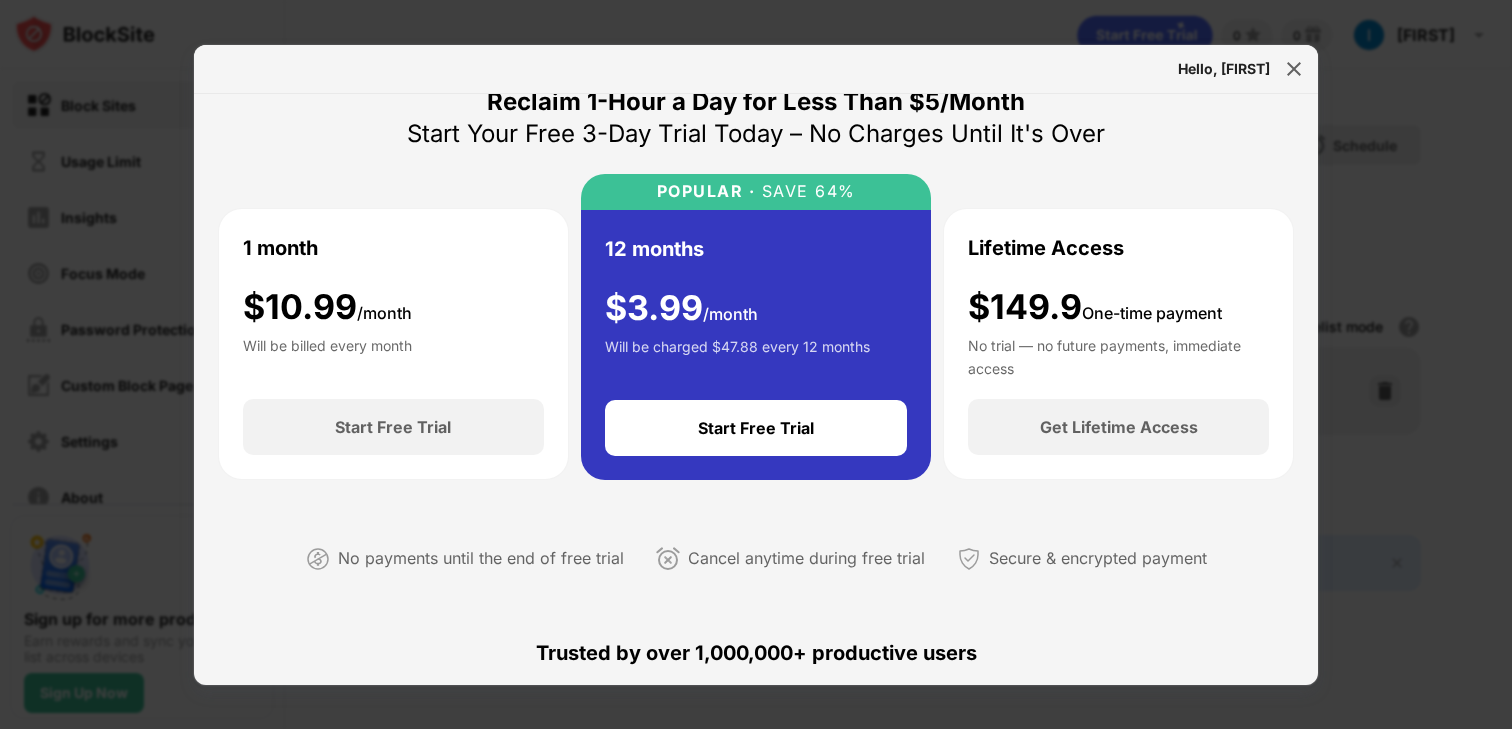 scroll, scrollTop: 0, scrollLeft: 0, axis: both 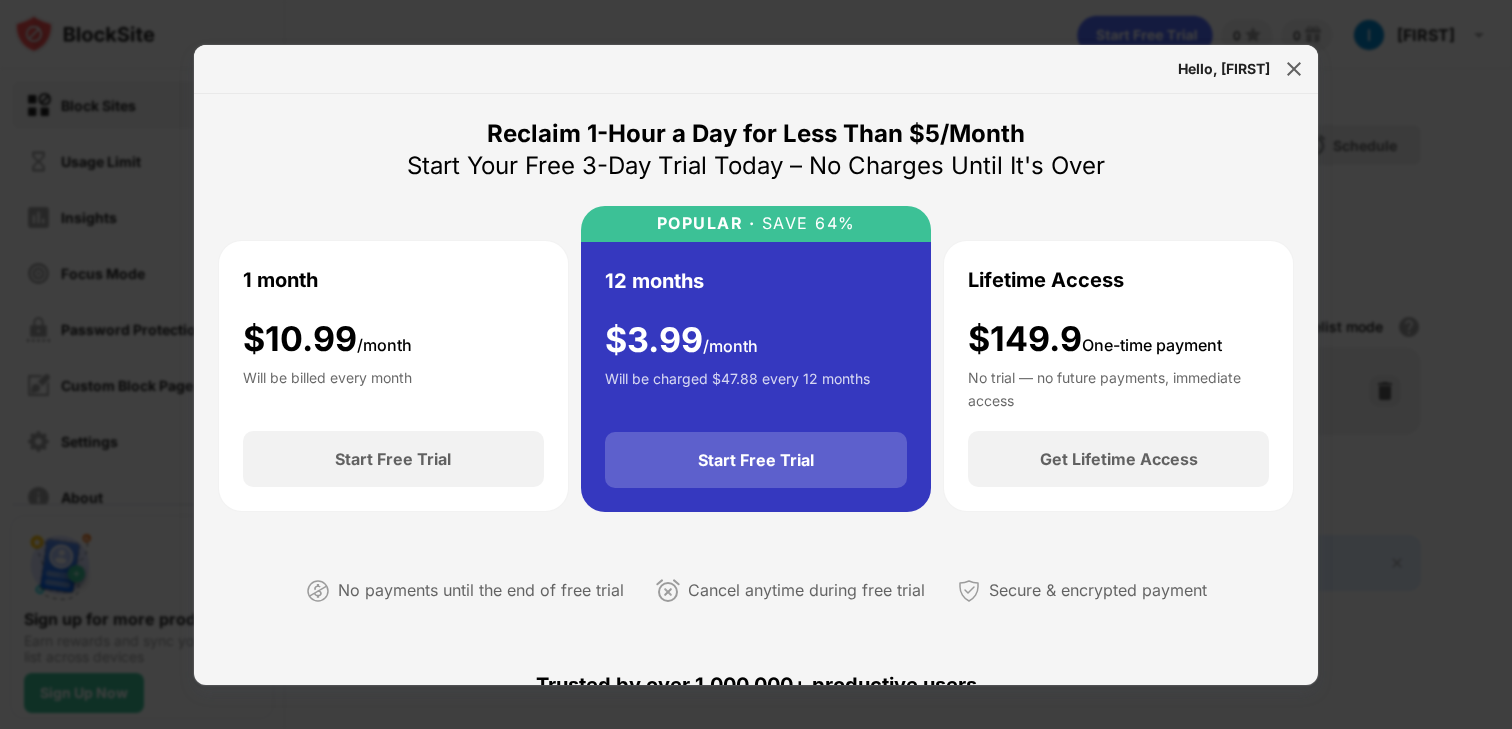 click on "Start Free Trial" at bounding box center [756, 460] 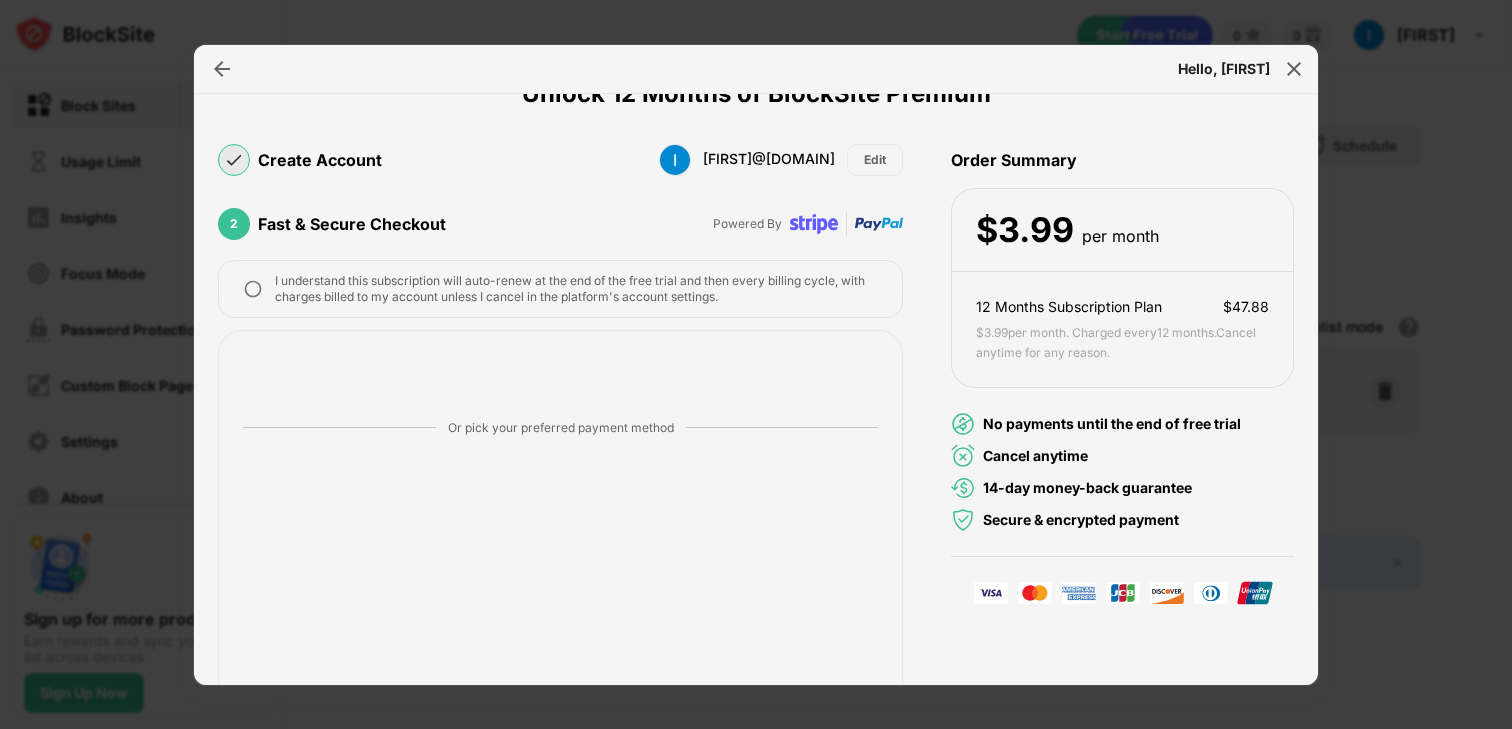 scroll, scrollTop: 0, scrollLeft: 0, axis: both 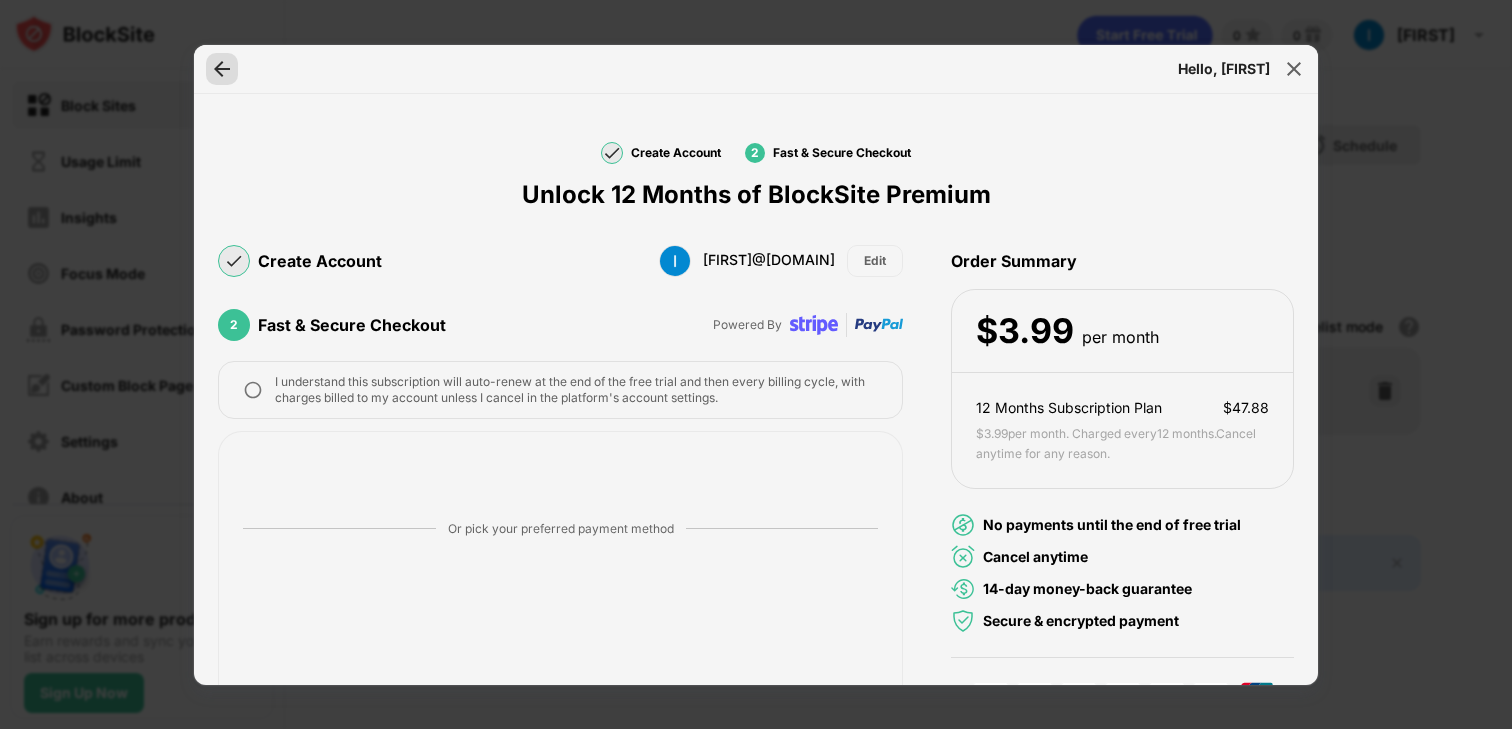 click at bounding box center [222, 69] 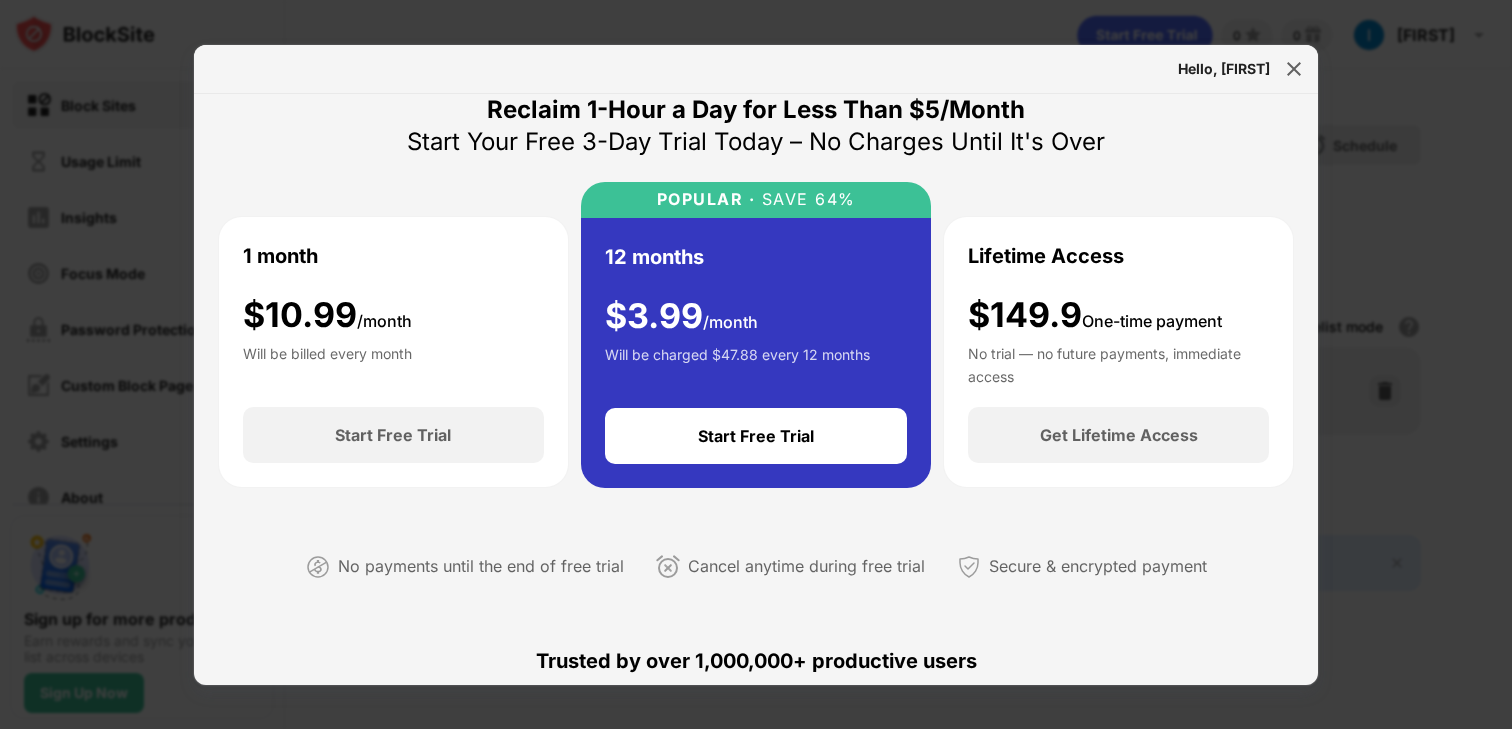 scroll, scrollTop: 38, scrollLeft: 0, axis: vertical 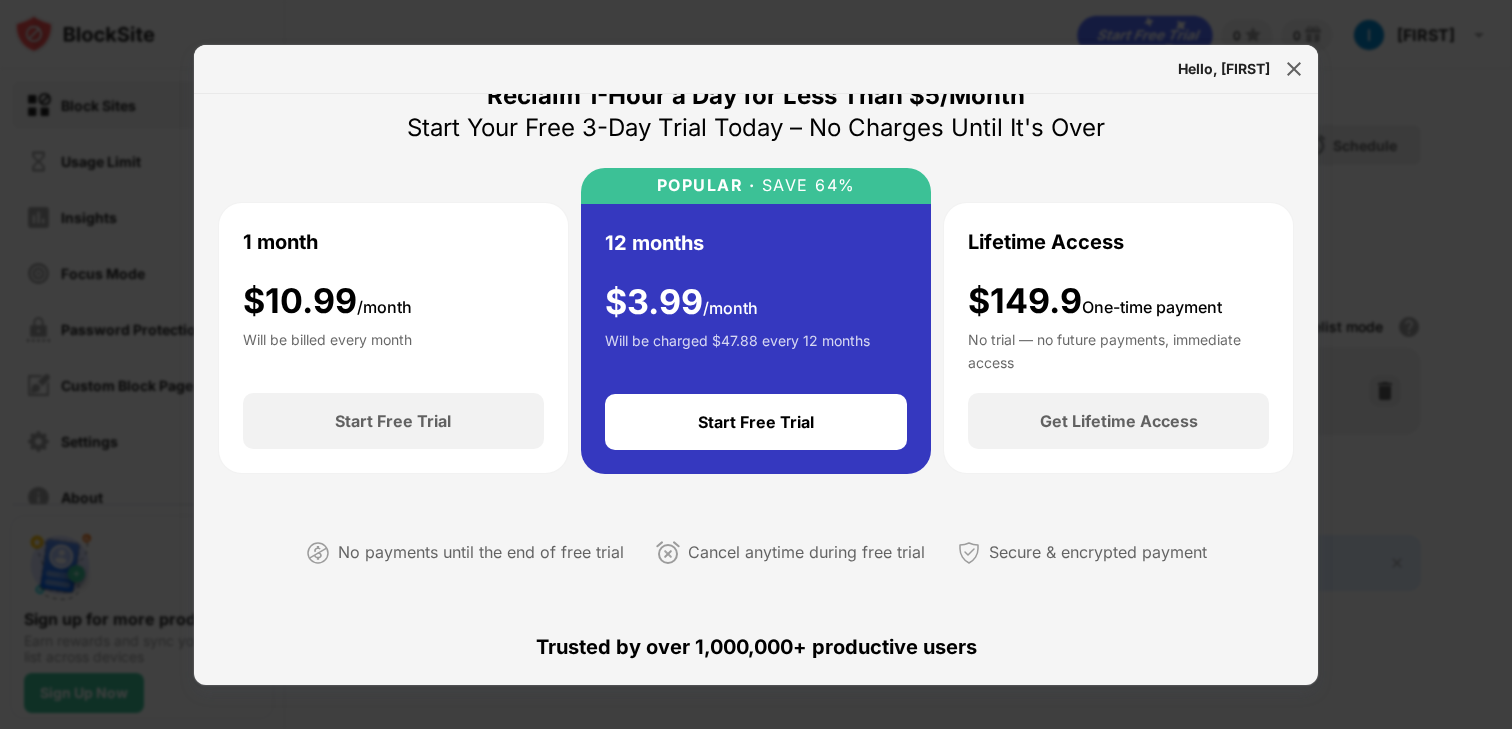 click on "No trial — no future payments, immediate access" at bounding box center (1118, 349) 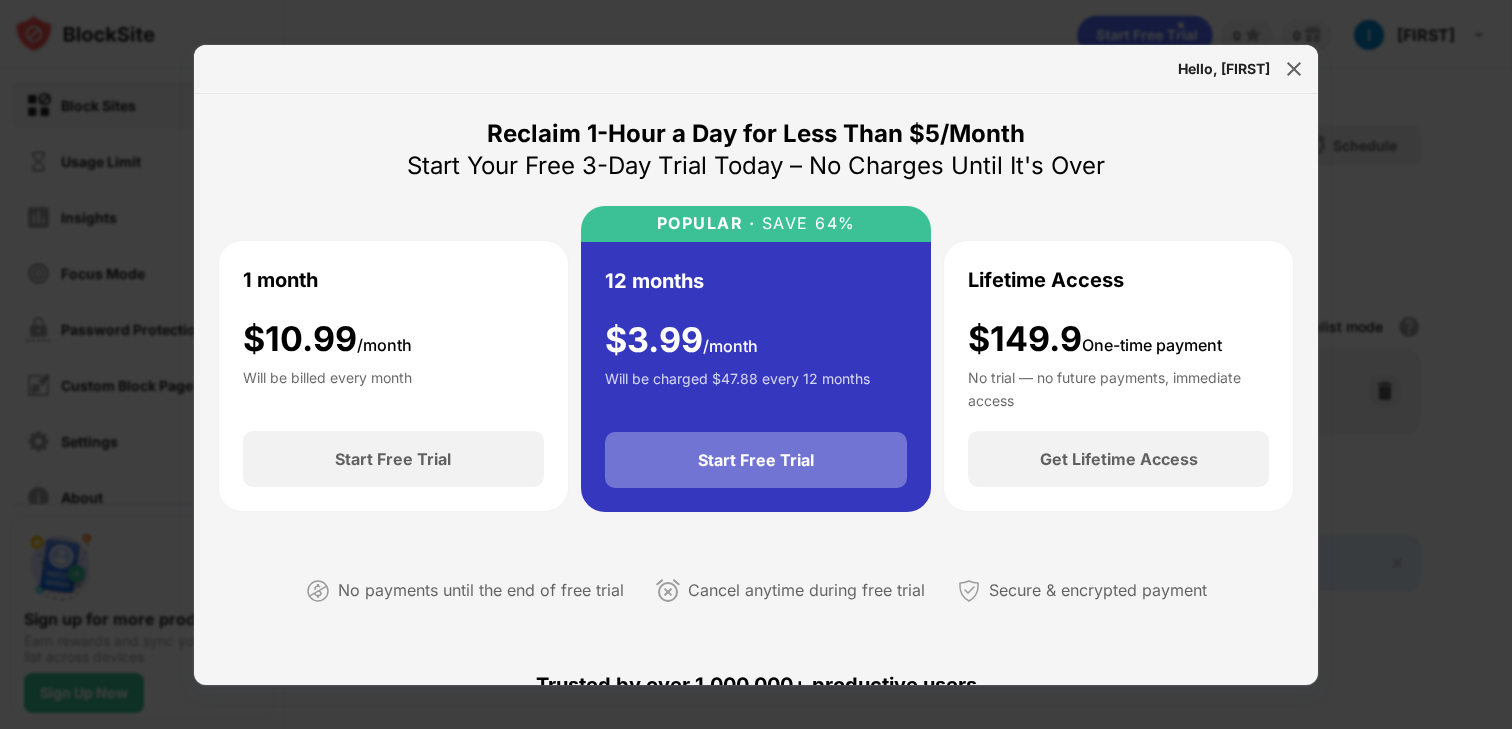 click on "Start Free Trial" at bounding box center (756, 460) 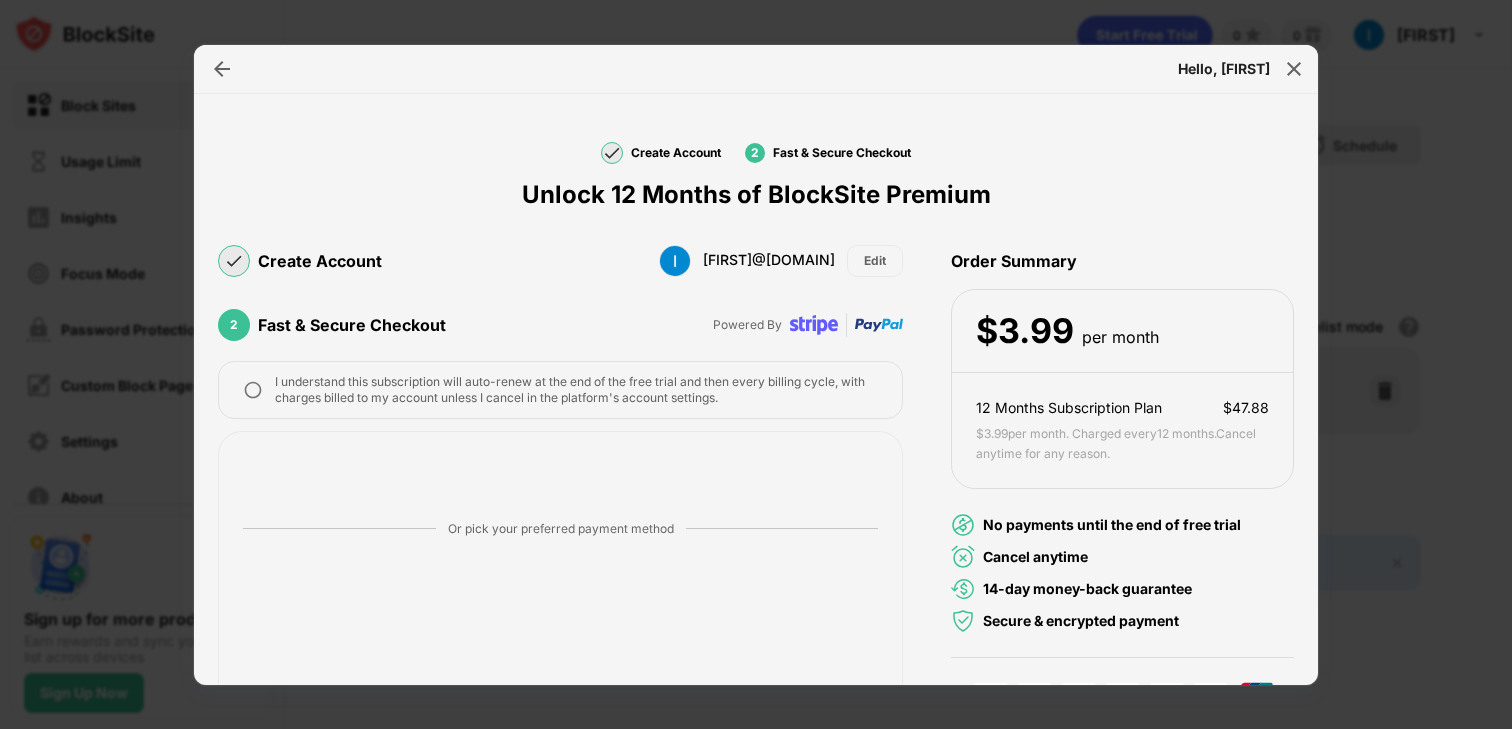 scroll, scrollTop: 334, scrollLeft: 0, axis: vertical 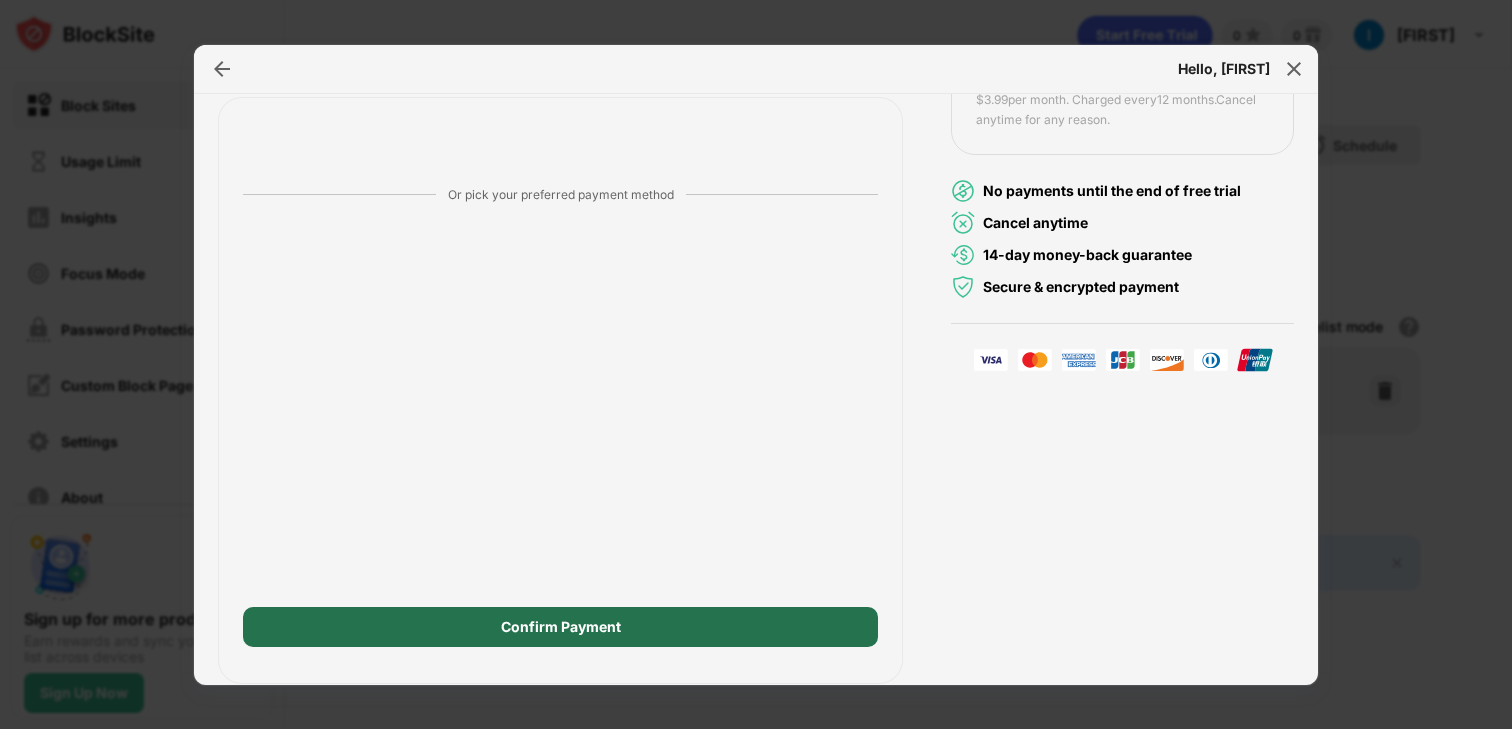 click on "Confirm Payment" at bounding box center [560, 627] 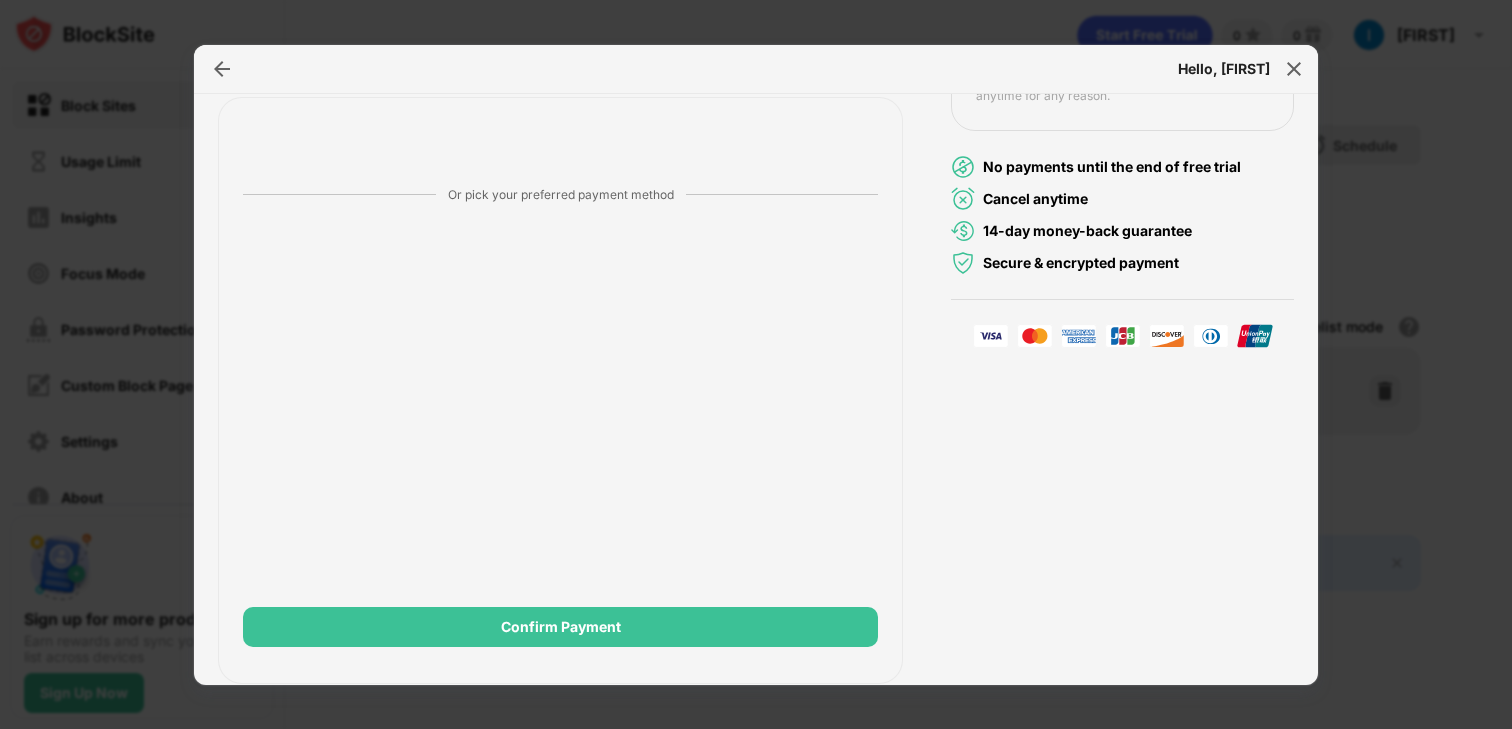 scroll, scrollTop: 0, scrollLeft: 0, axis: both 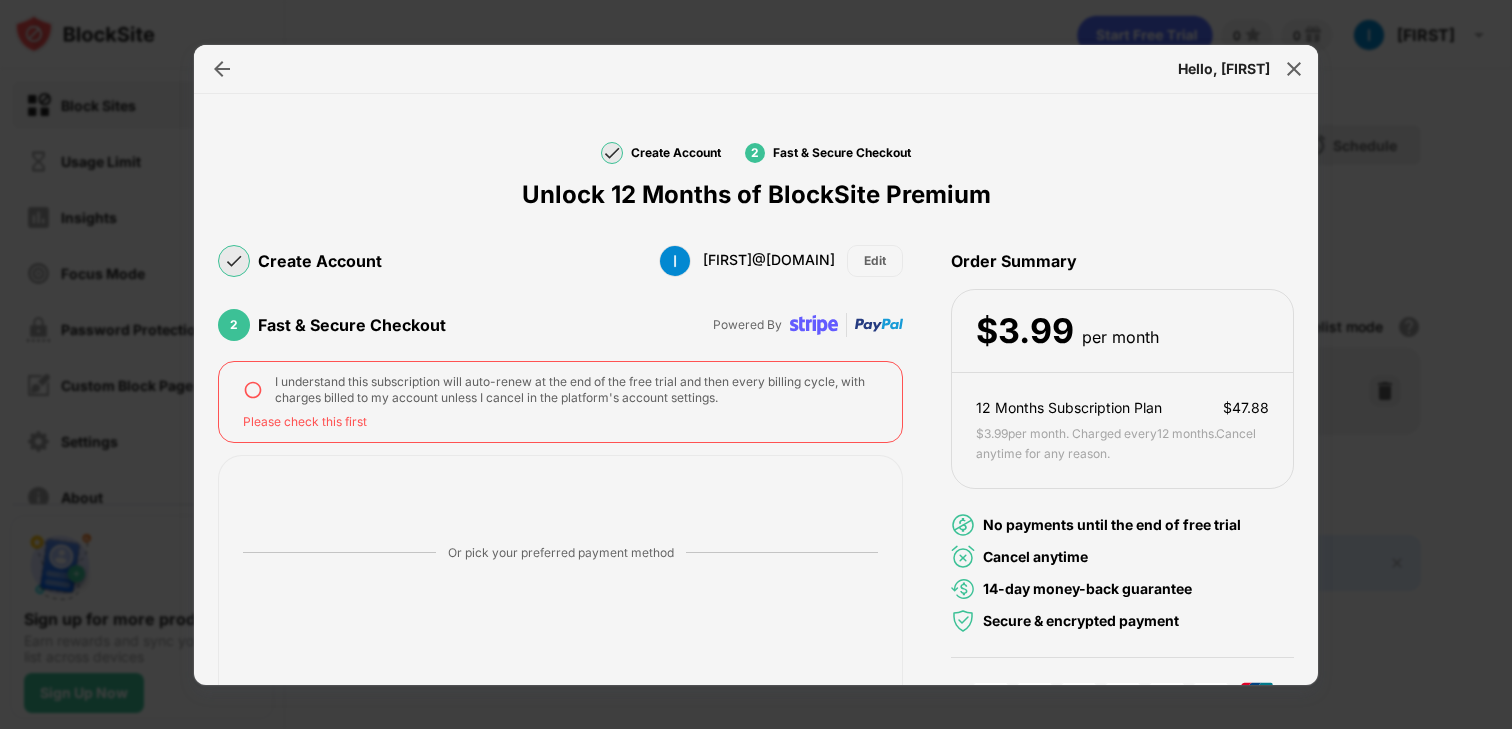 click at bounding box center [253, 390] 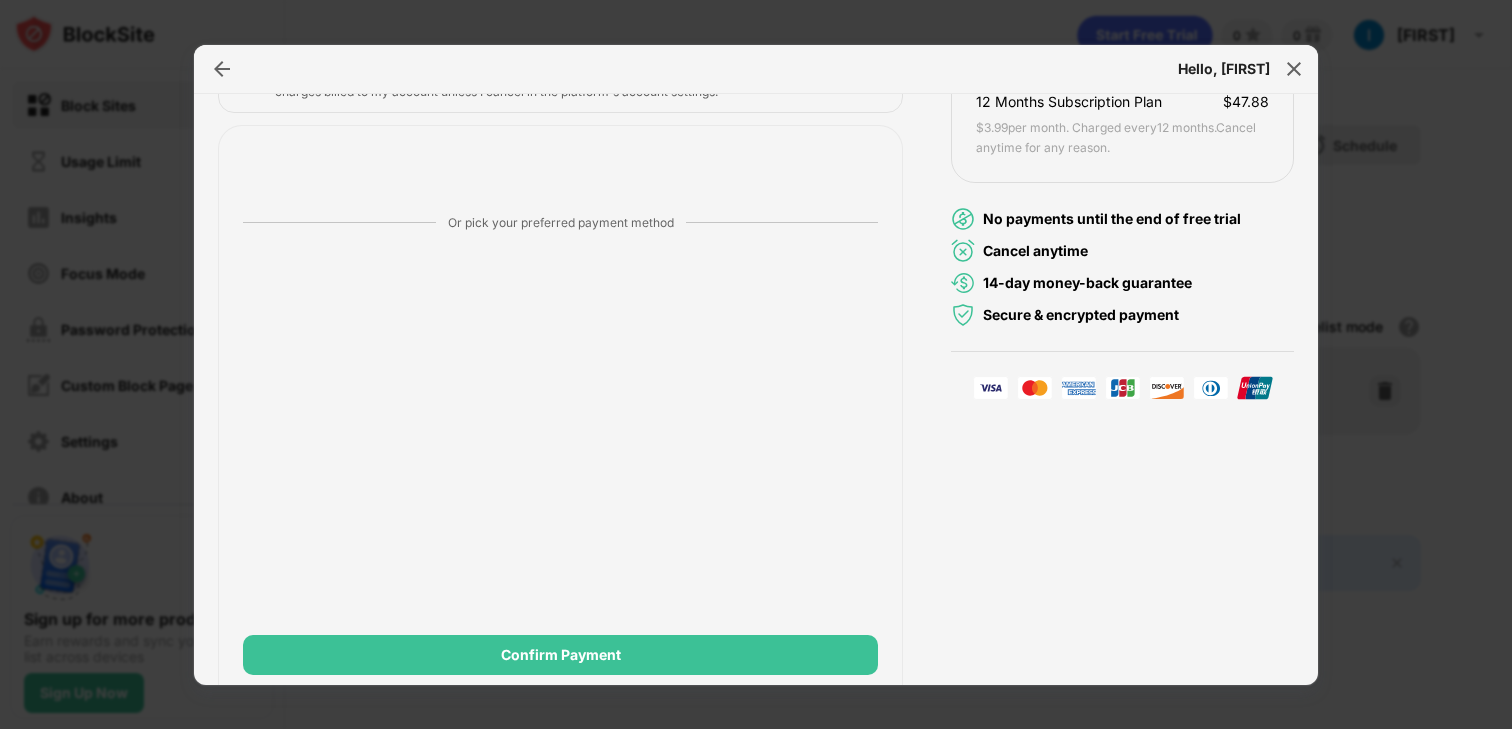 scroll, scrollTop: 334, scrollLeft: 0, axis: vertical 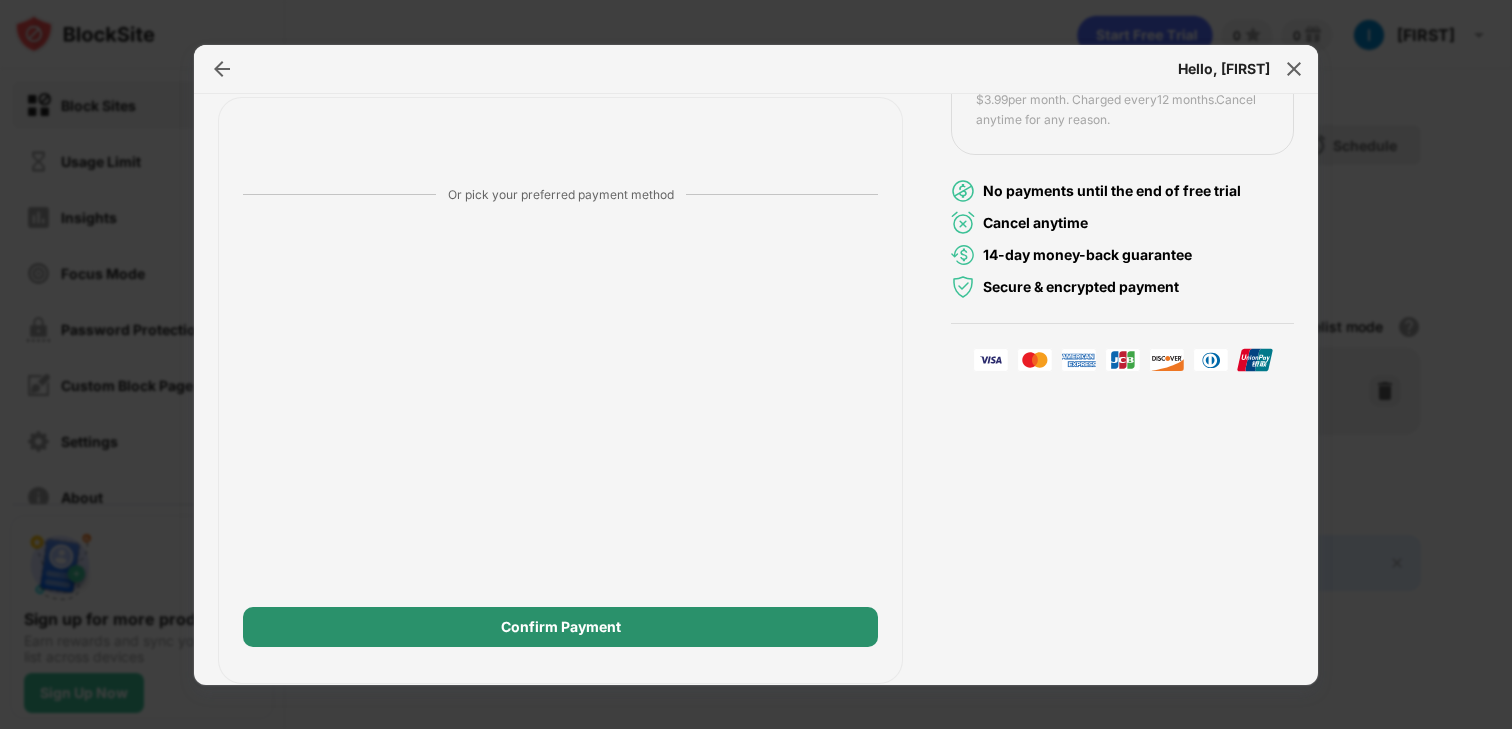click on "Confirm Payment" at bounding box center [560, 627] 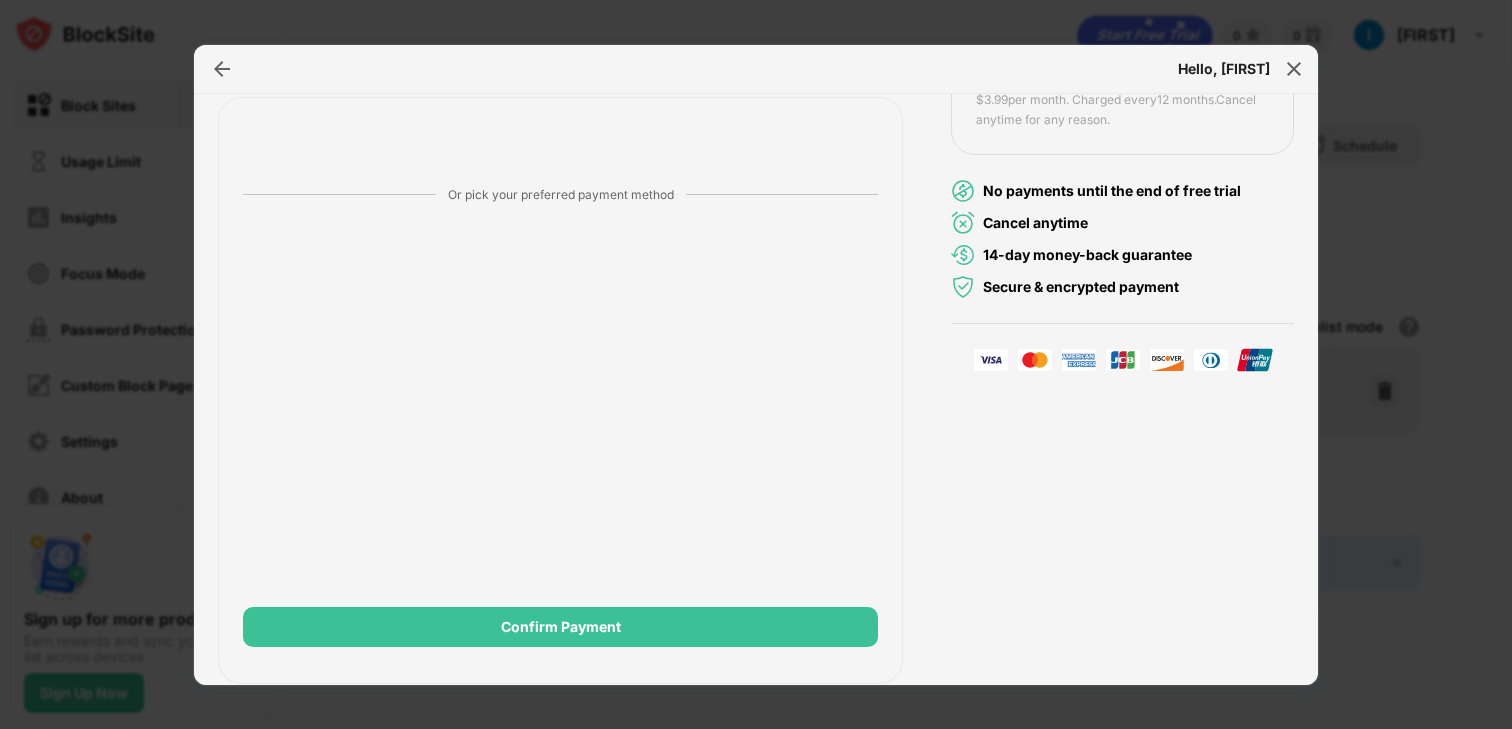 scroll, scrollTop: 0, scrollLeft: 0, axis: both 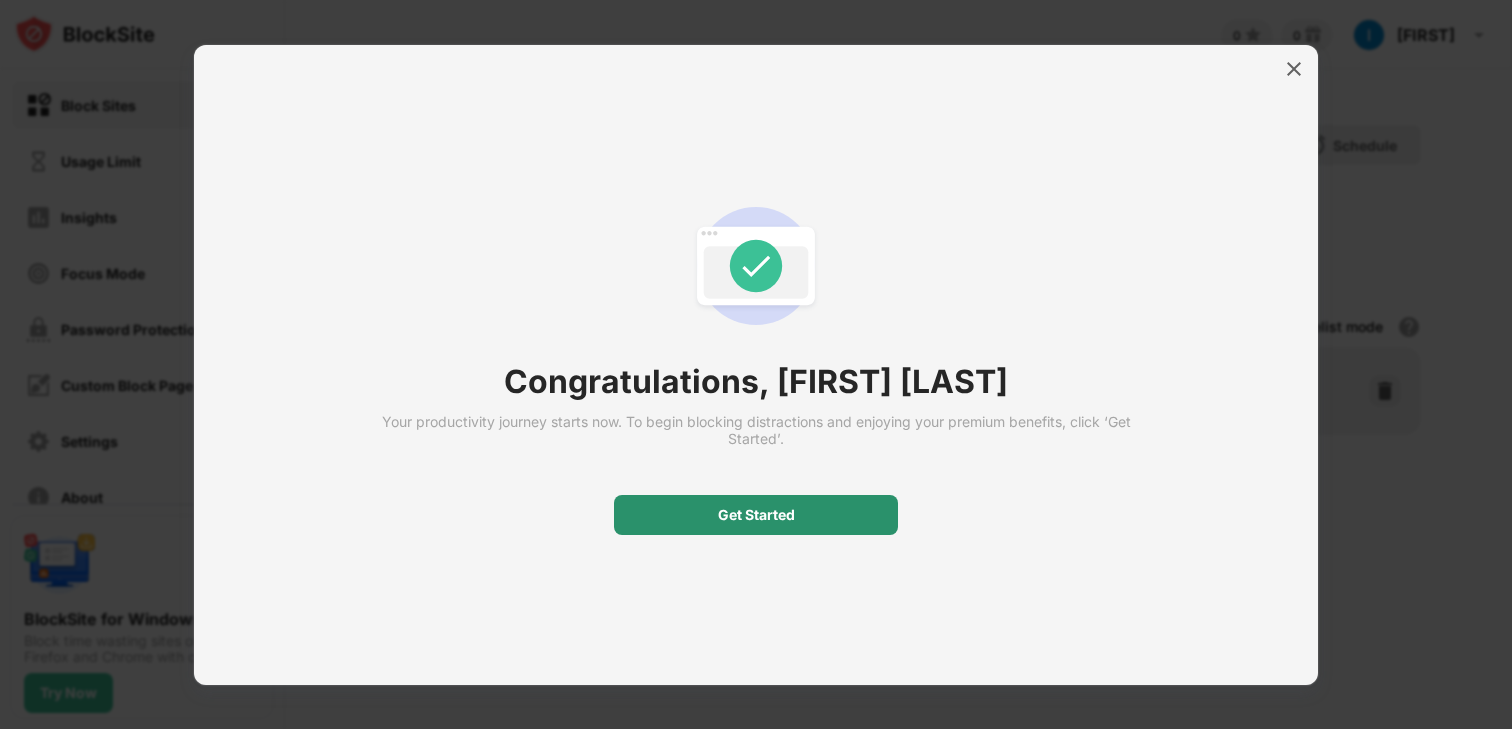 click on "Get Started" at bounding box center (756, 515) 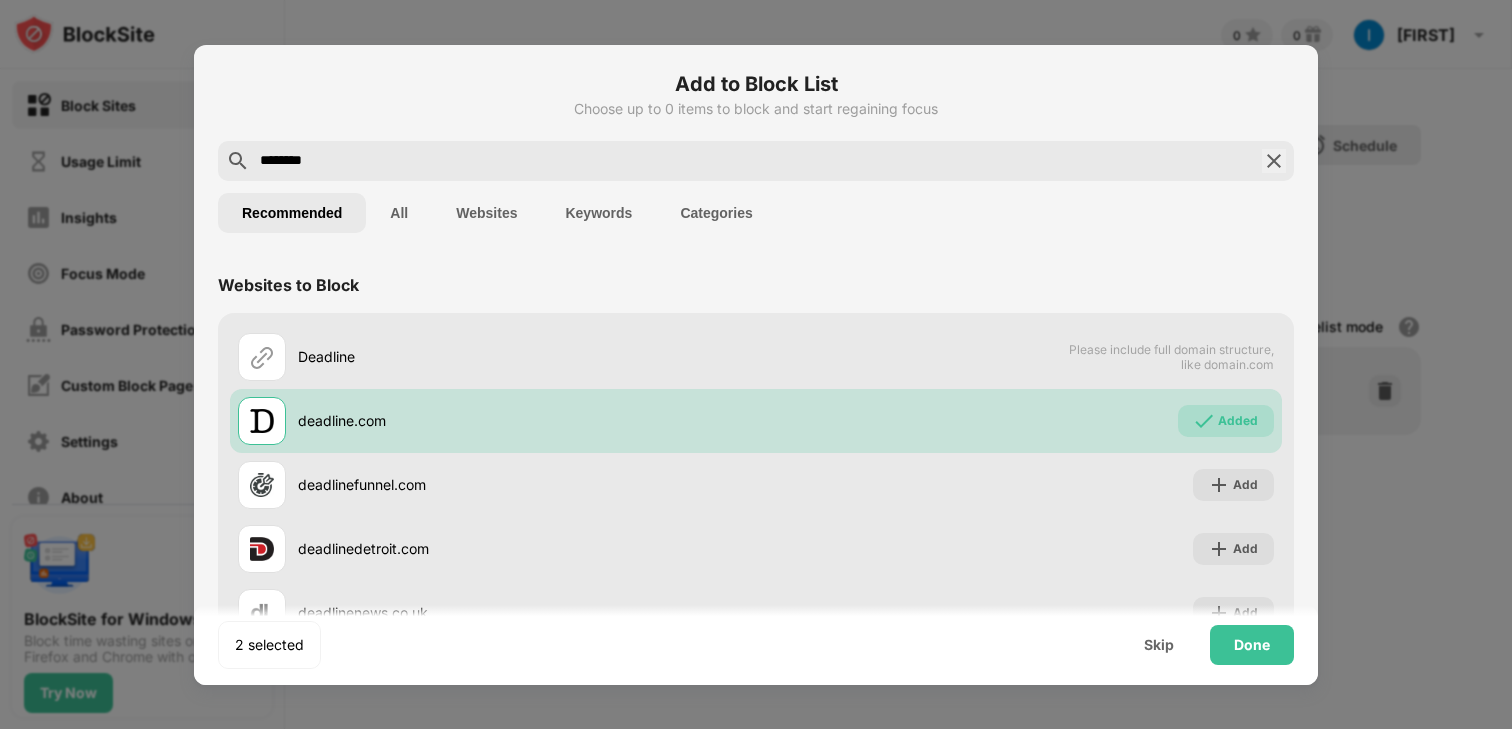 click on "********" at bounding box center (756, 161) 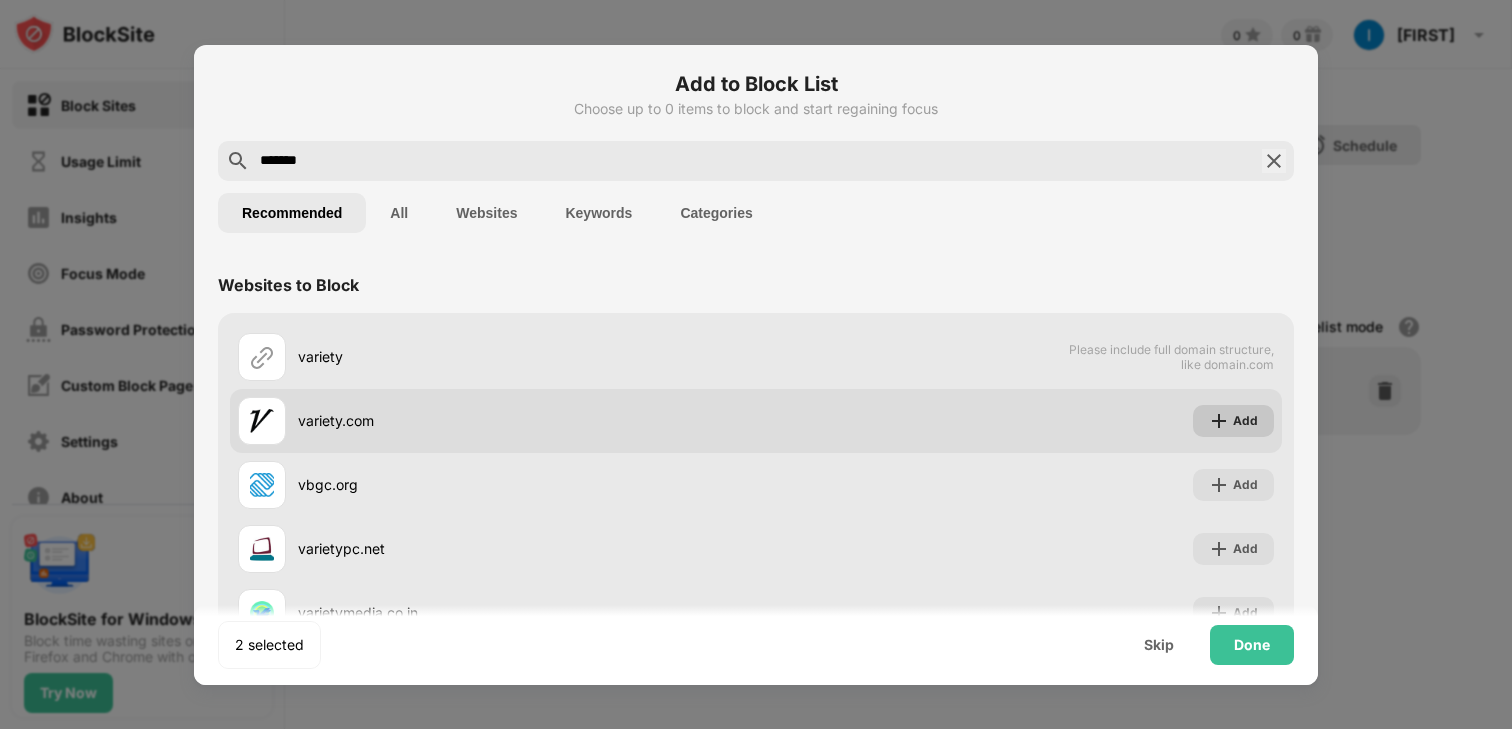 type on "*******" 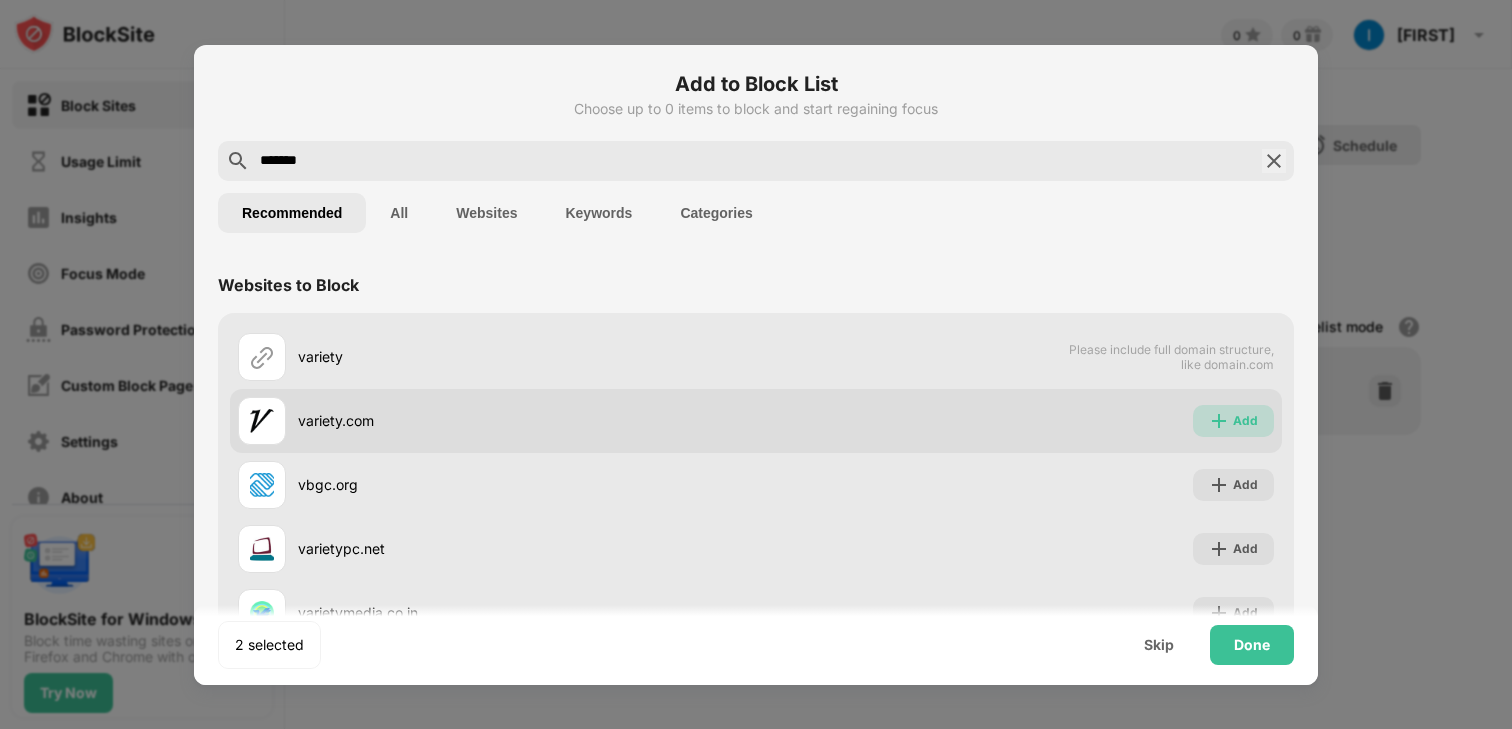 click at bounding box center (1219, 421) 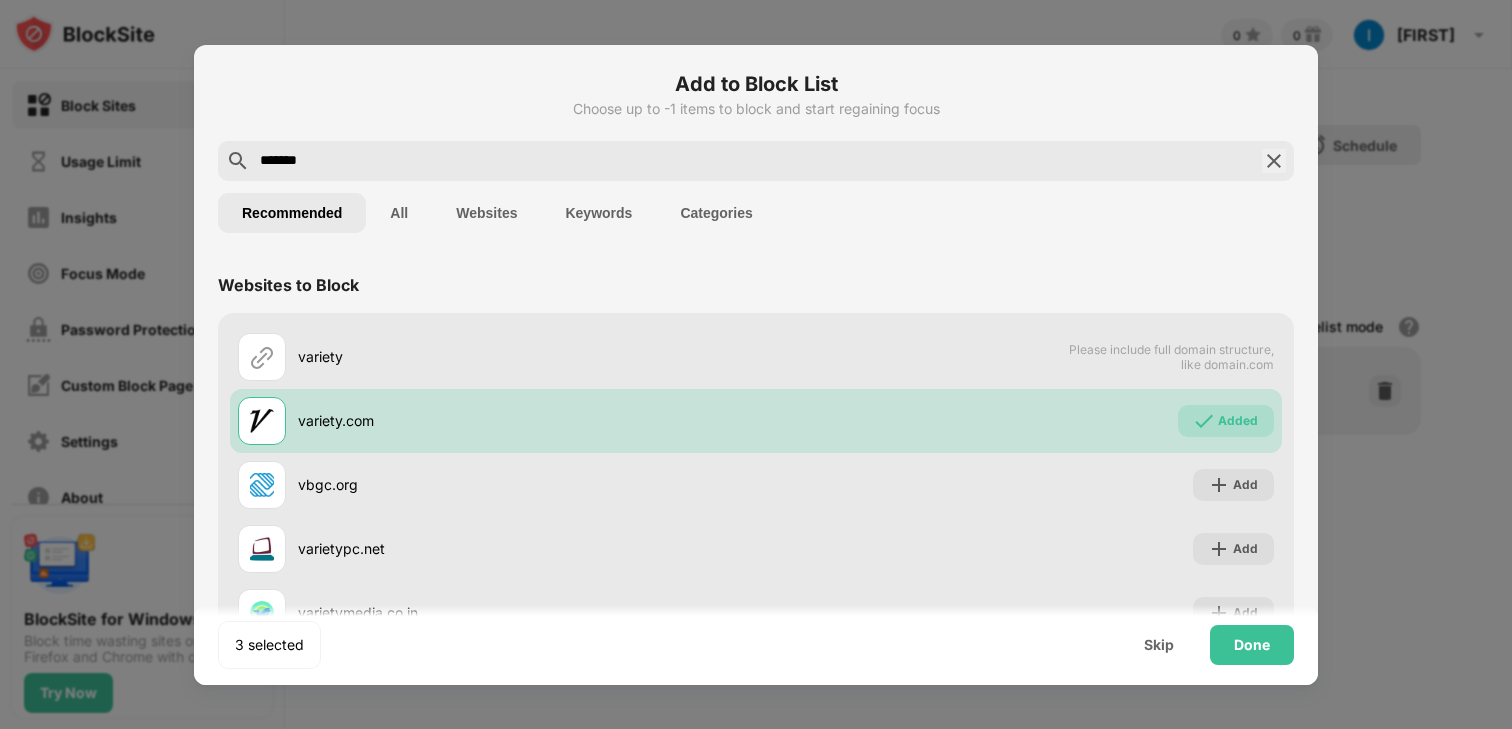 click on "Websites" at bounding box center (486, 213) 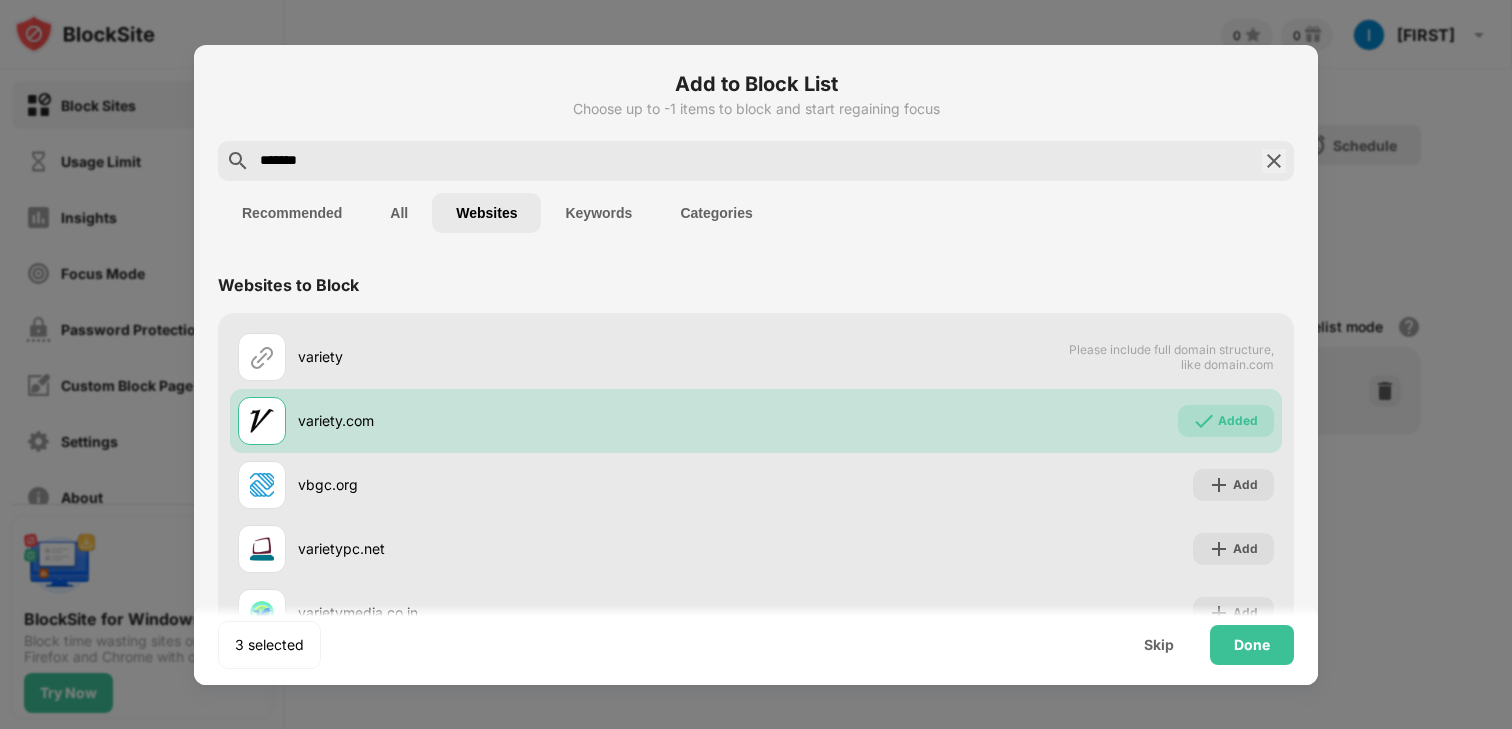click on "Recommended All Websites Keywords Categories" at bounding box center [756, 213] 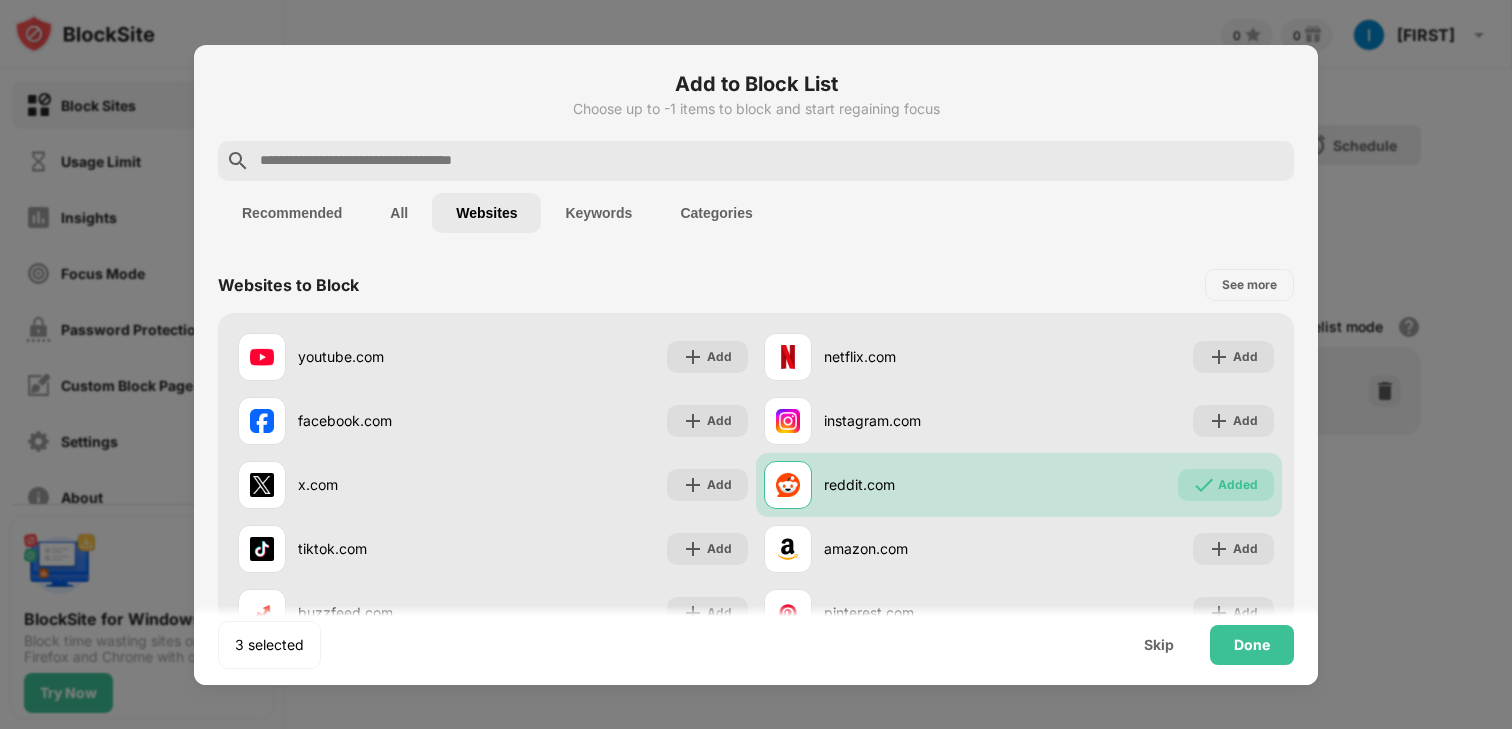 click on "Recommended" at bounding box center (292, 213) 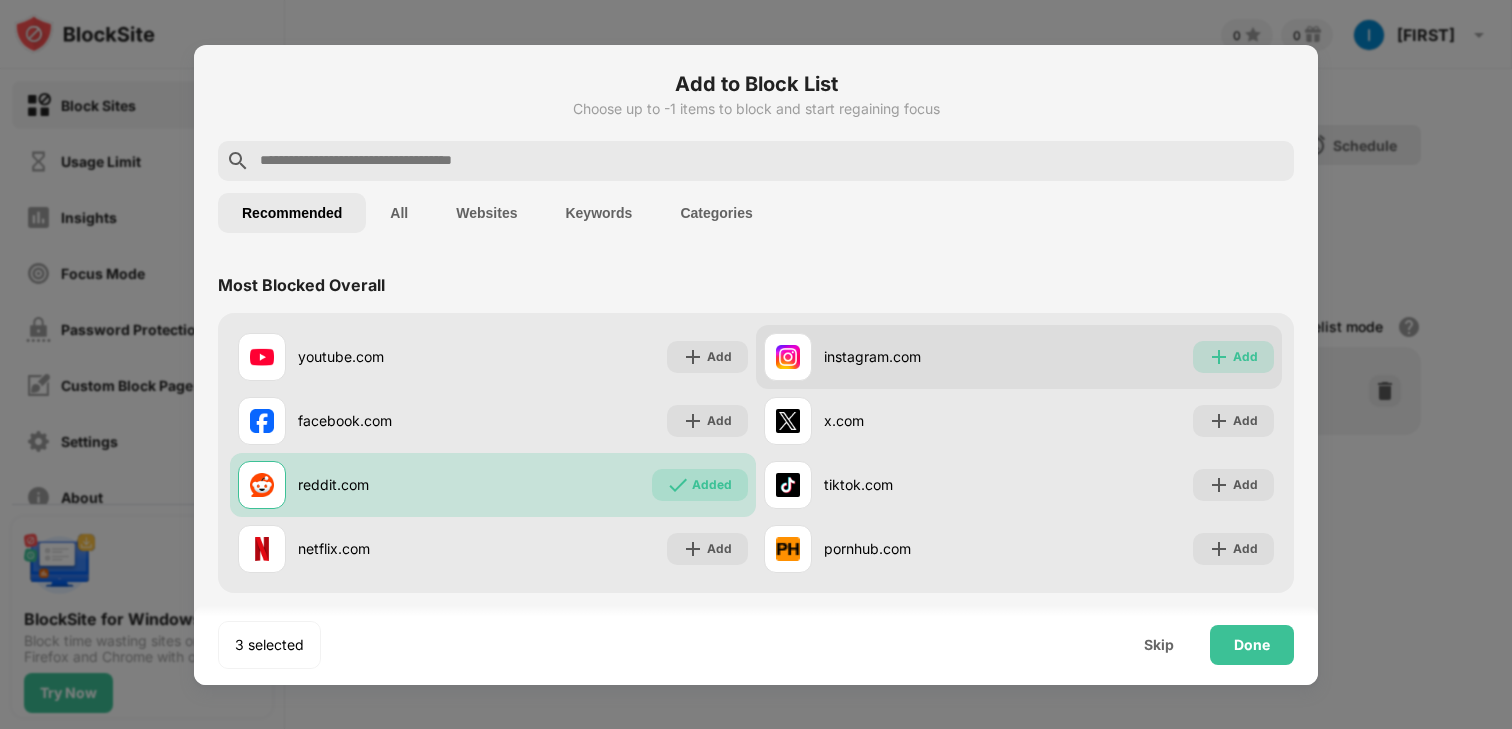 click on "Add" at bounding box center [1245, 357] 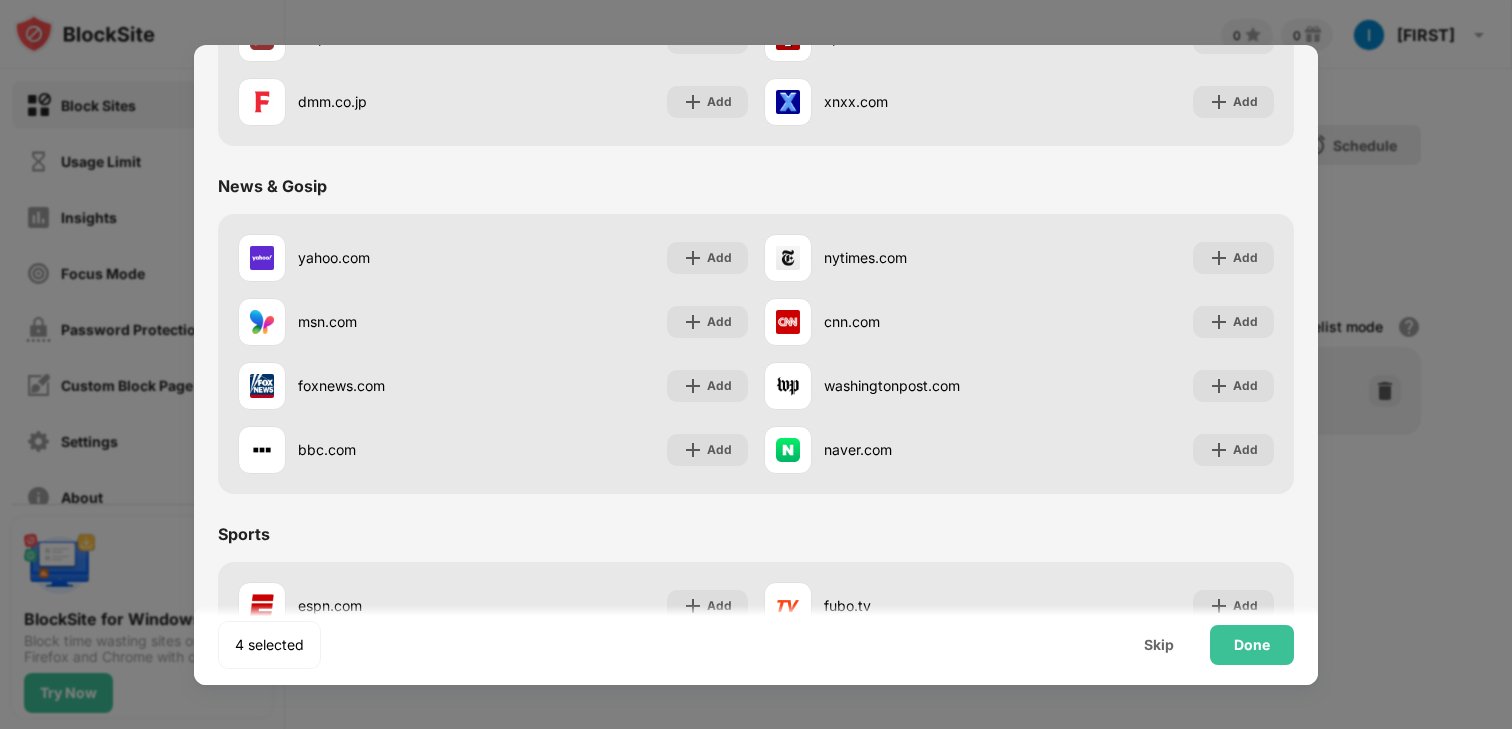 scroll, scrollTop: 1183, scrollLeft: 0, axis: vertical 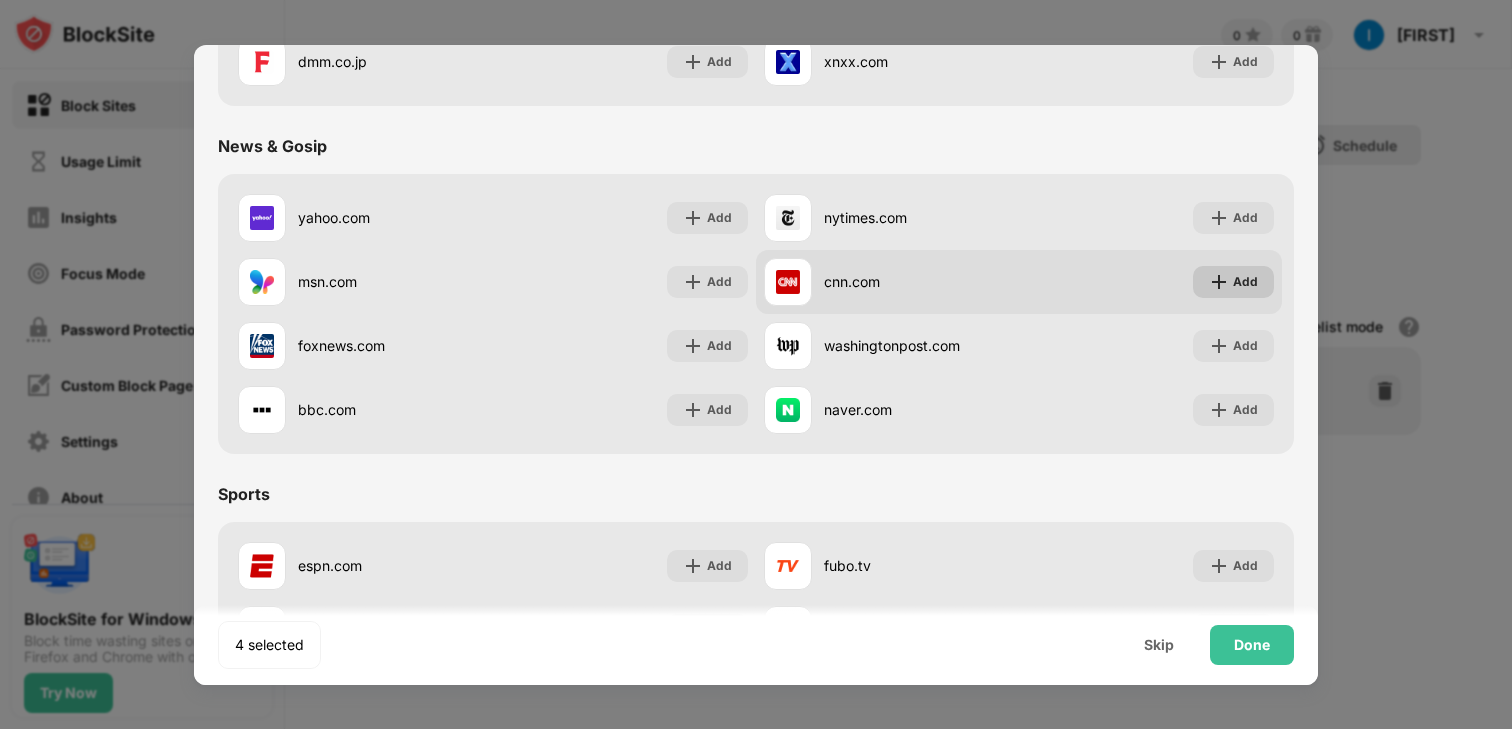 click at bounding box center (1219, 282) 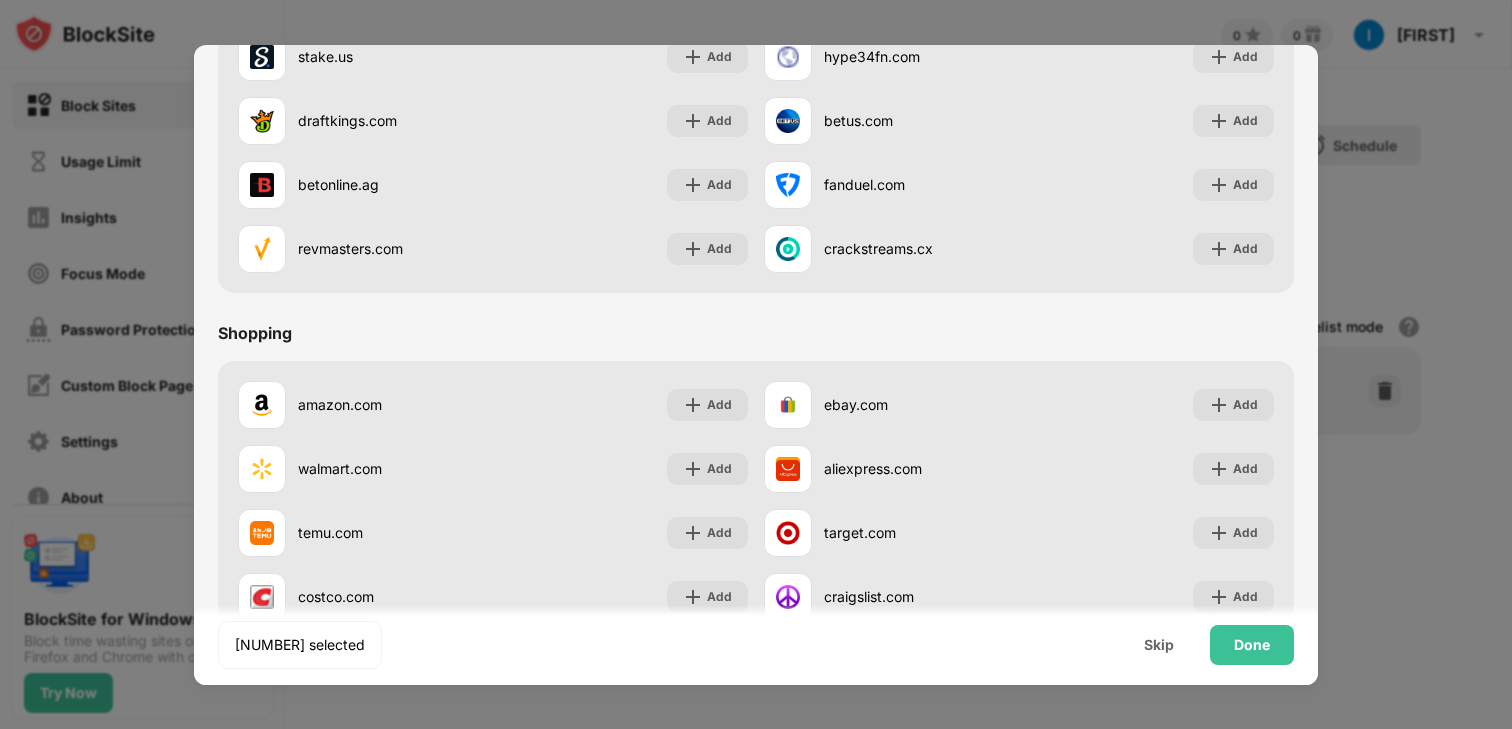scroll, scrollTop: 2096, scrollLeft: 0, axis: vertical 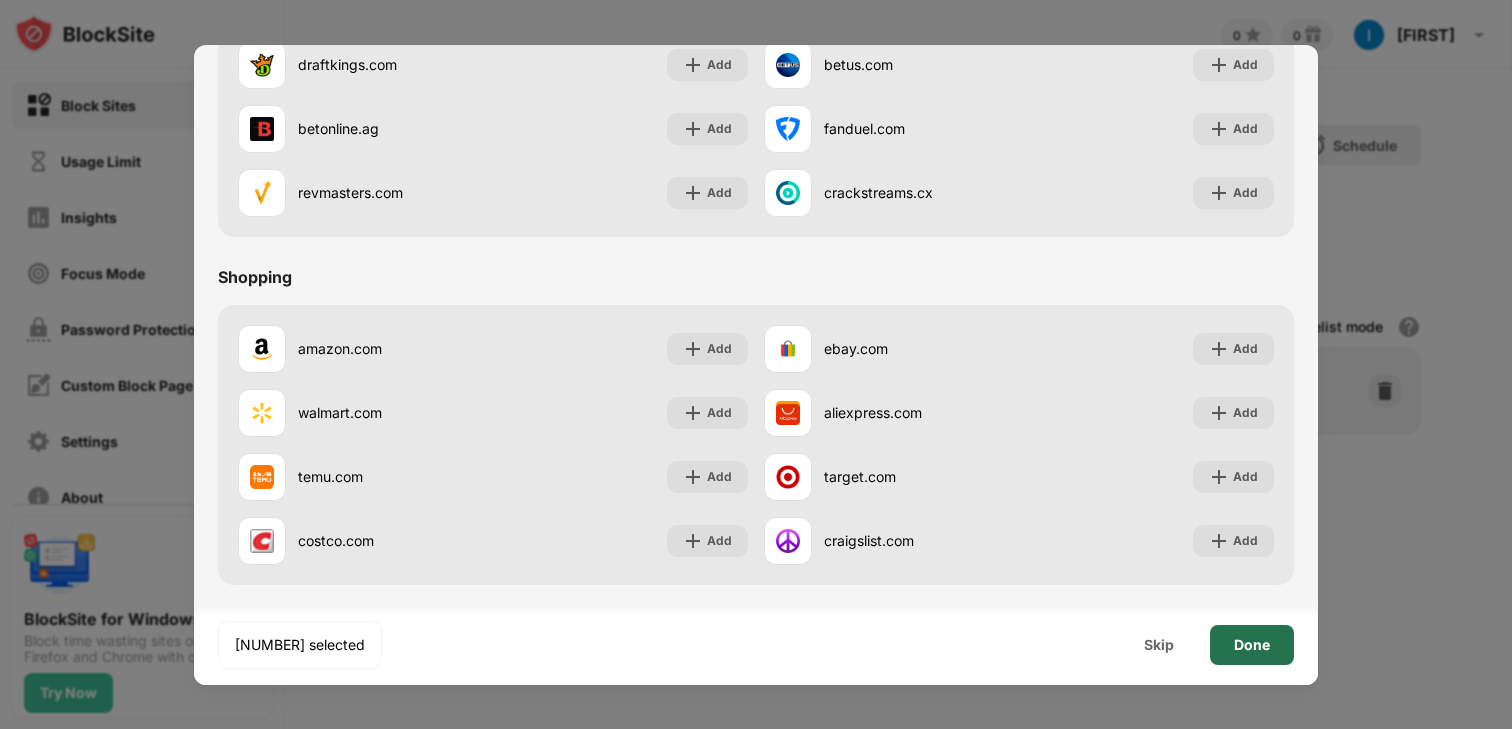 click on "Done" at bounding box center (1252, 645) 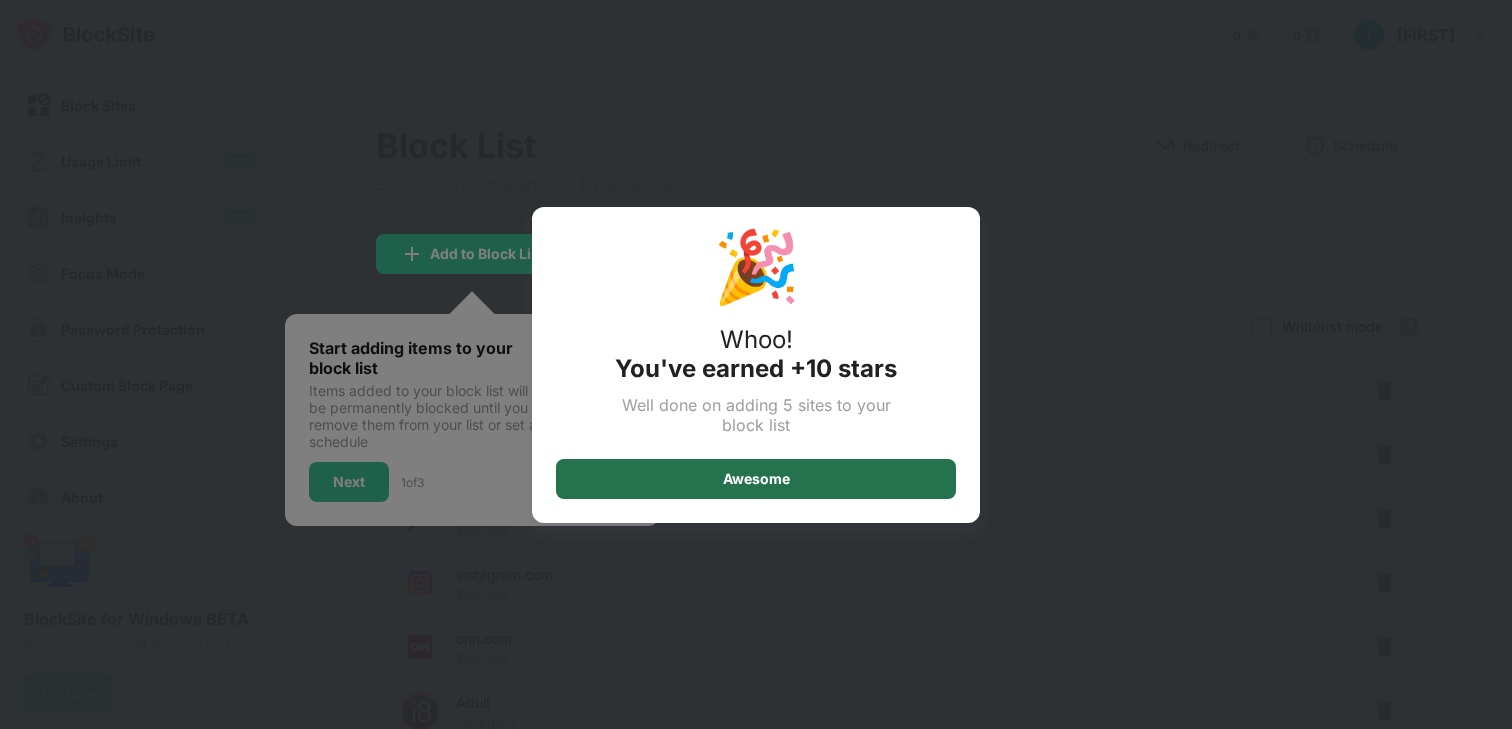click on "Awesome" at bounding box center (756, 479) 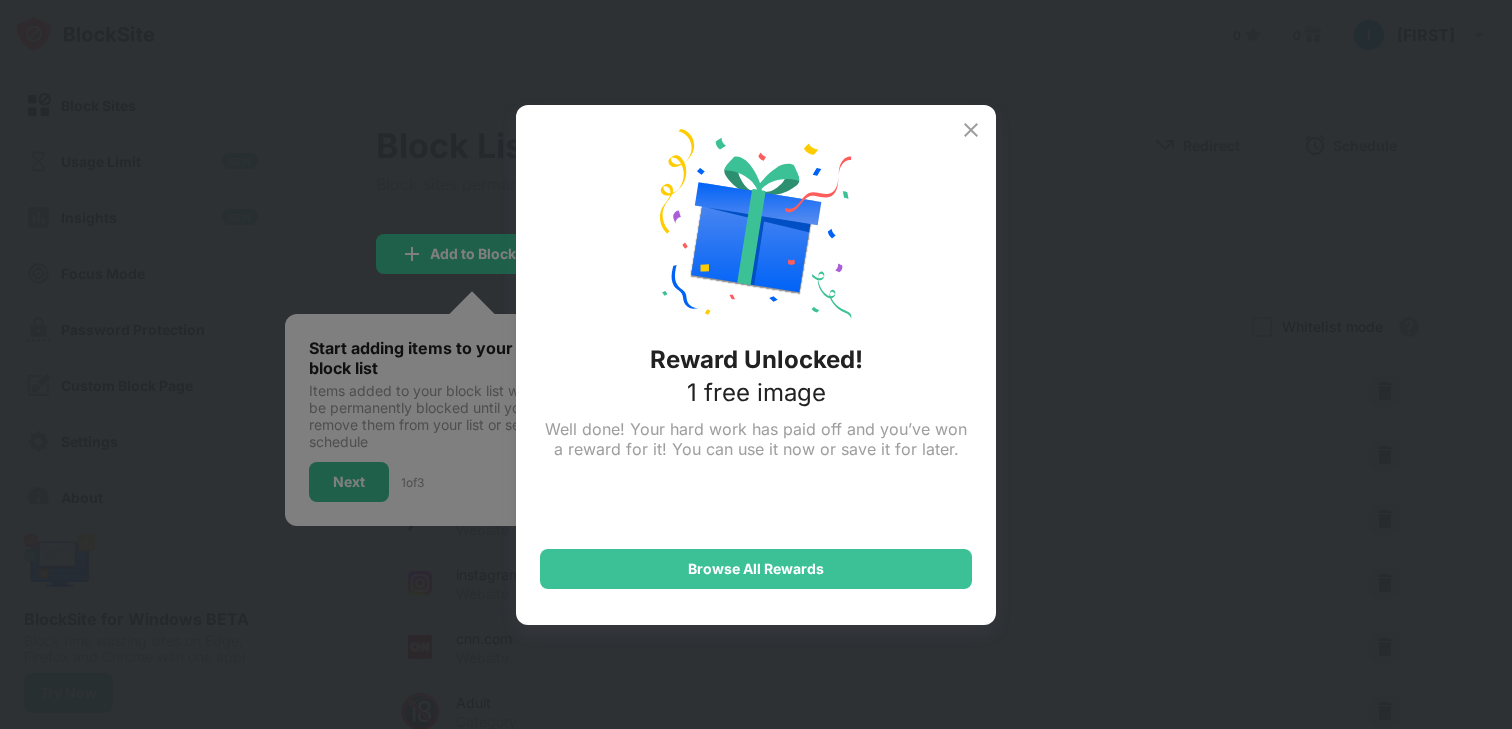 click at bounding box center (971, 130) 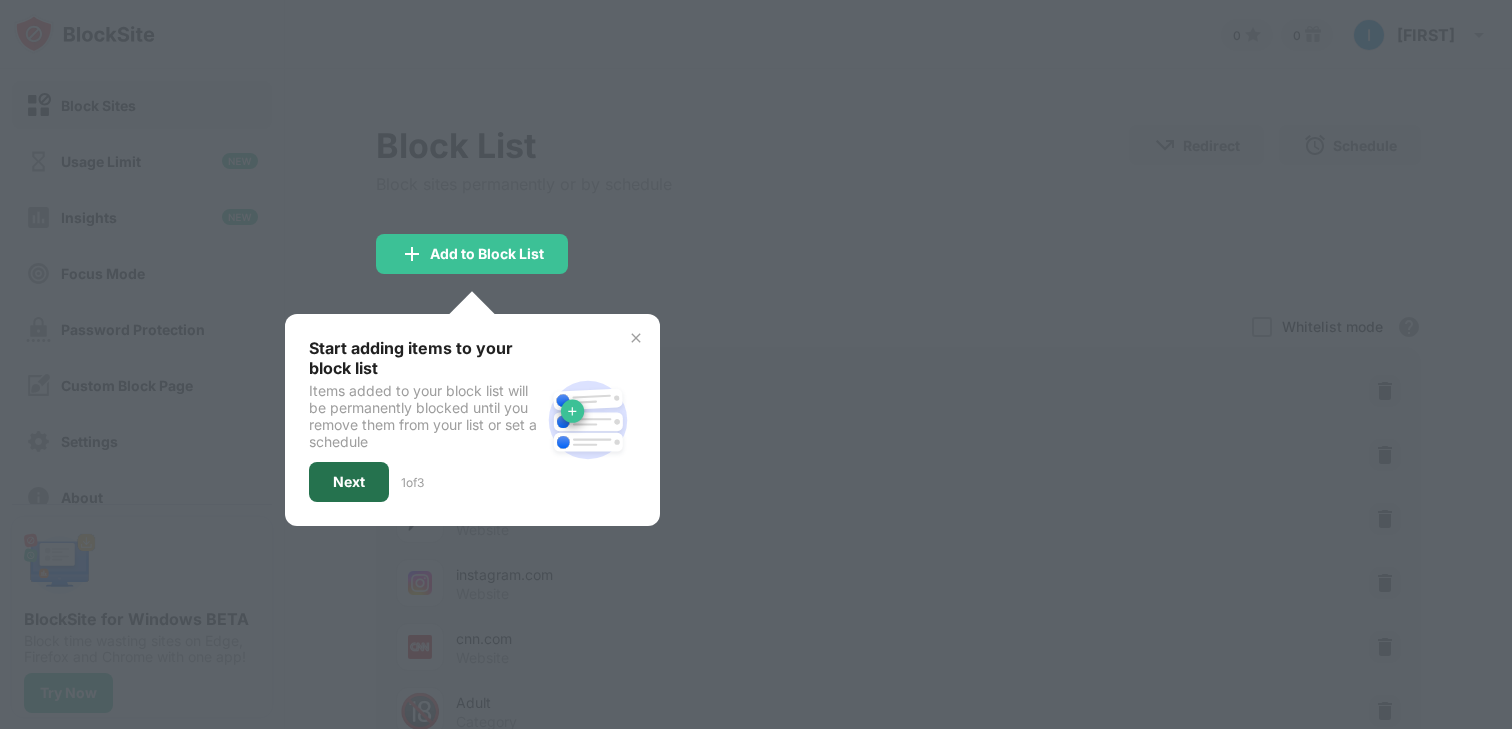 click on "Next" at bounding box center [349, 482] 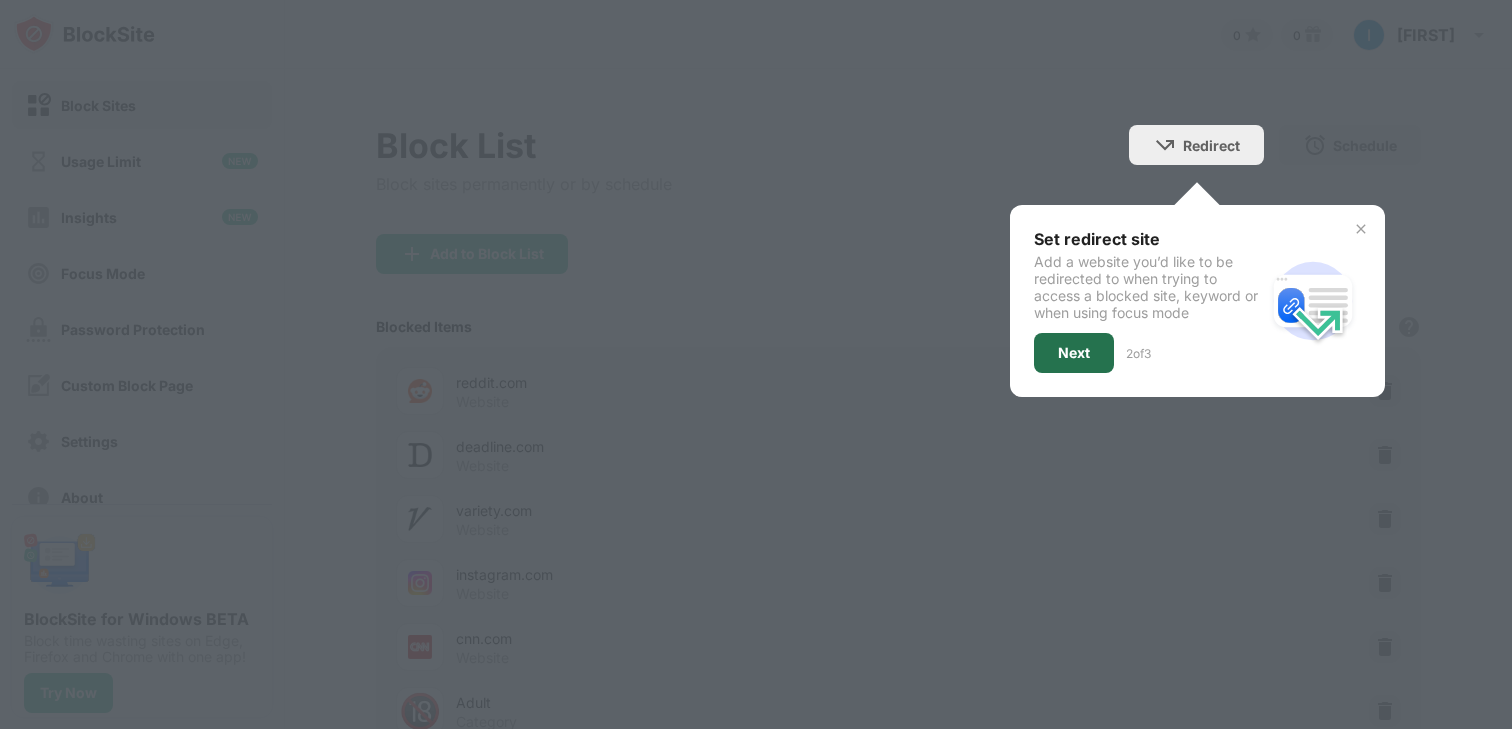 click on "Next" at bounding box center (1074, 353) 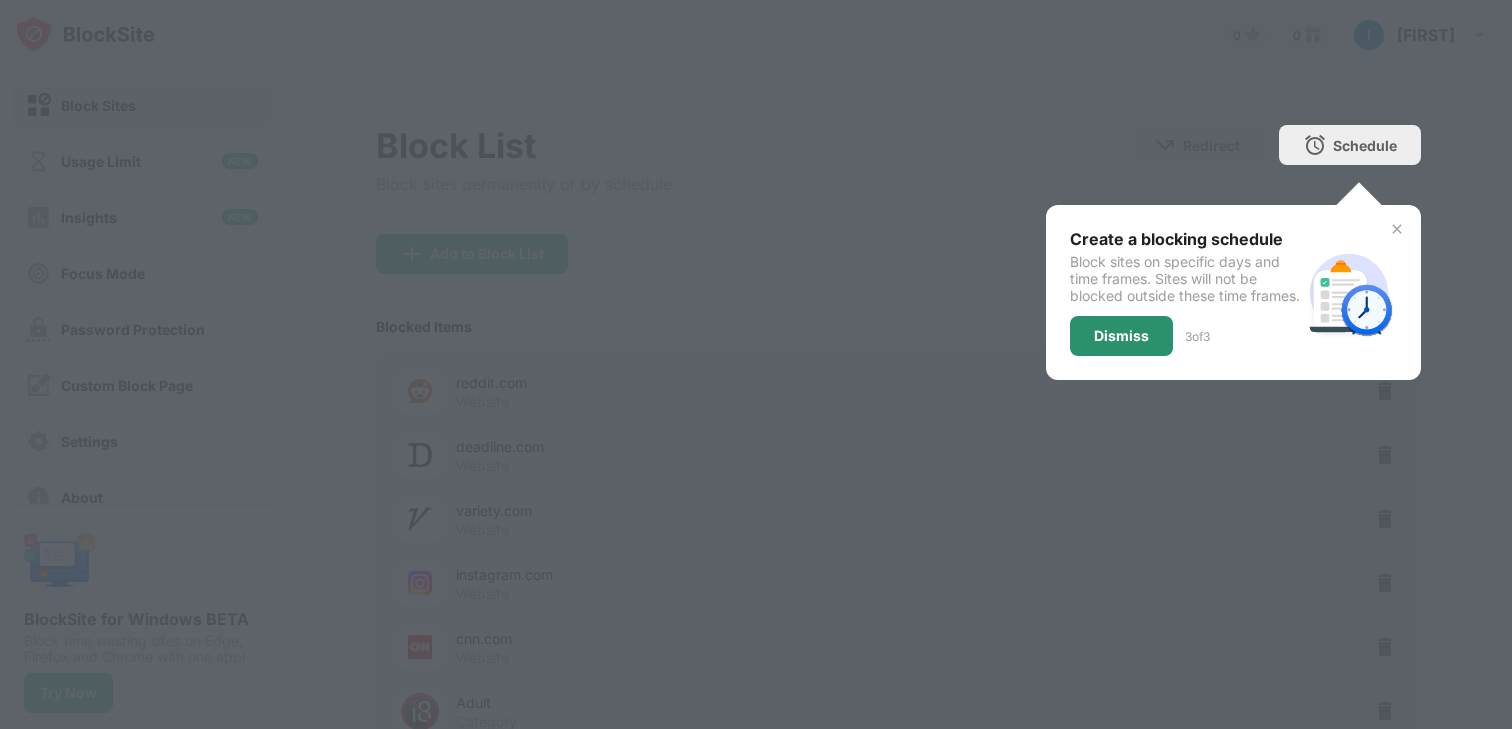 click on "Dismiss" at bounding box center [1121, 336] 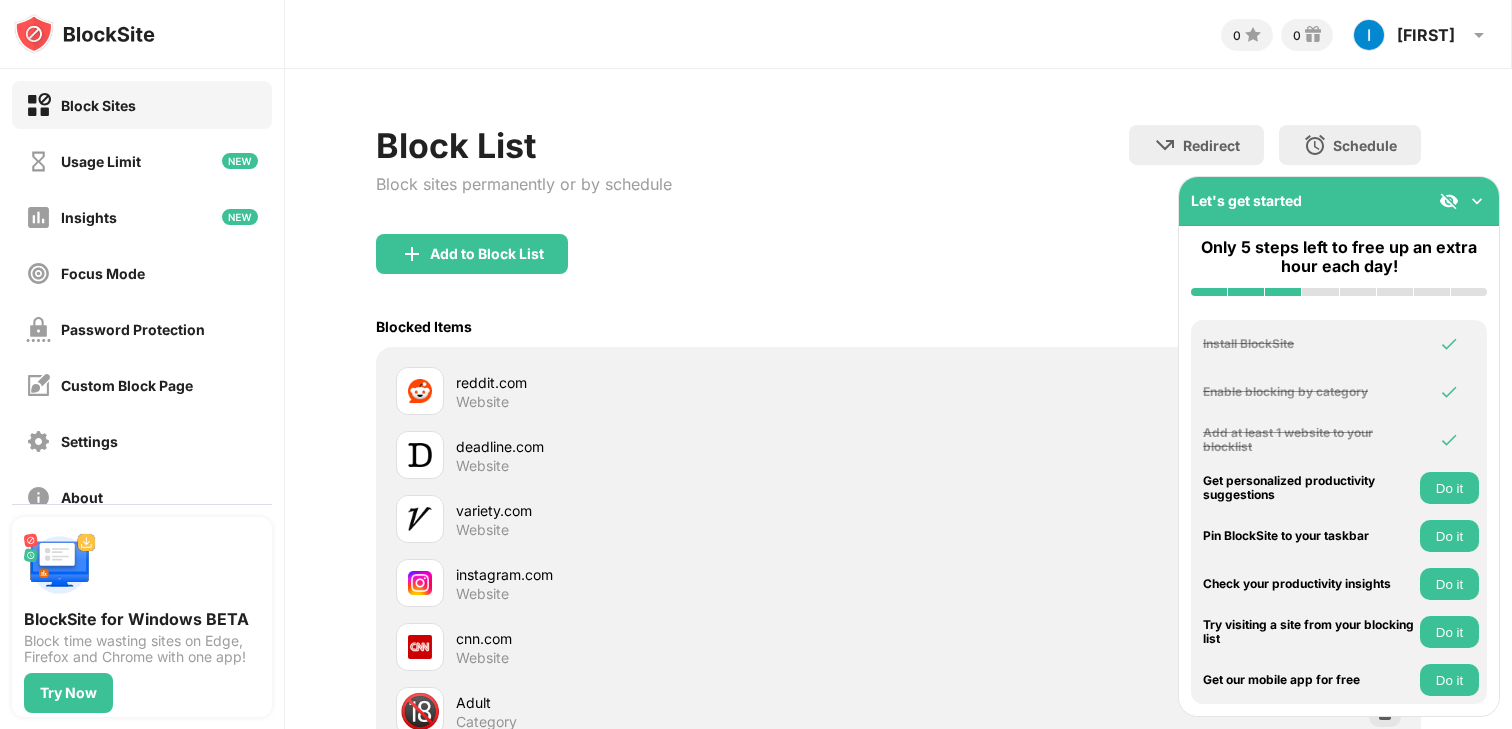 click on "Do it" at bounding box center [1449, 584] 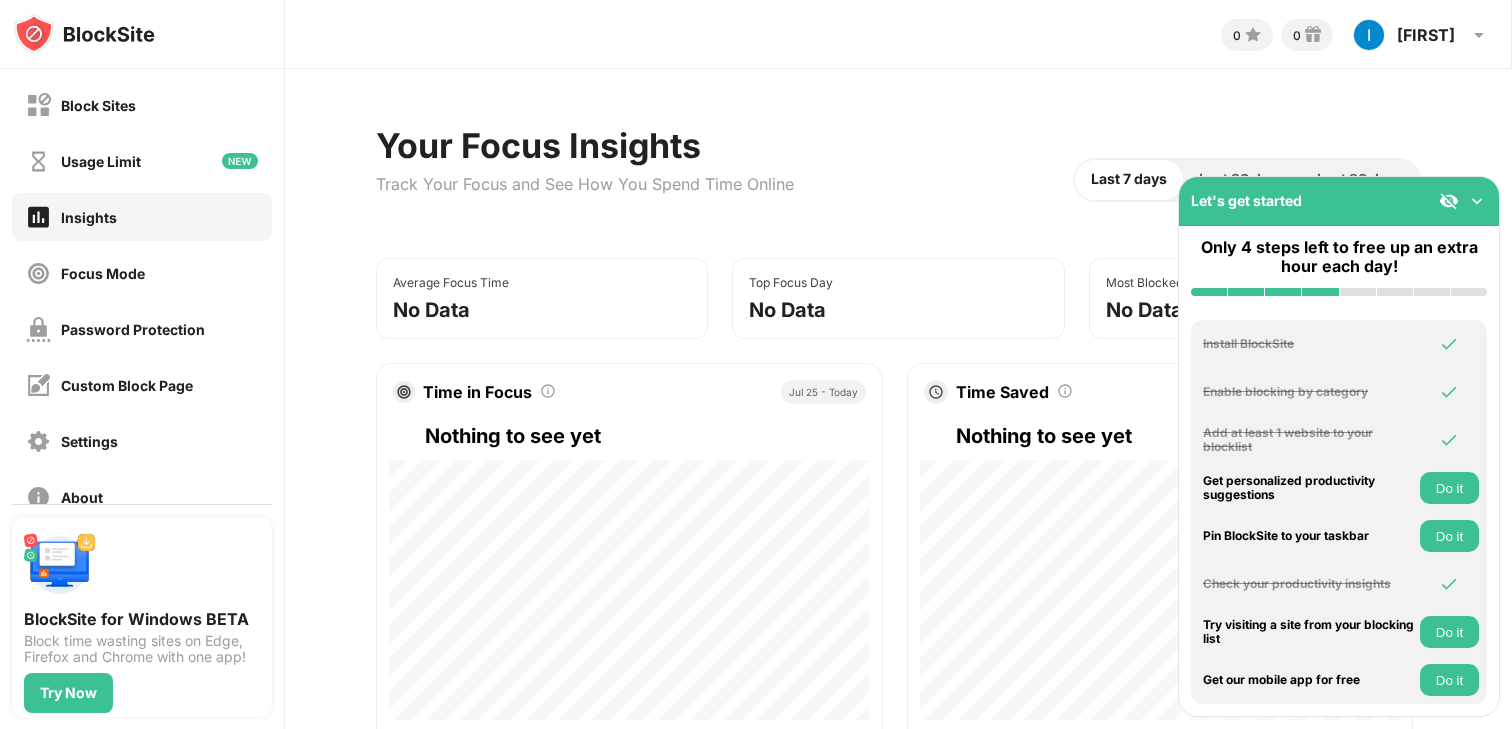 click on "Do it" at bounding box center [1449, 536] 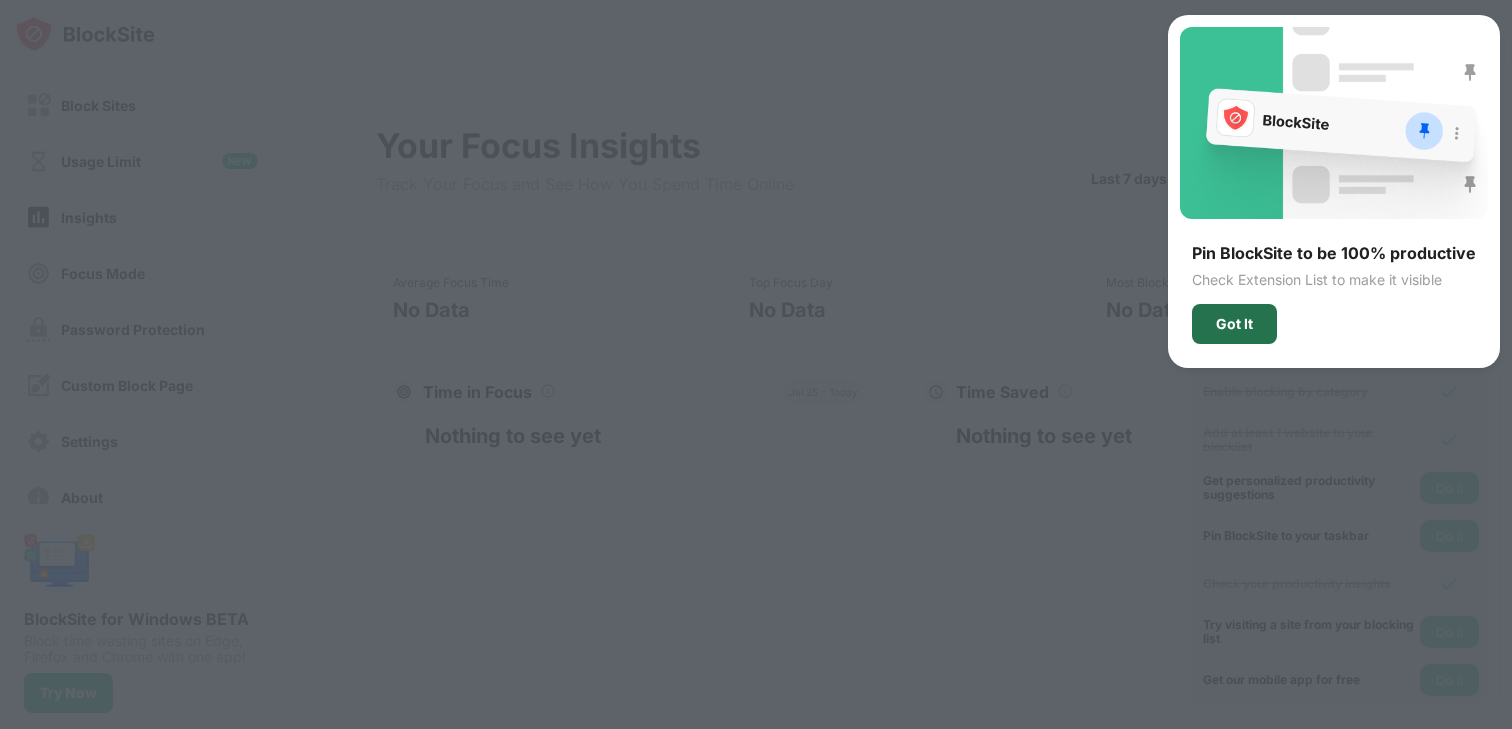 click on "Got It" at bounding box center [1234, 324] 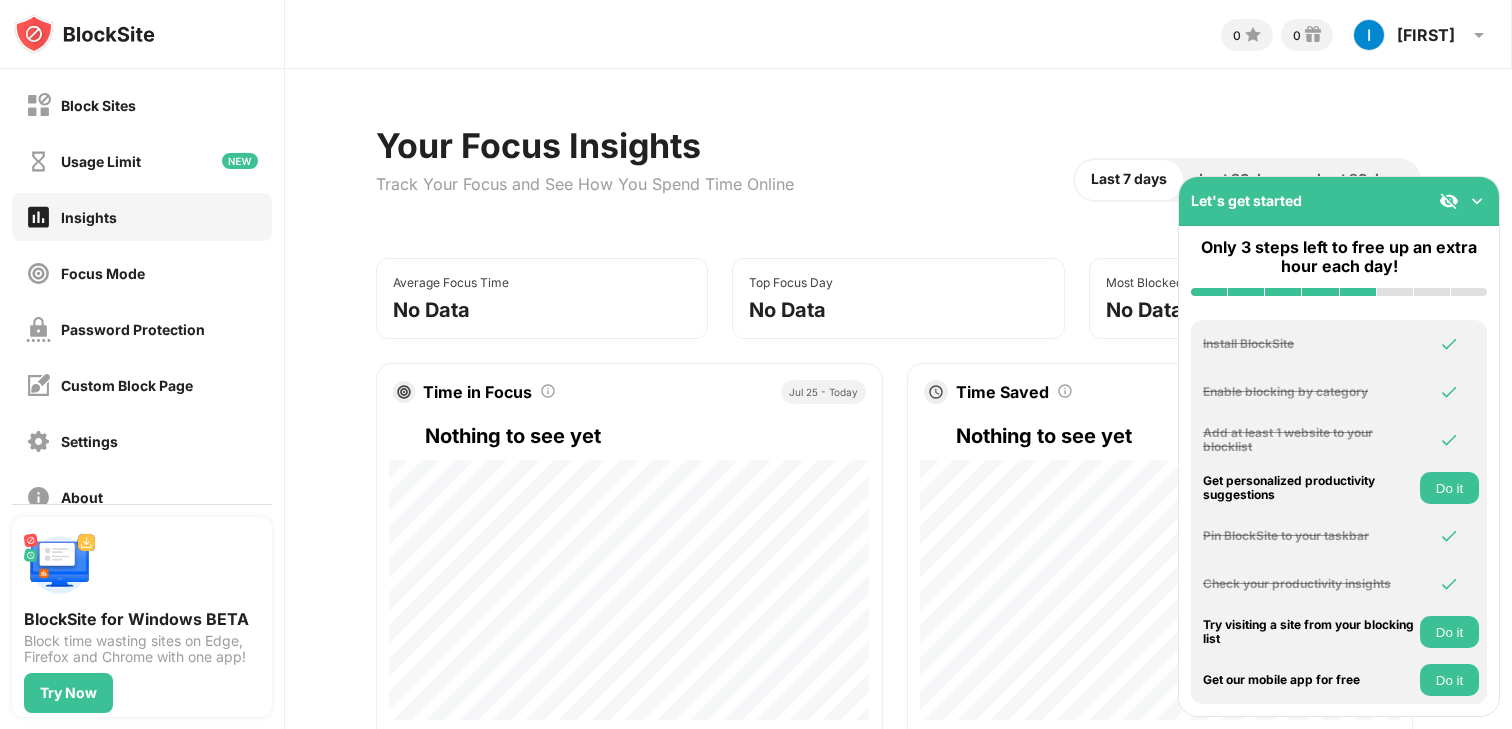 click on "Your Focus Insights Track Your Focus and See How You Spend Time Online Last 7 days Last 30 days Last 90 days Average Focus Time No Data Top Focus Day No Data Most Blocked Category No Data Time in Focus Total time spent using Focus Mode Jul 25 - Today Nothing to see yet Too many distractions? Activate Focus Mode Start Focus Session Time Saved Total time saved by using BlockSite Jul 25 - Today Nothing to see yet Save plenty of time by adding items to your list Add Items Reveal your top distractions Discover your top visited websites in the last 30 days. Reveal distractions Blocked Attempts Blocked Attempts Jul 25 - Today Nothing to see yet Personalize your block page with custom design! Edit Block Page  Blocked Categories Your blocked websites by site category Jul 25 - Today Nothing to see yet Block by category for increased productivity Block Categories" at bounding box center [898, 877] 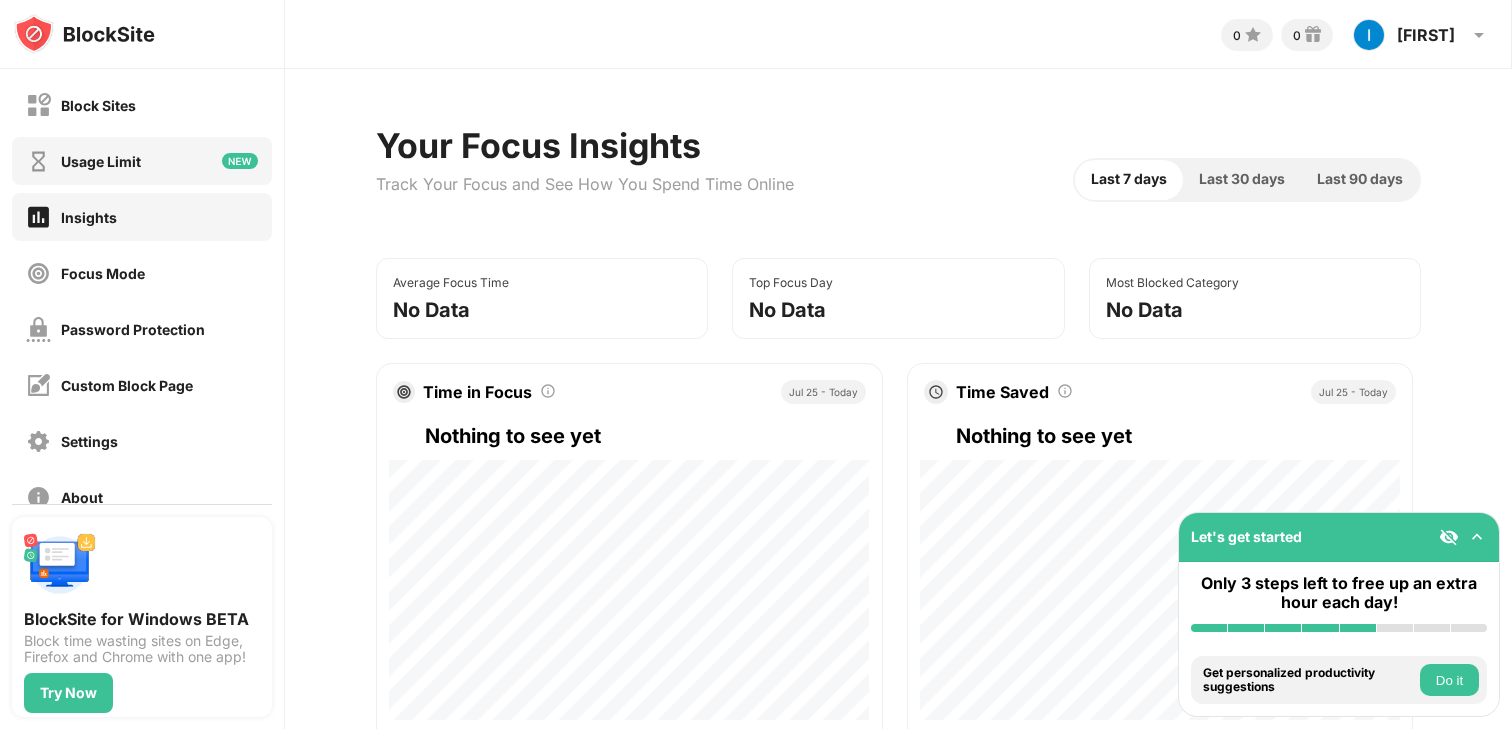click on "Usage Limit" at bounding box center [142, 161] 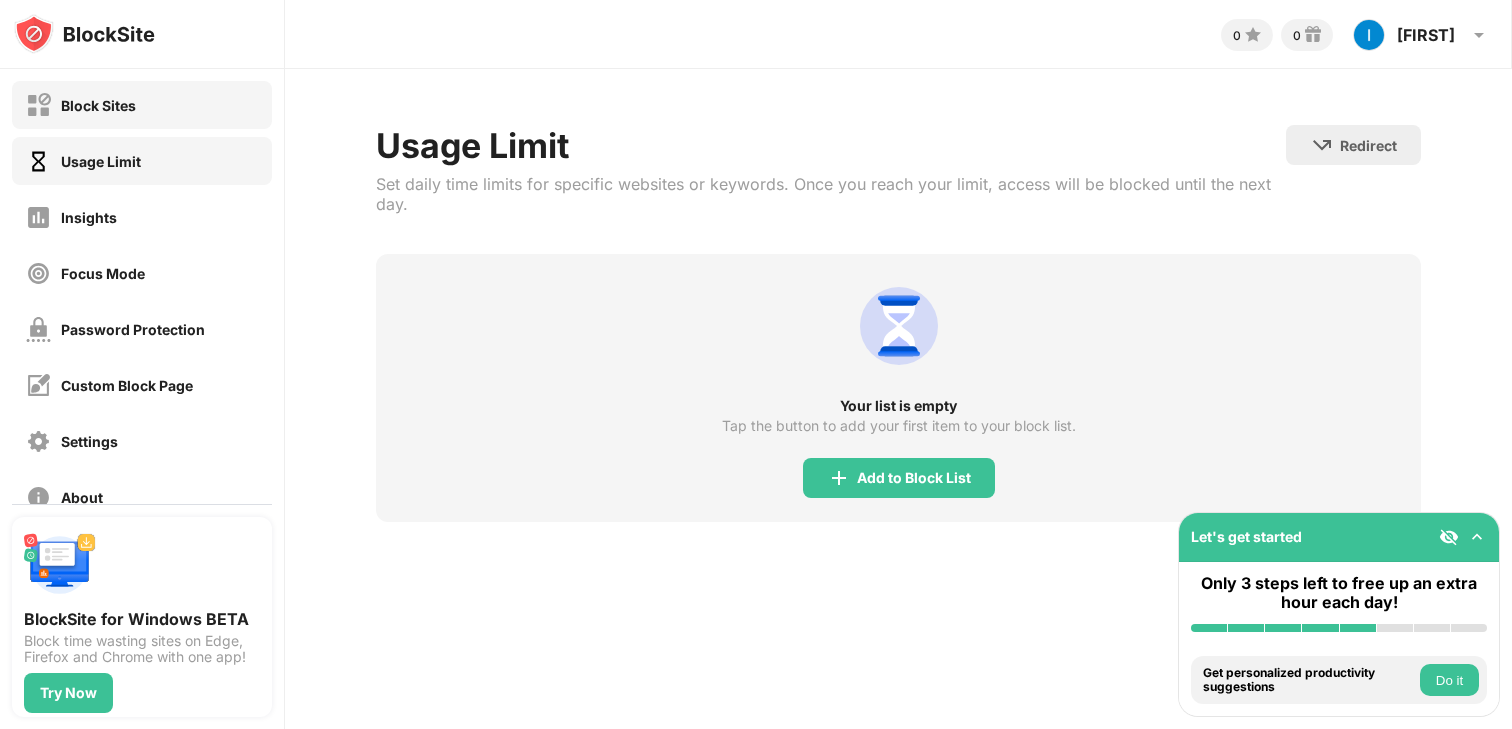 click on "Block Sites" at bounding box center [98, 105] 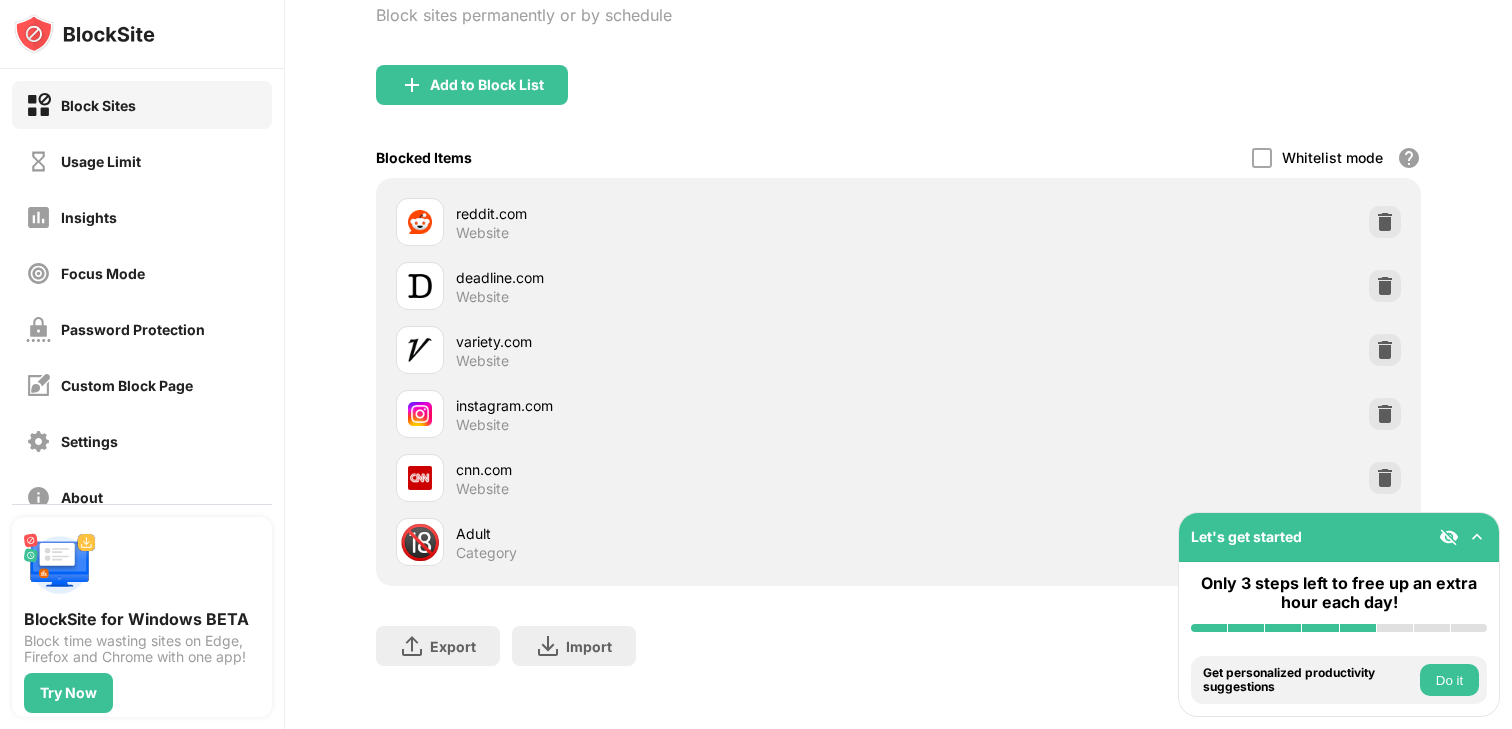 scroll, scrollTop: 181, scrollLeft: 0, axis: vertical 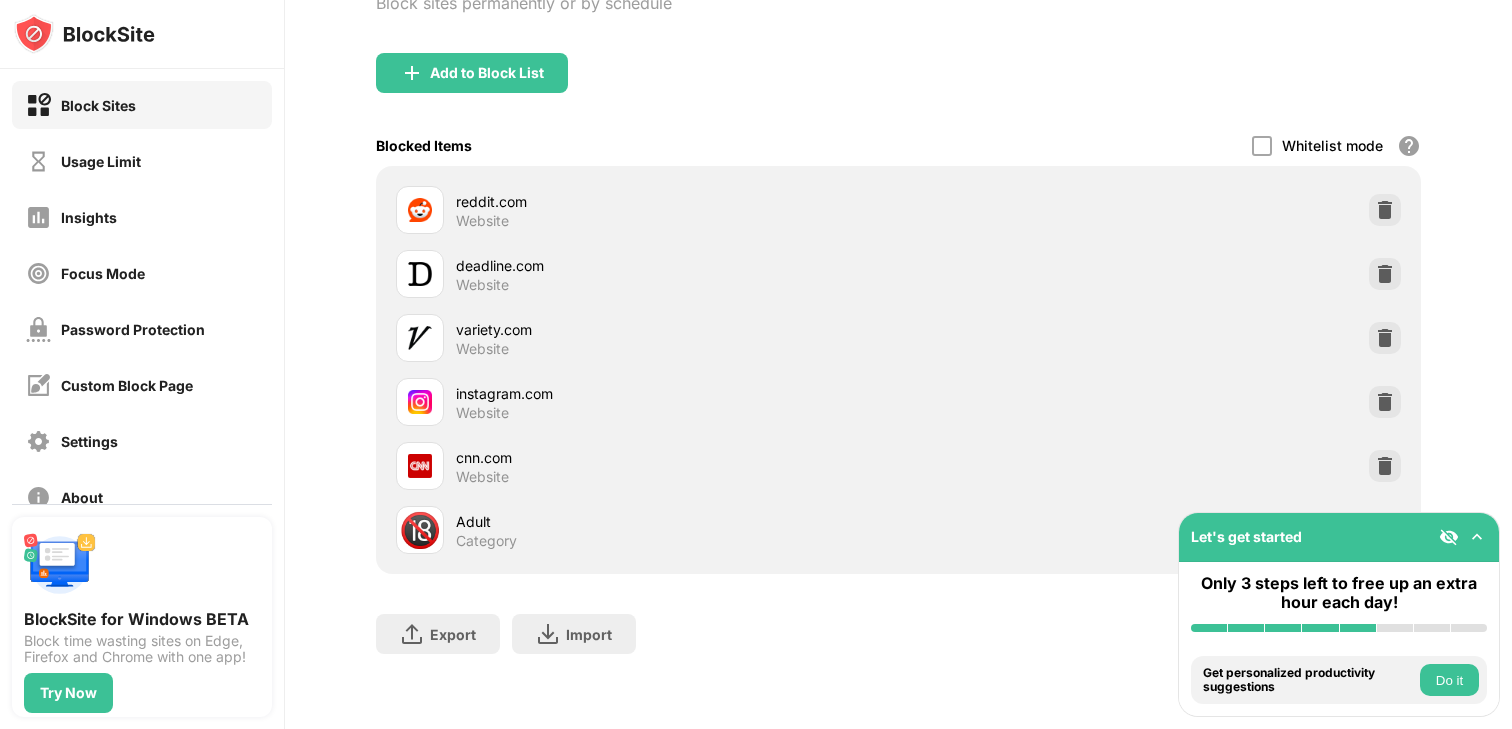 drag, startPoint x: 1368, startPoint y: 544, endPoint x: 1177, endPoint y: 645, distance: 216.06018 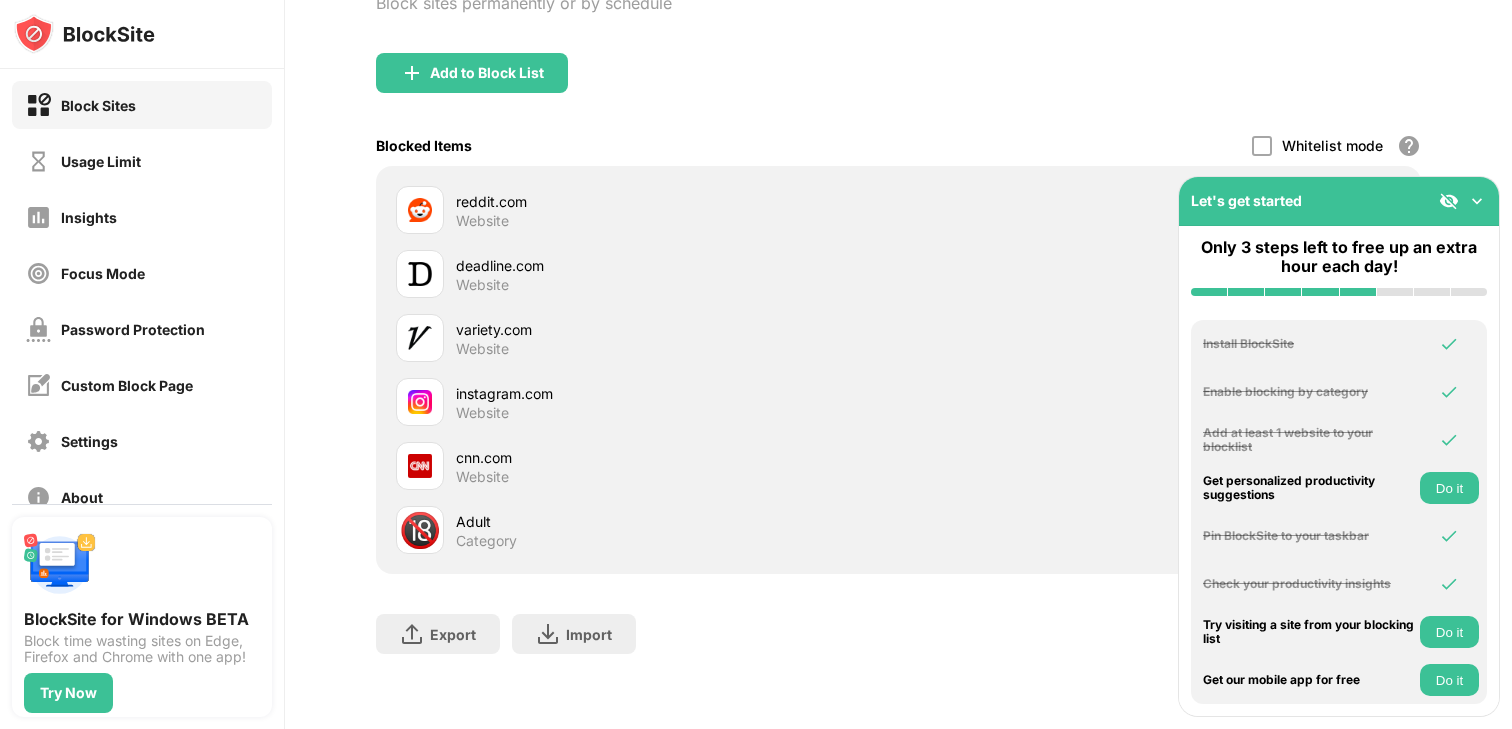click at bounding box center [1477, 201] 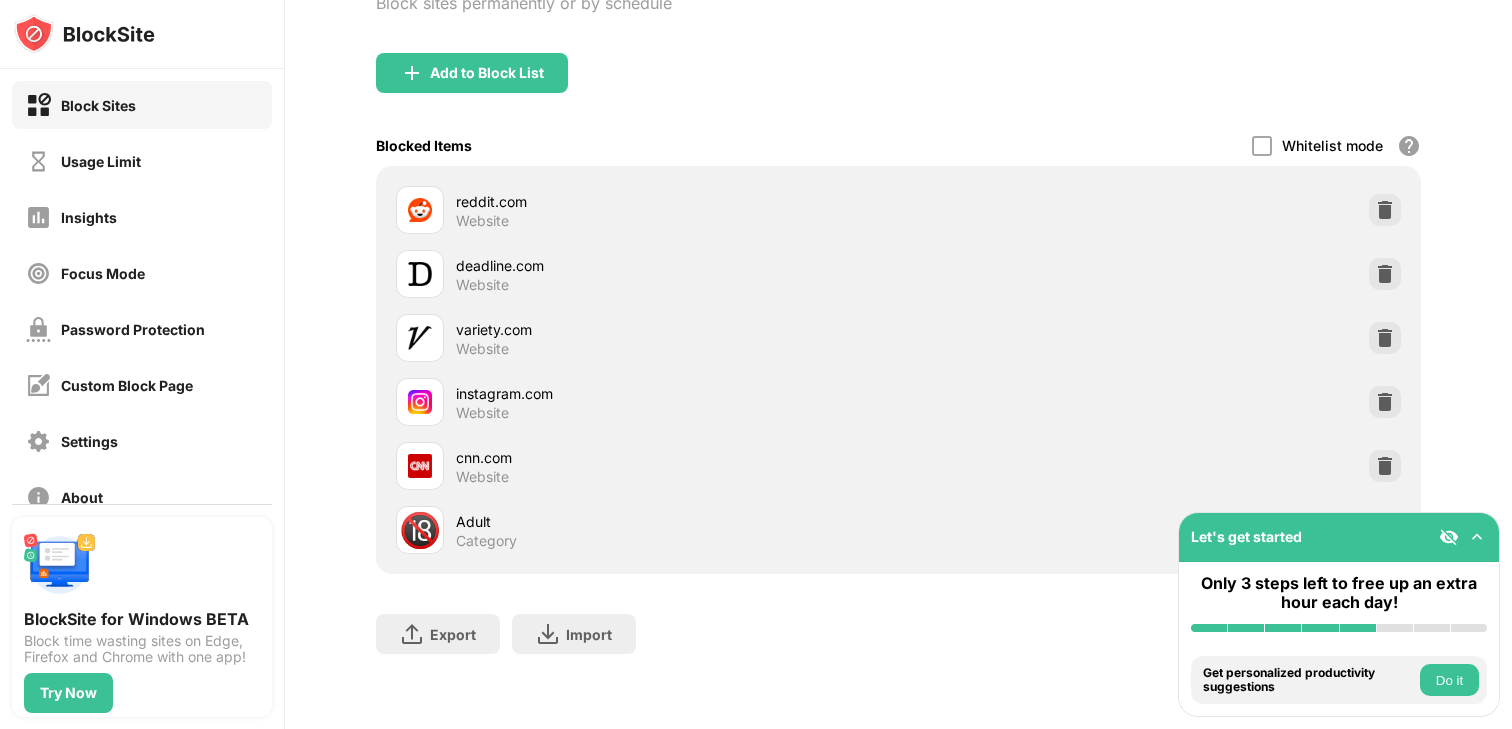 scroll, scrollTop: 0, scrollLeft: 0, axis: both 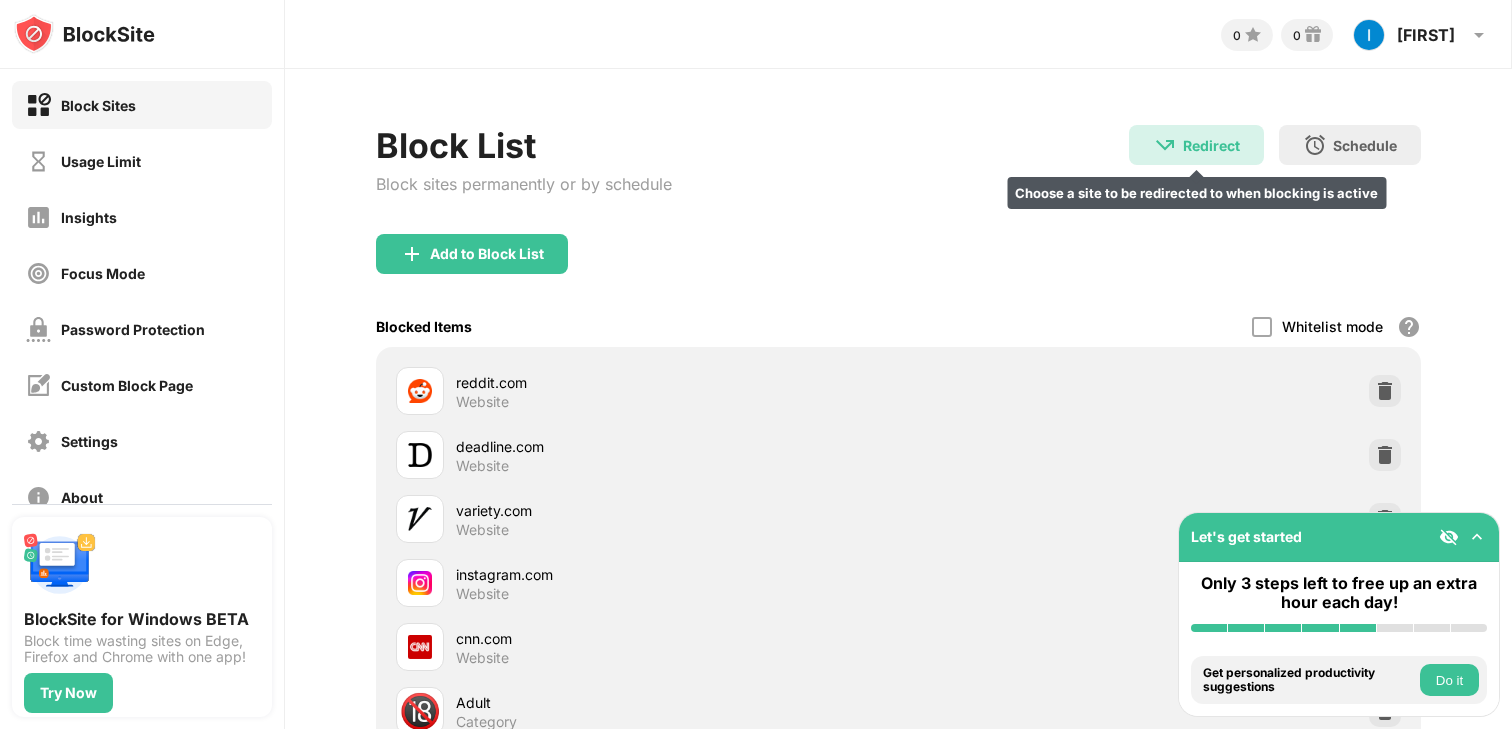 click on "Redirect Choose a site to be redirected to when blocking is active" at bounding box center [1196, 145] 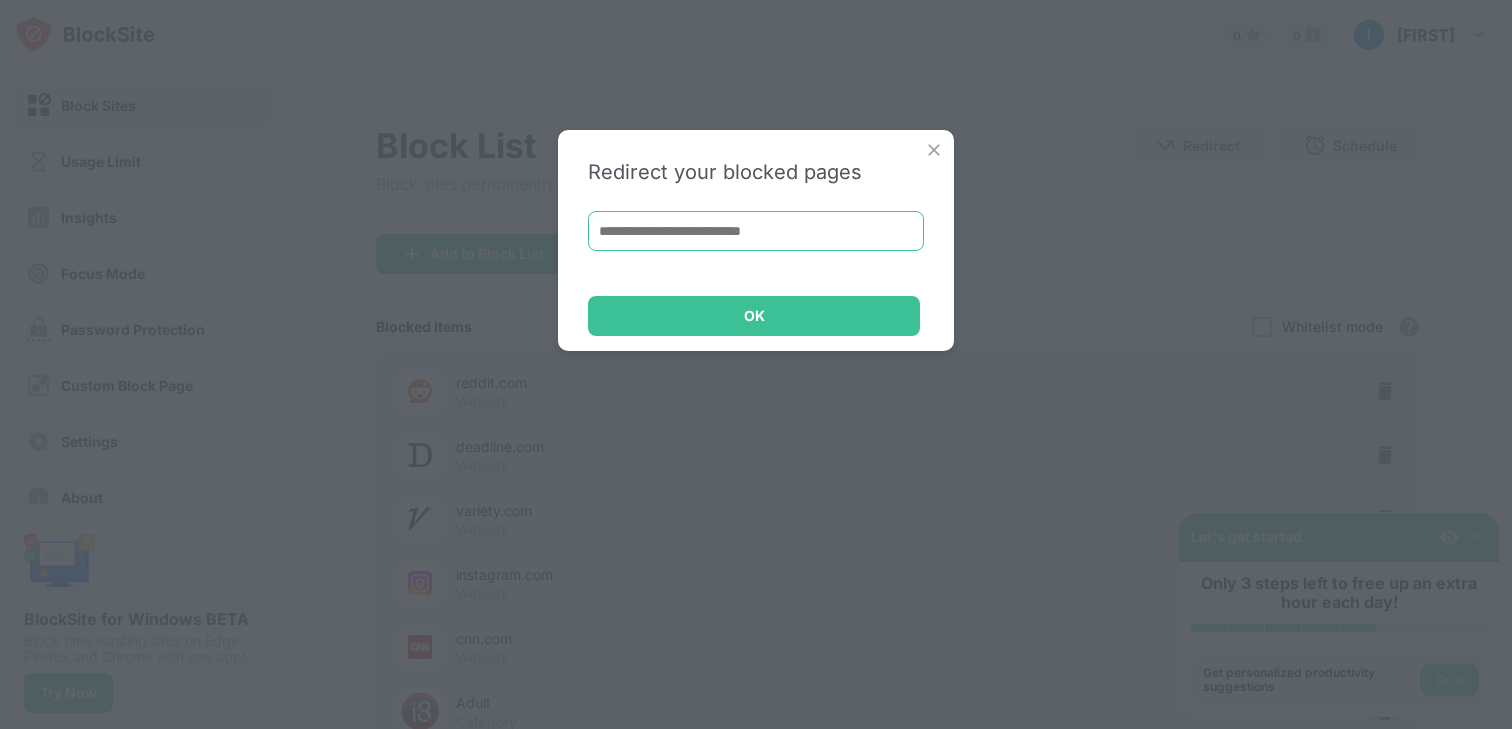 click at bounding box center (756, 231) 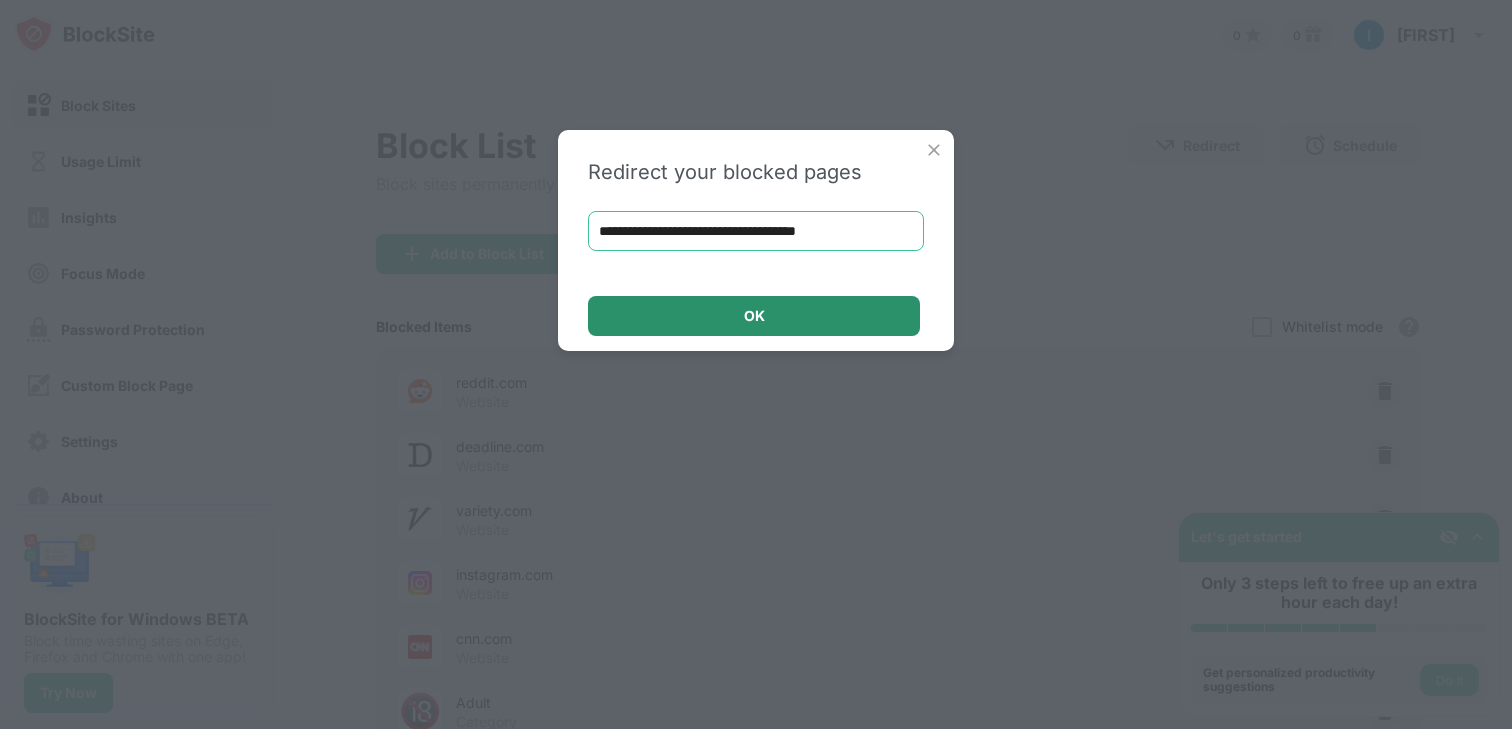 type on "**********" 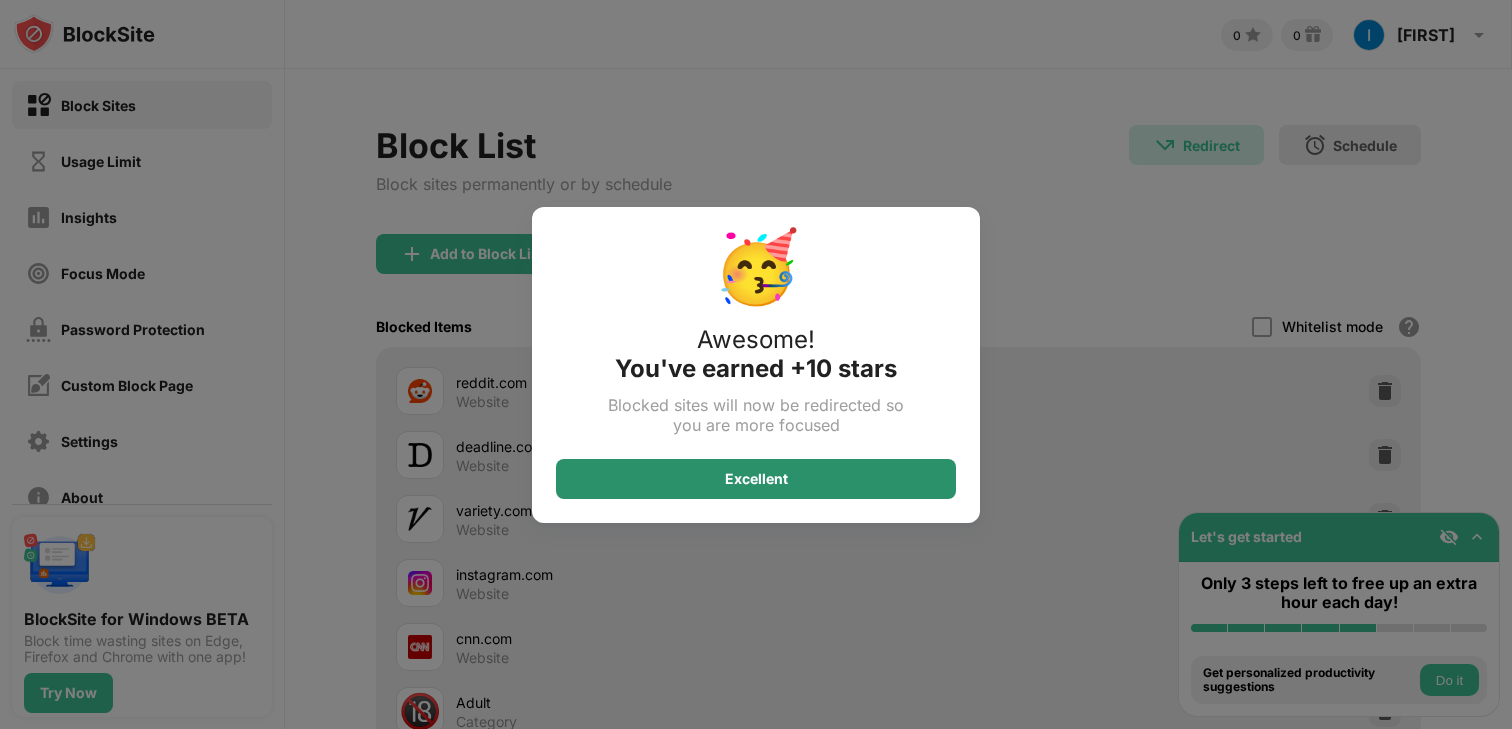 click on "Excellent" at bounding box center (756, 479) 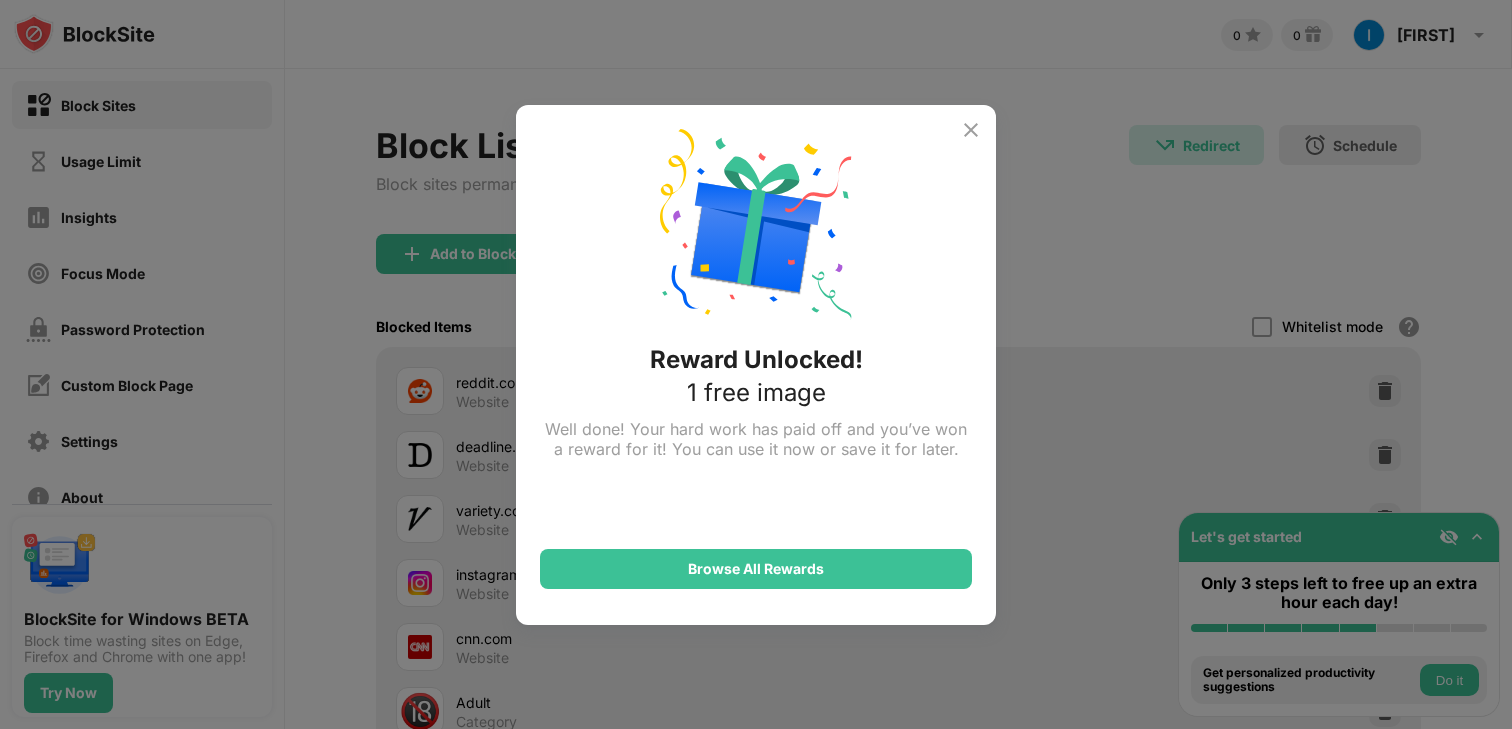 click at bounding box center (971, 130) 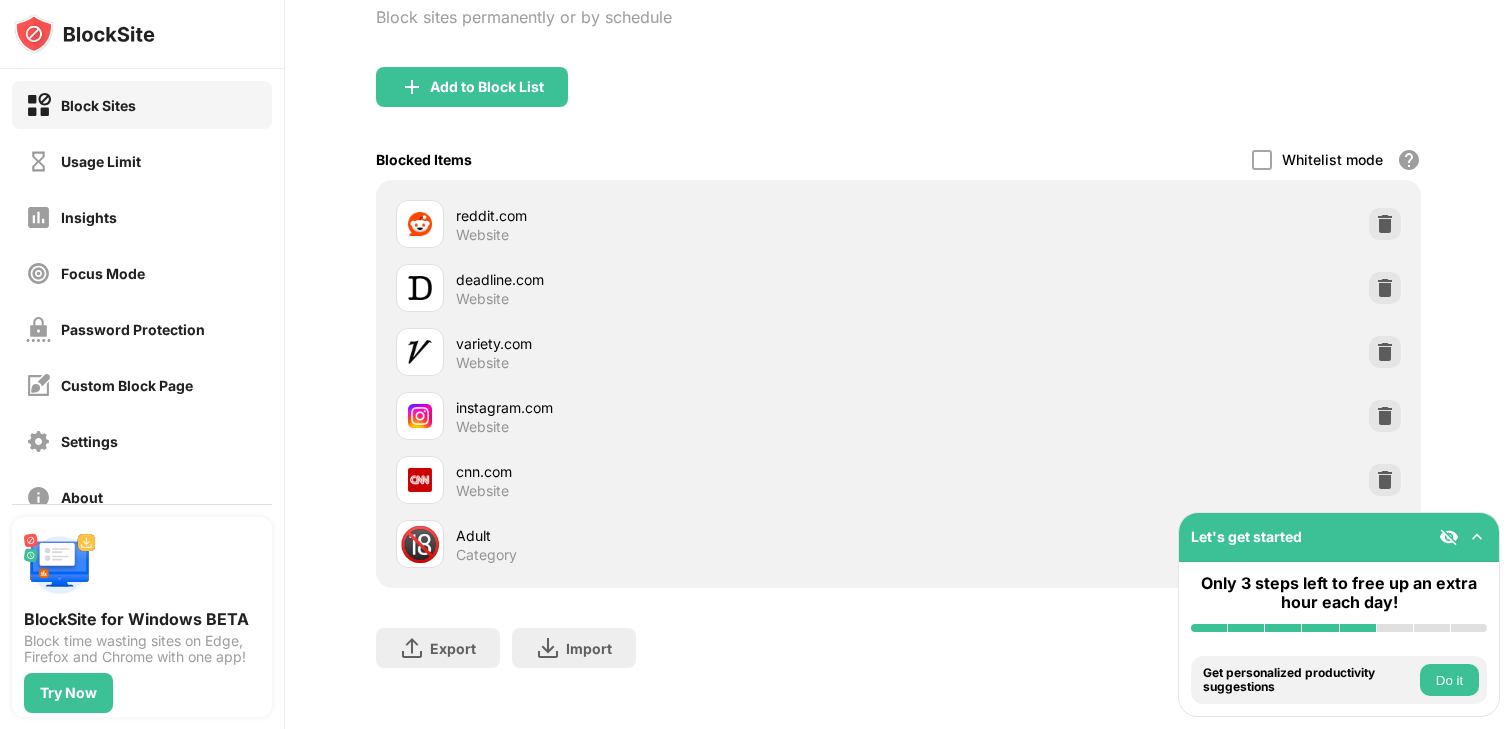 scroll, scrollTop: 181, scrollLeft: 0, axis: vertical 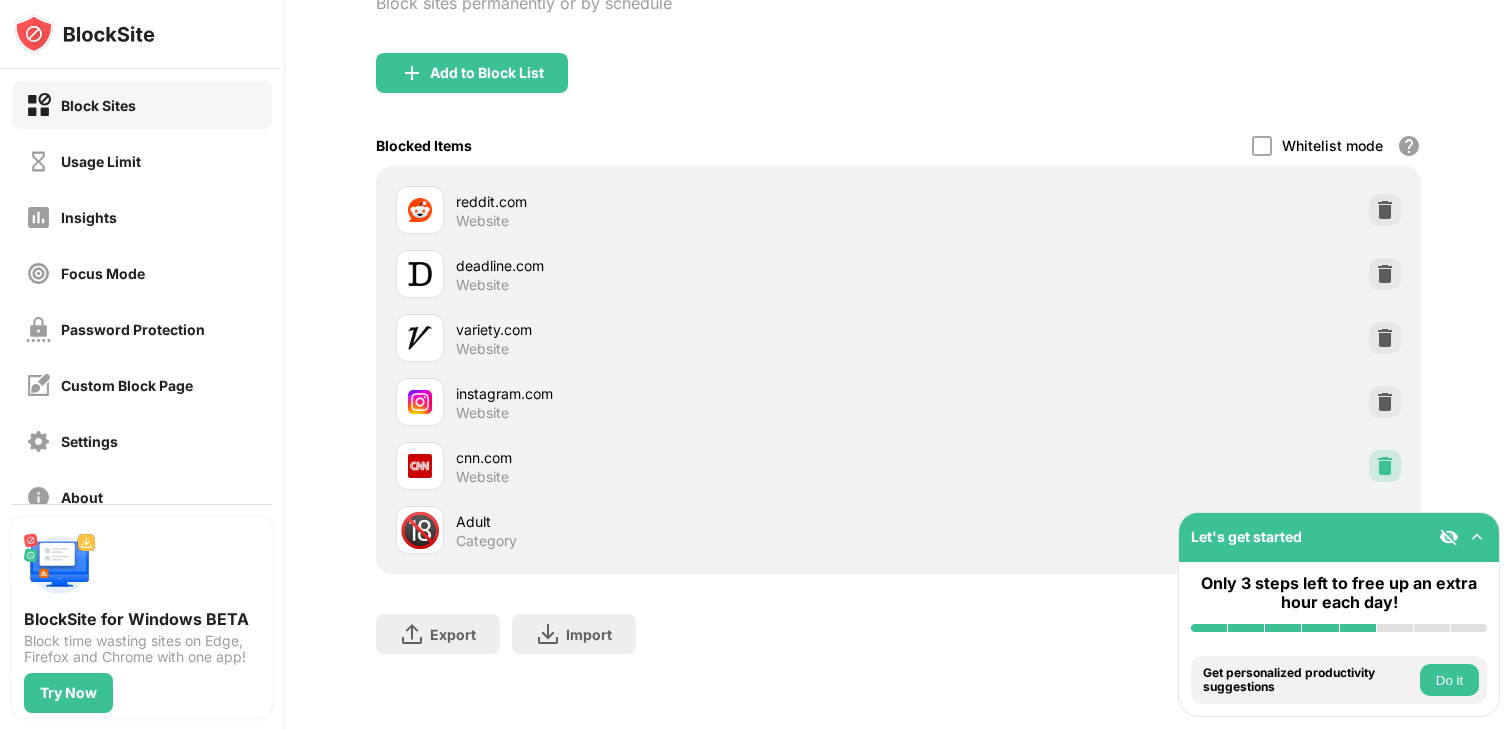 click at bounding box center (1385, 466) 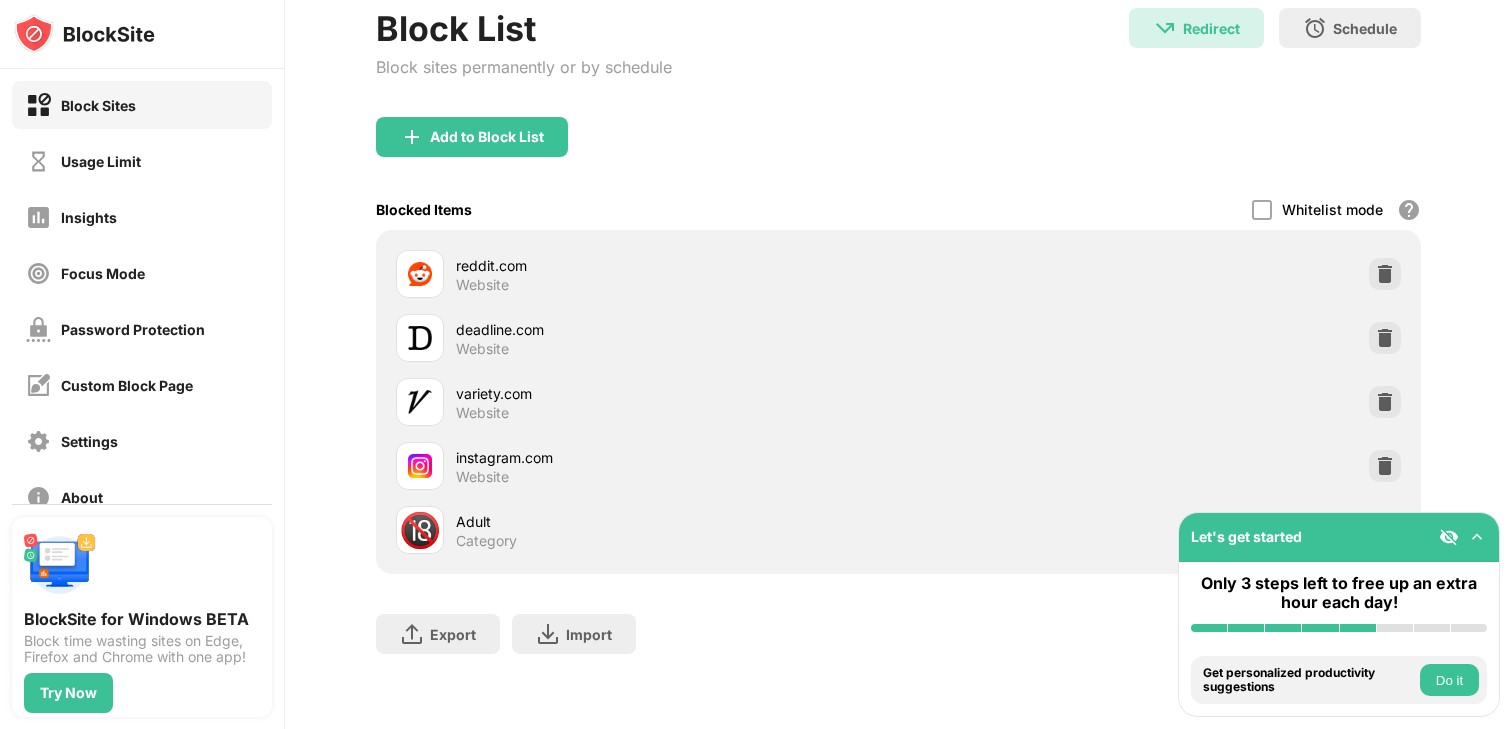 click at bounding box center (1449, 537) 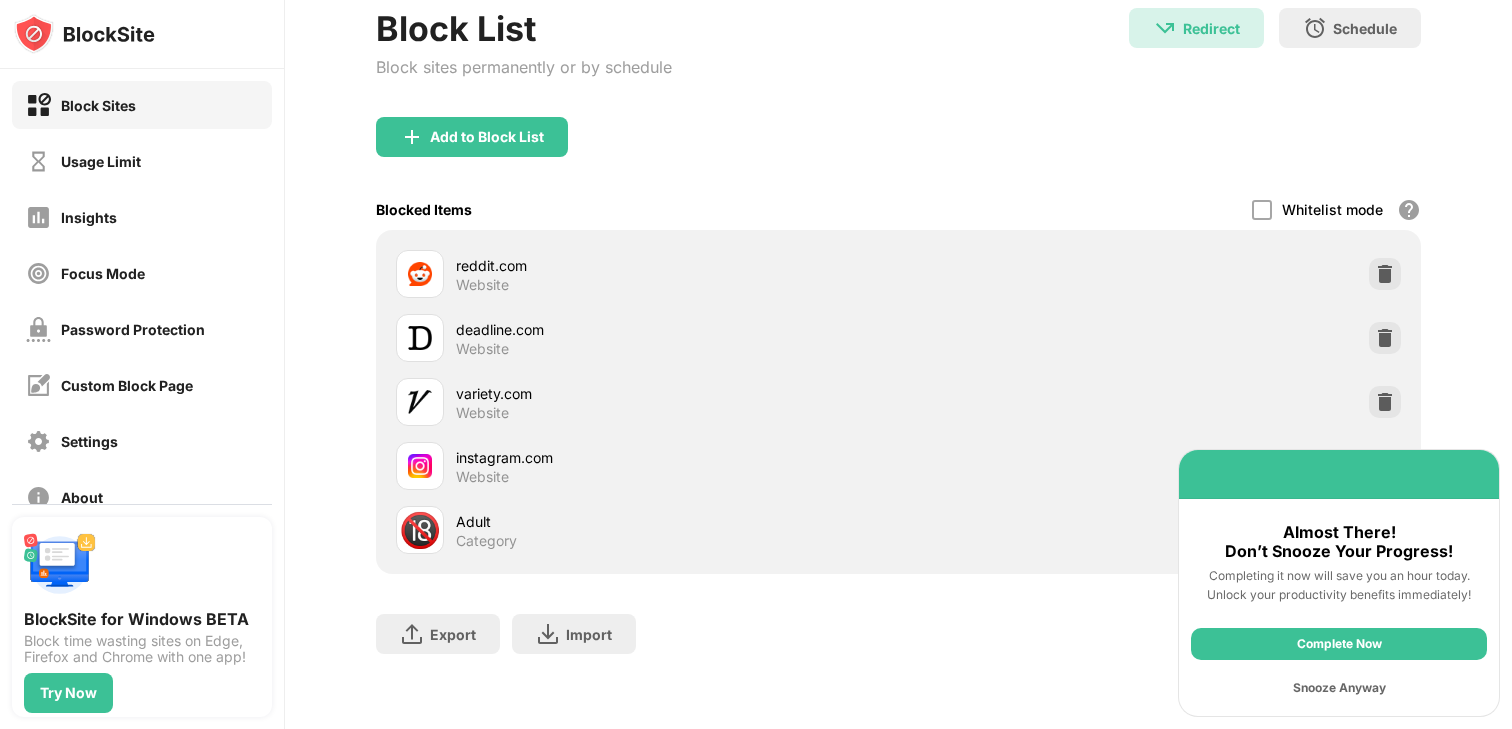 click on "Complete Now" at bounding box center [1339, 644] 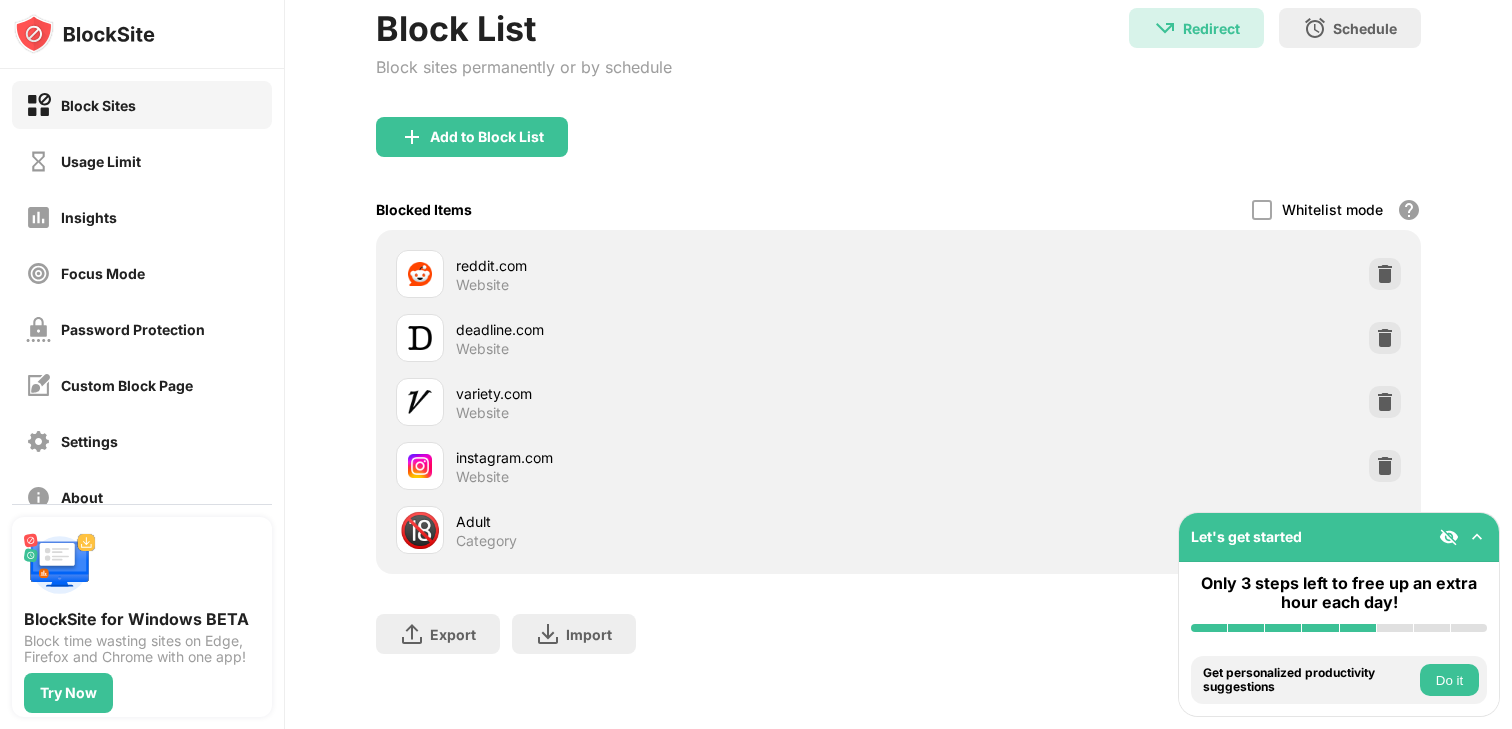 click on "Do it" at bounding box center [1449, 680] 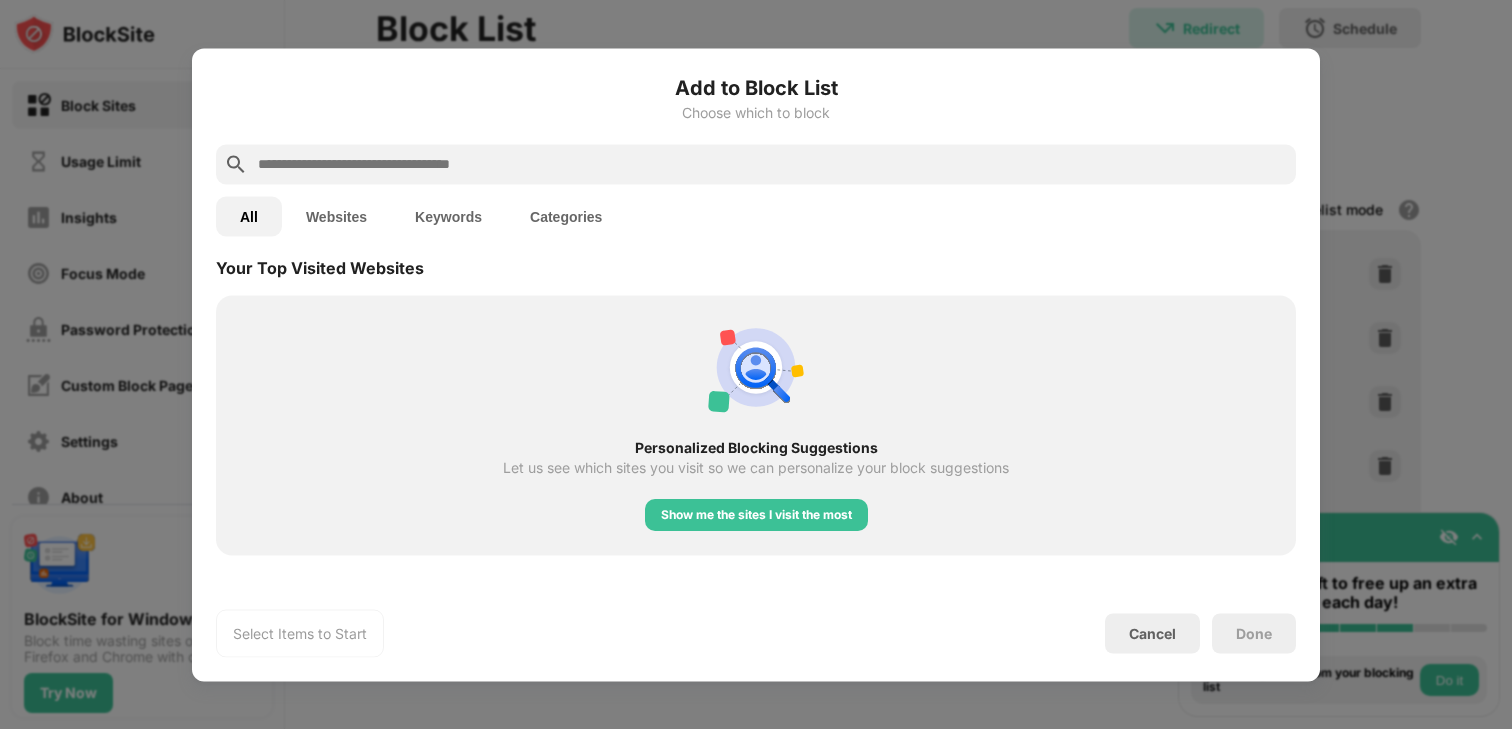 scroll, scrollTop: 715, scrollLeft: 0, axis: vertical 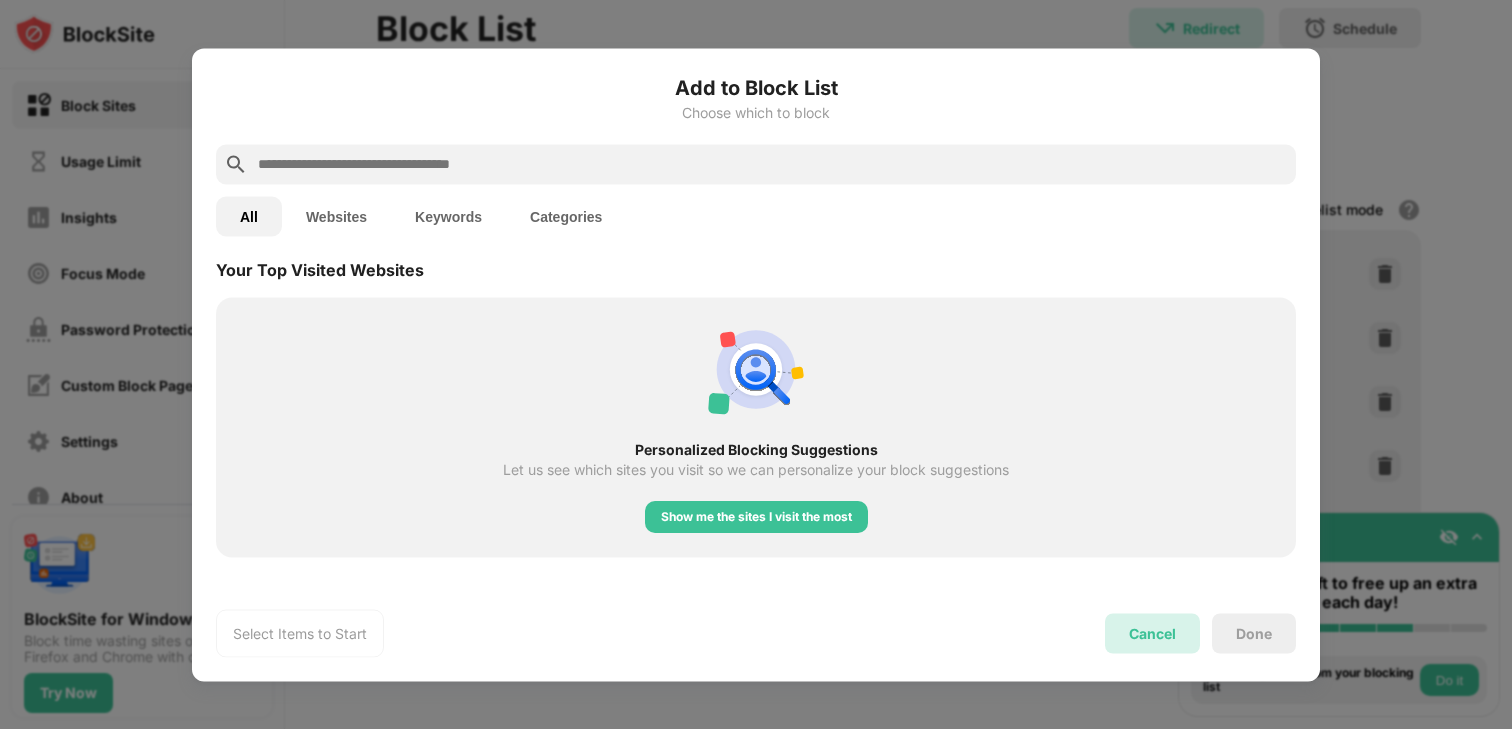click on "Cancel" at bounding box center [1152, 633] 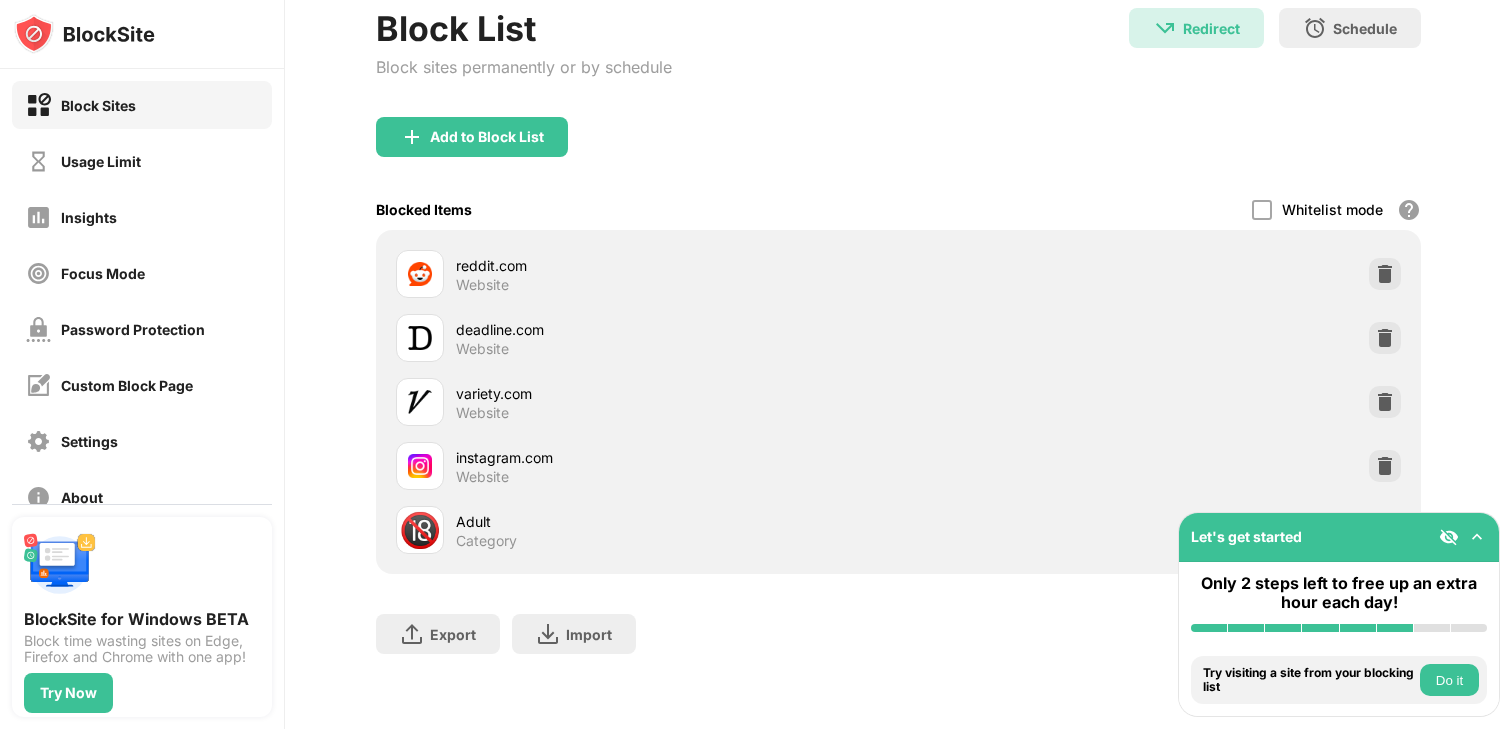 click at bounding box center [420, 274] 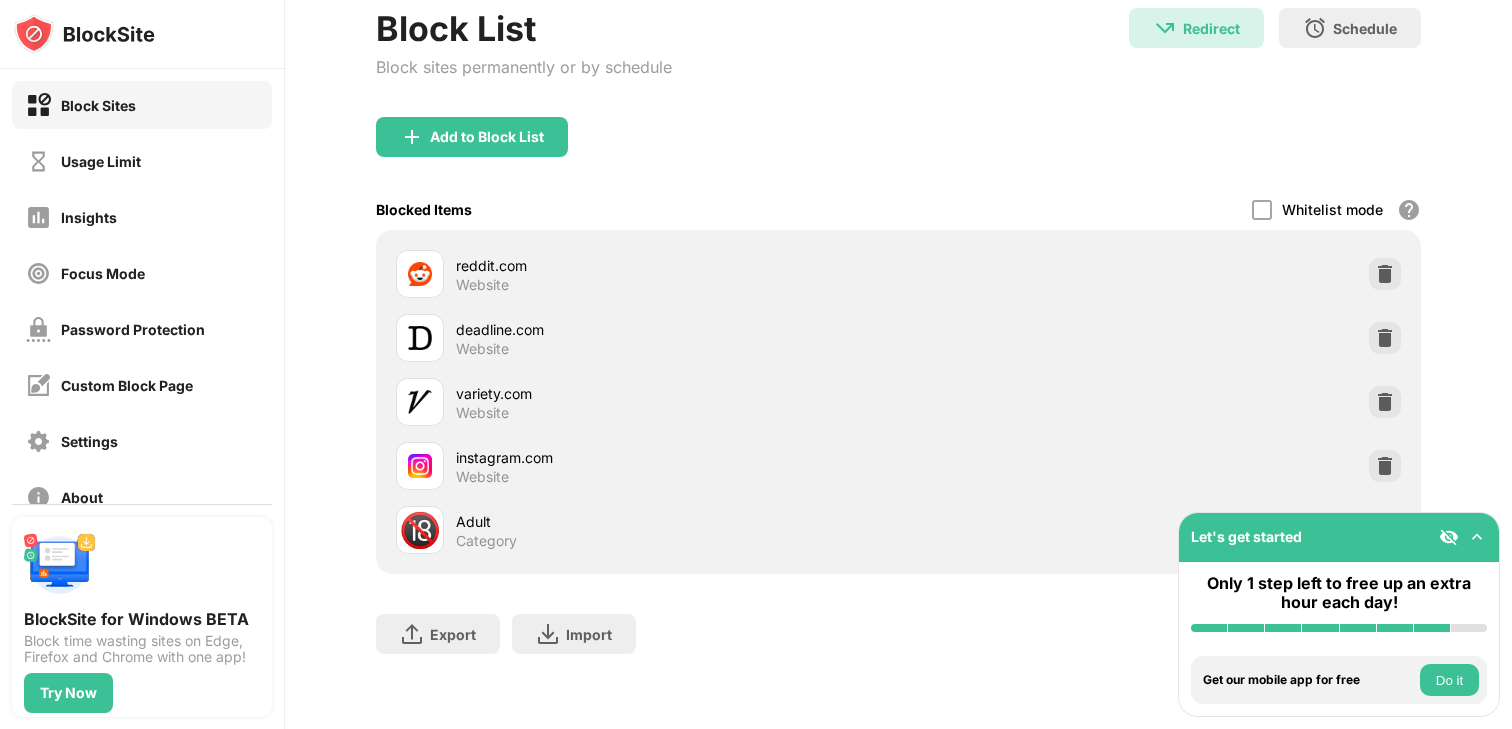 click on "Get our mobile app for free" at bounding box center (1309, 680) 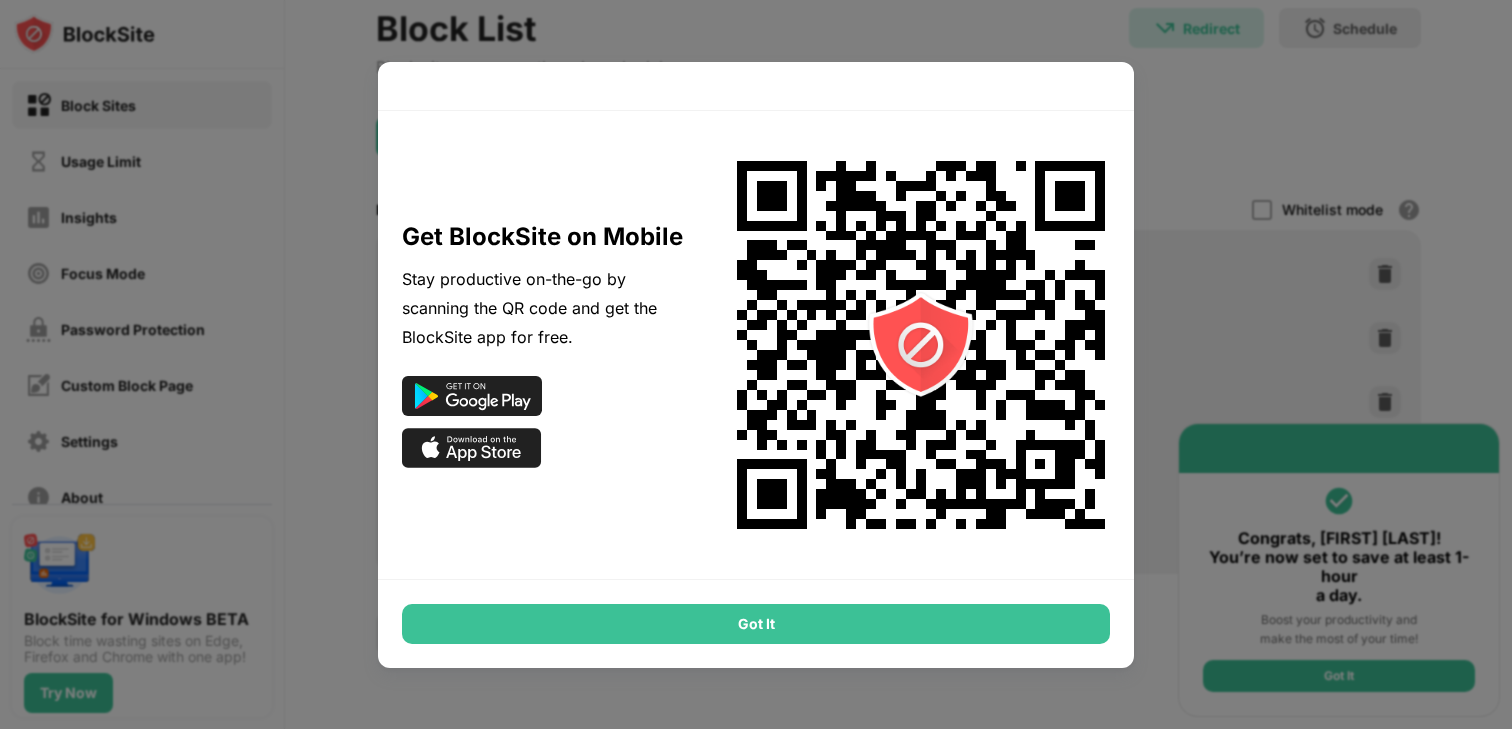 click on "Got It" at bounding box center [756, 624] 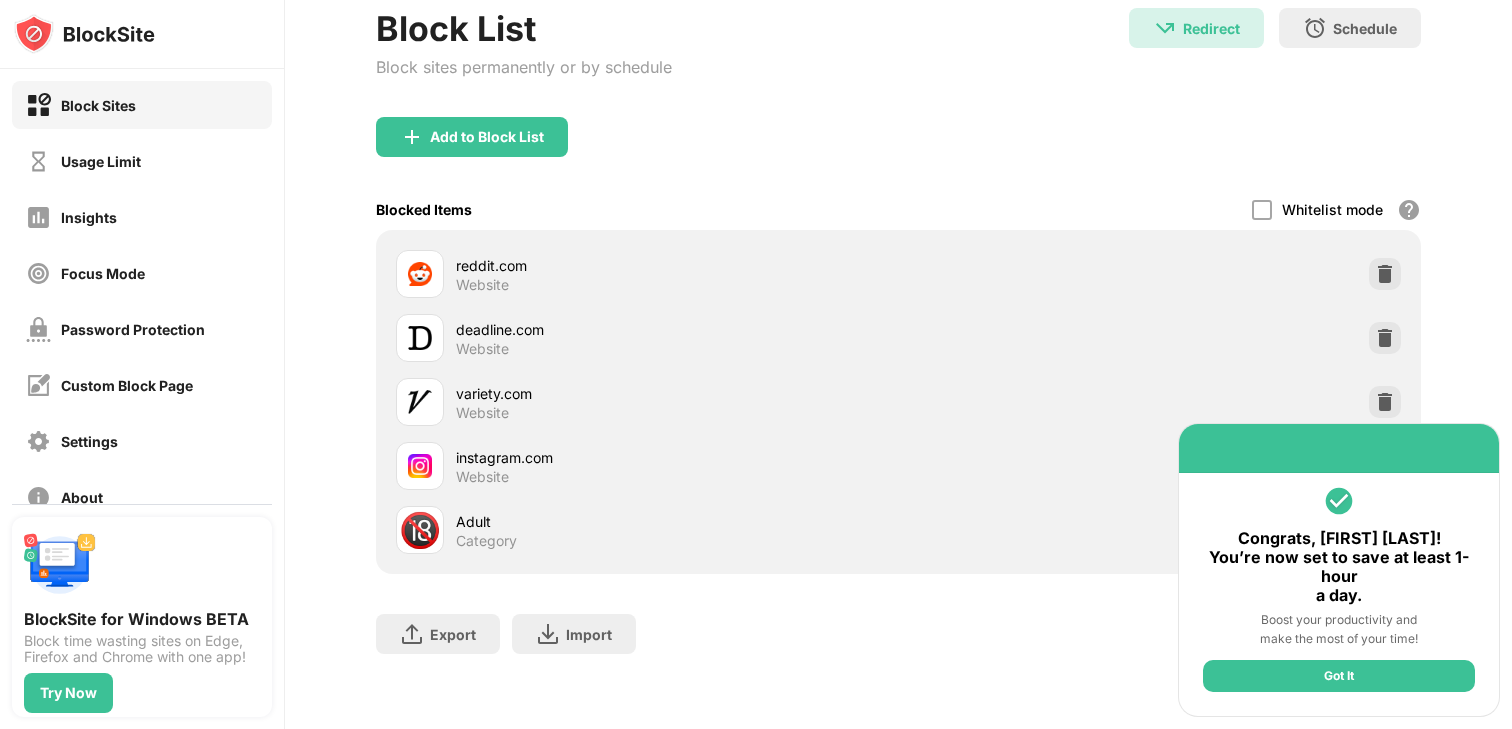 drag, startPoint x: 1335, startPoint y: 470, endPoint x: 1329, endPoint y: 415, distance: 55.326305 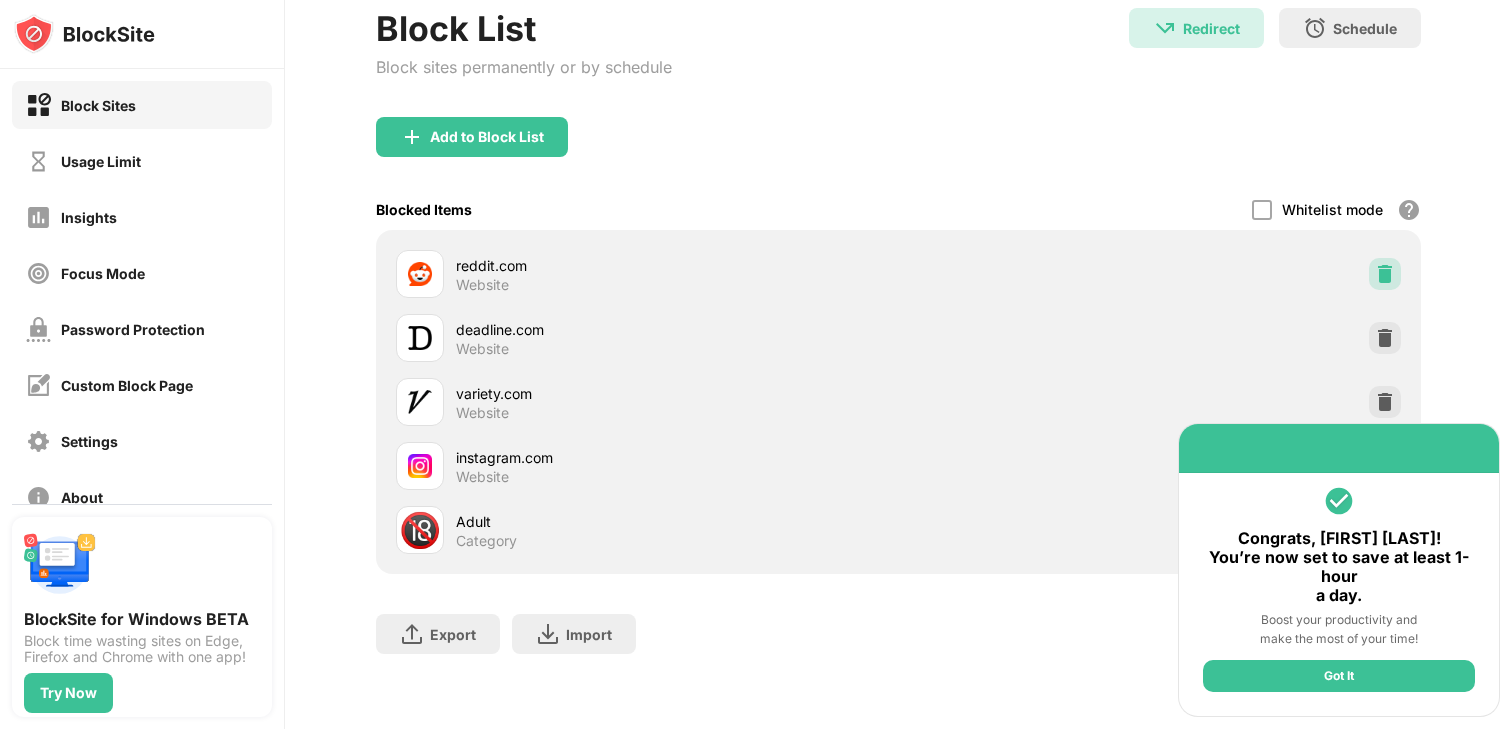 click at bounding box center [1385, 274] 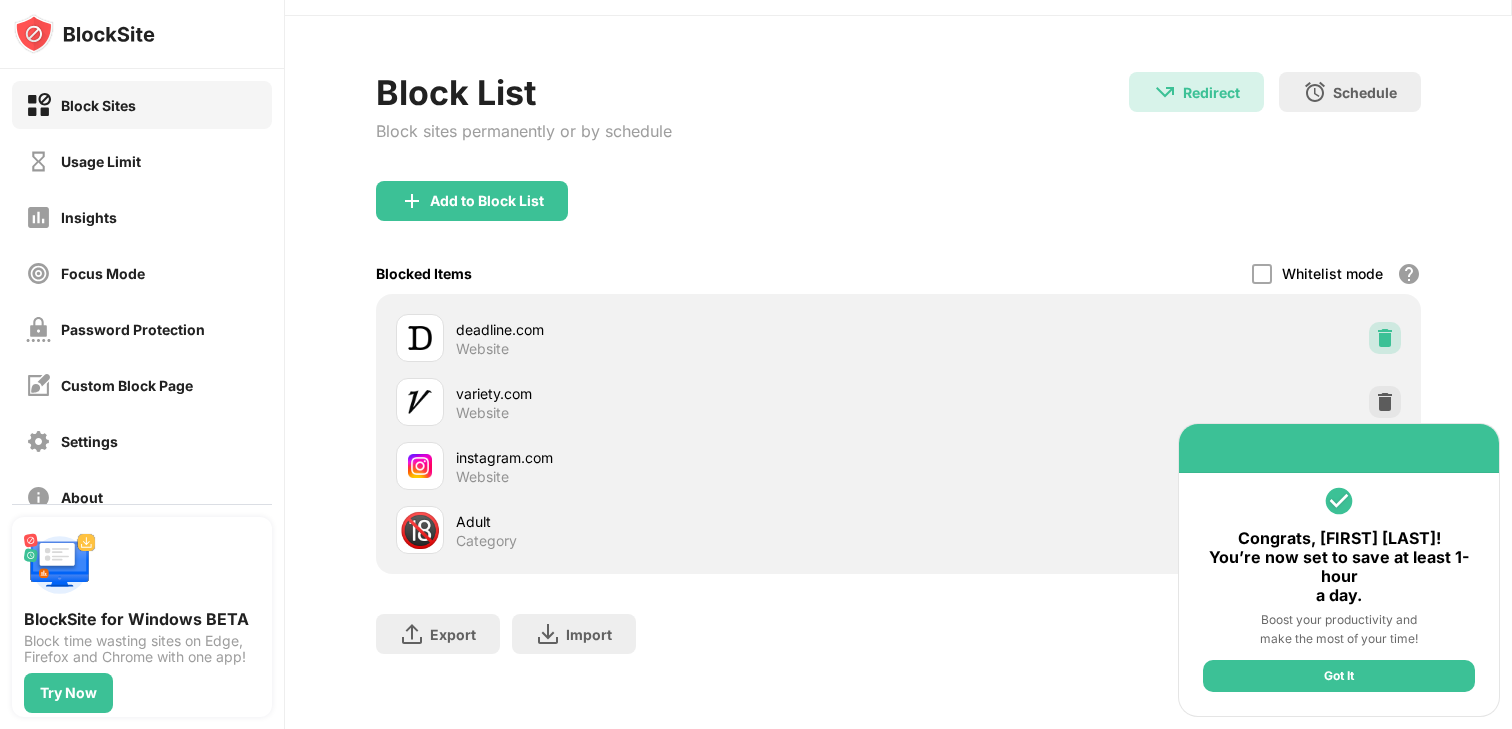 click at bounding box center (1385, 338) 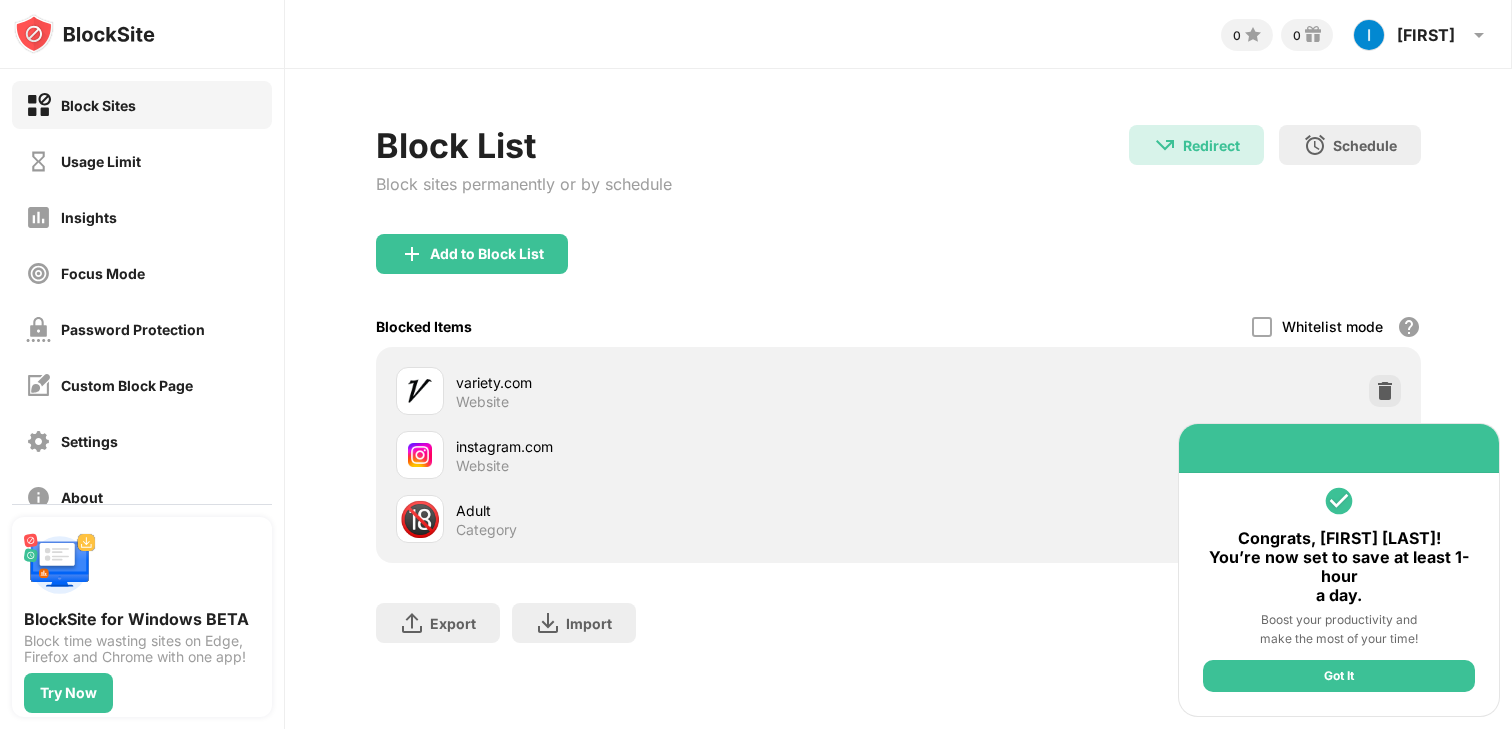 click on "Got It" at bounding box center (1339, 676) 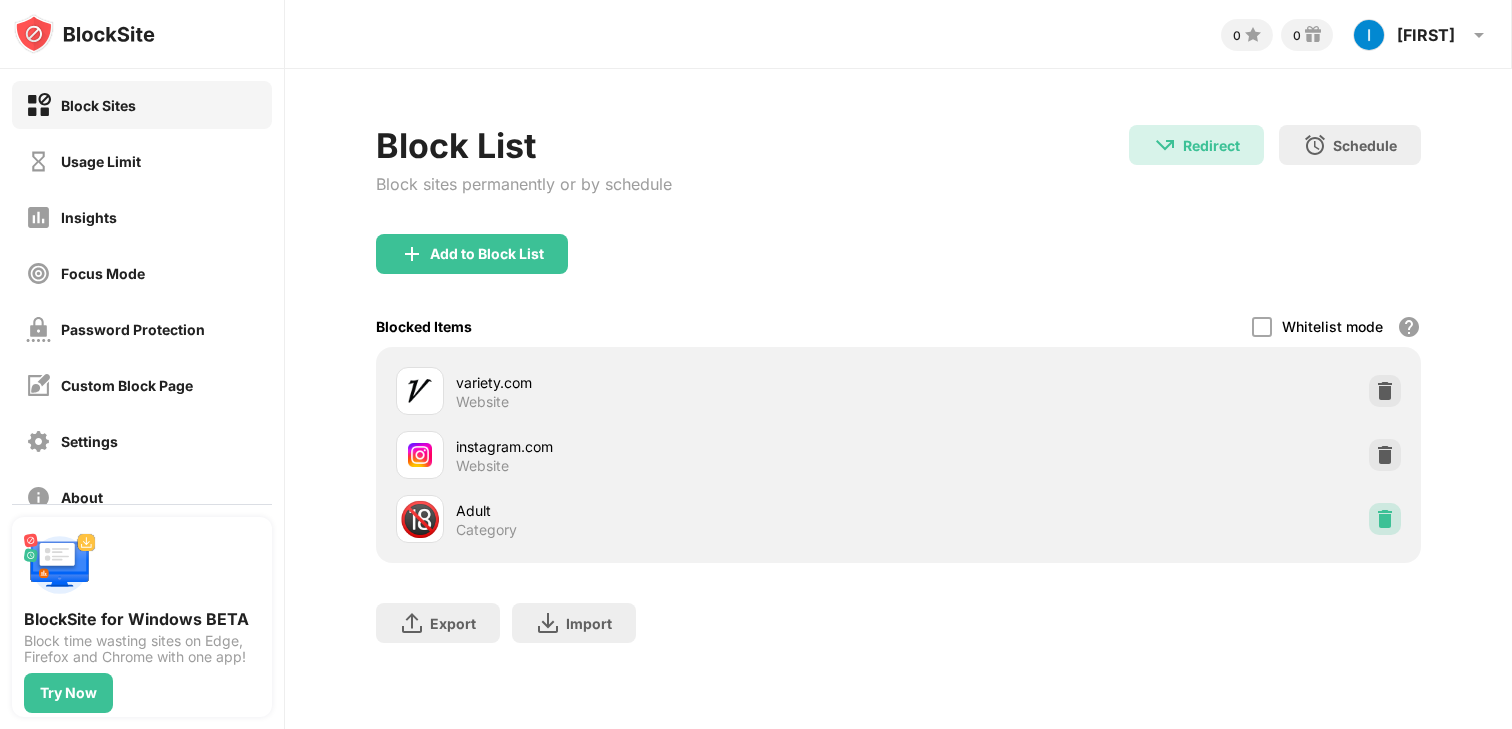 click at bounding box center [1385, 519] 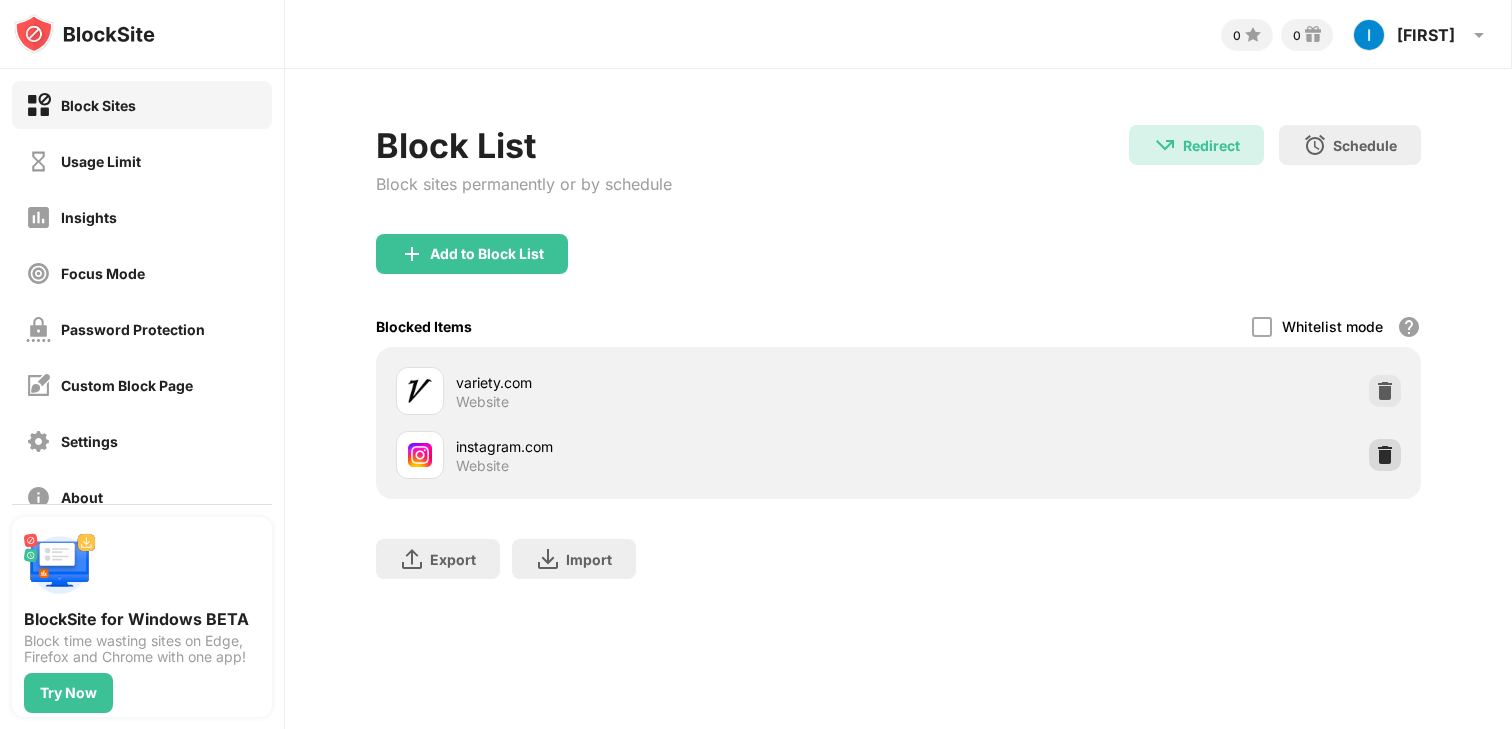 click at bounding box center [1385, 455] 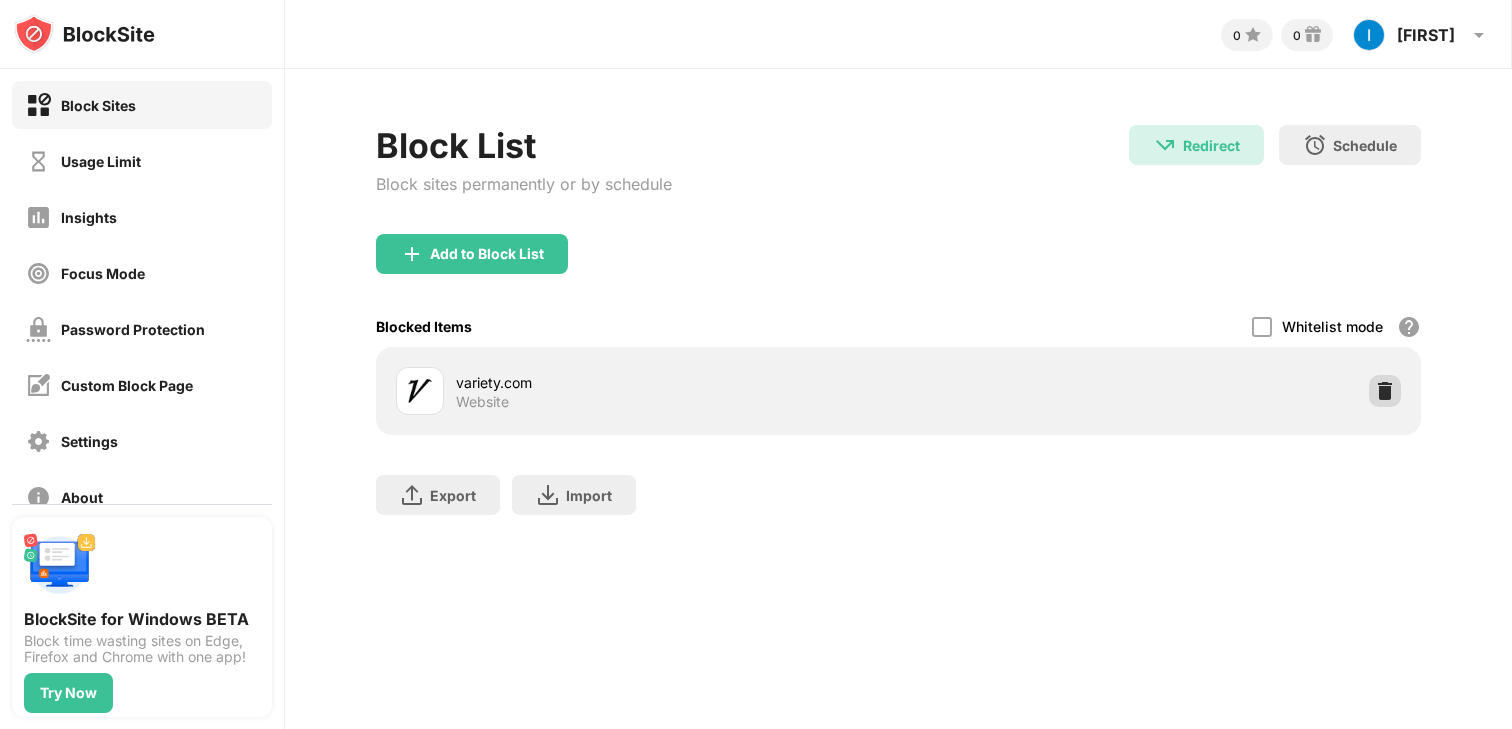 click at bounding box center [1385, 391] 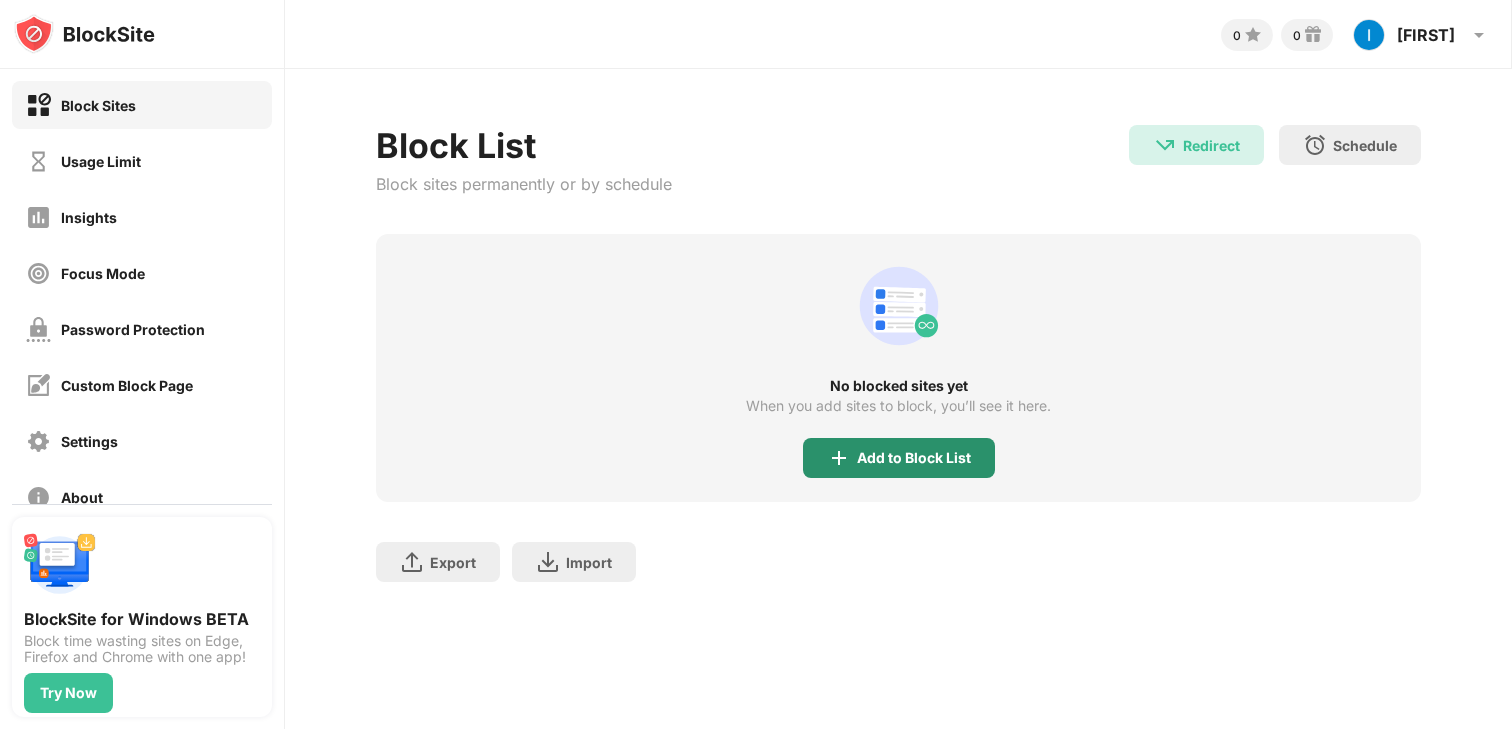 click on "Add to Block List" at bounding box center [914, 458] 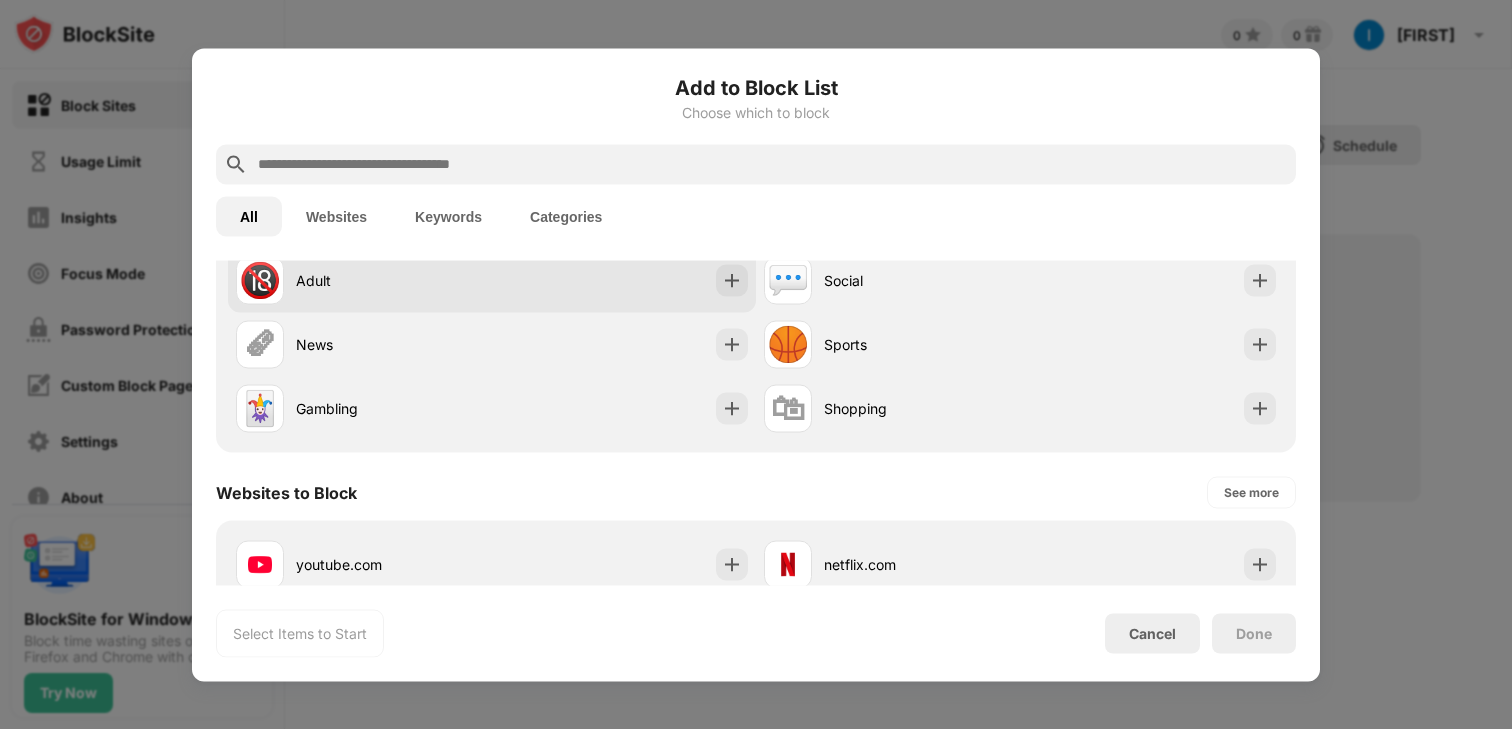 scroll, scrollTop: 84, scrollLeft: 0, axis: vertical 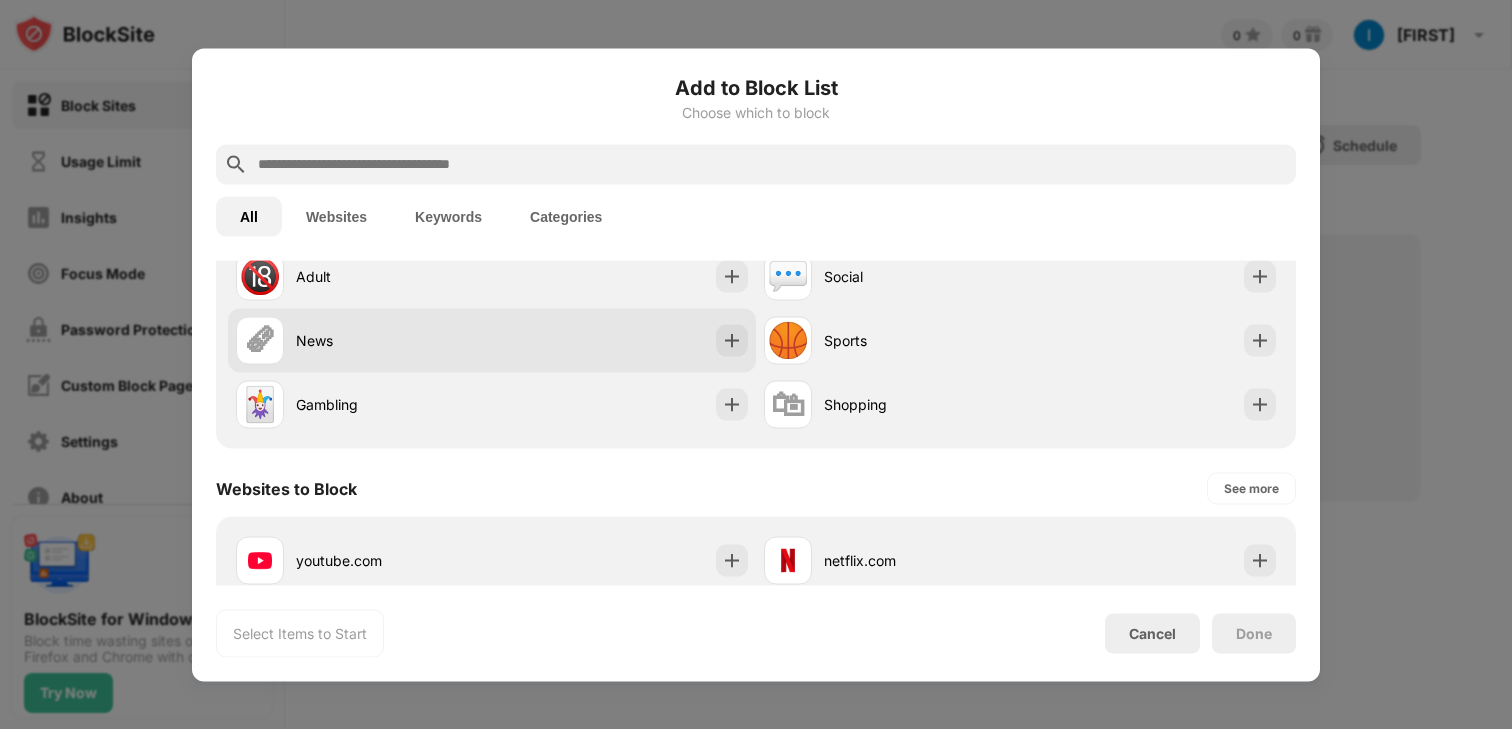 click on "🗞" at bounding box center [260, 340] 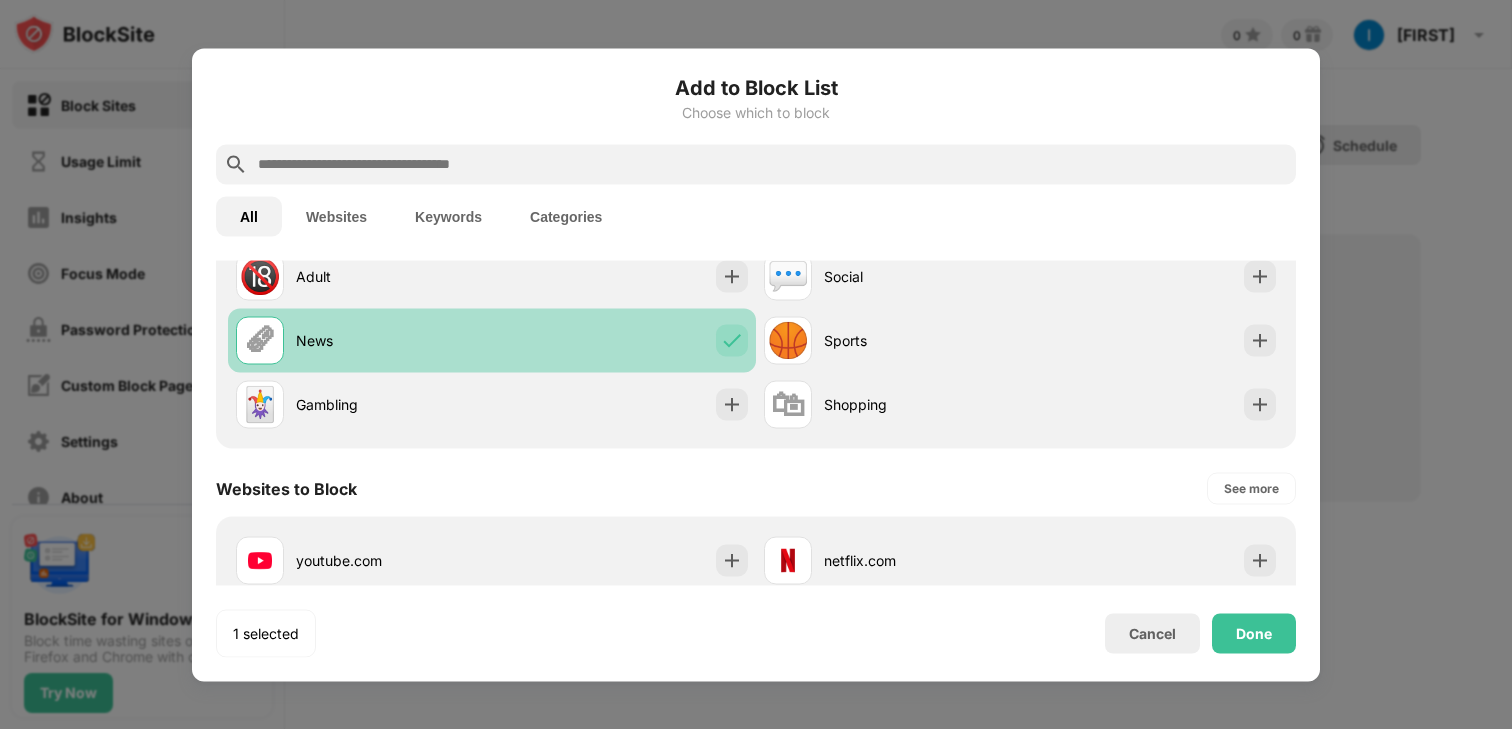 click on "🗞 News" at bounding box center [364, 340] 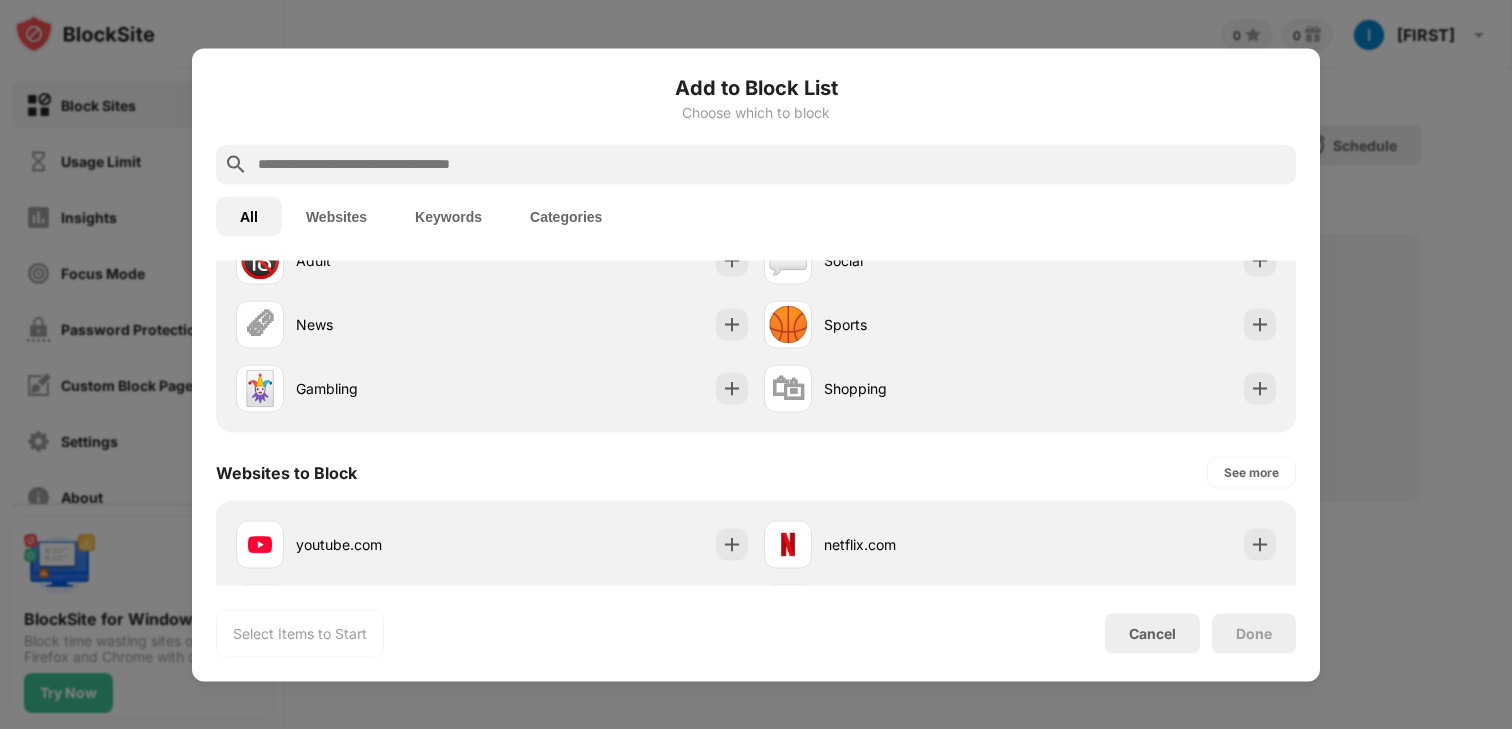 scroll, scrollTop: 0, scrollLeft: 0, axis: both 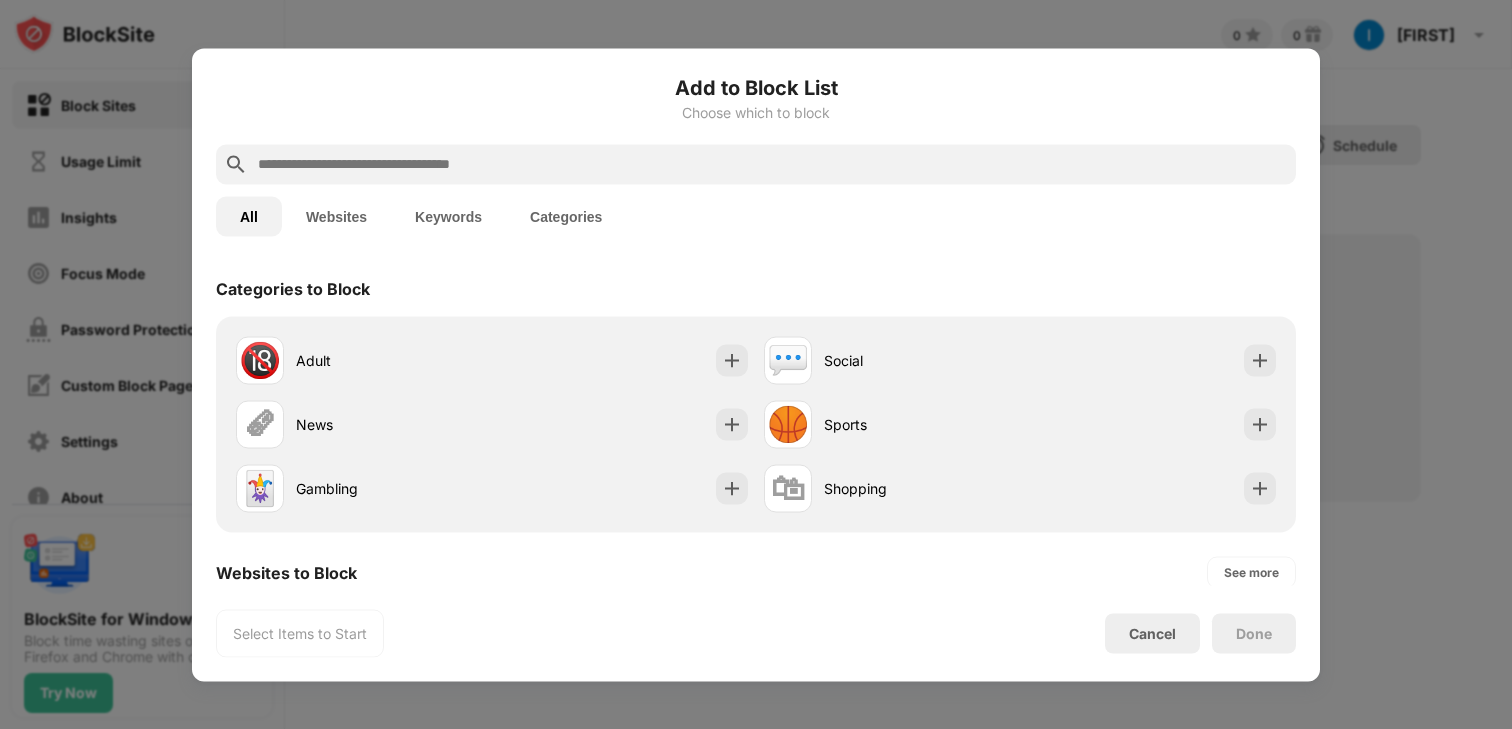 click on "Websites" at bounding box center (336, 216) 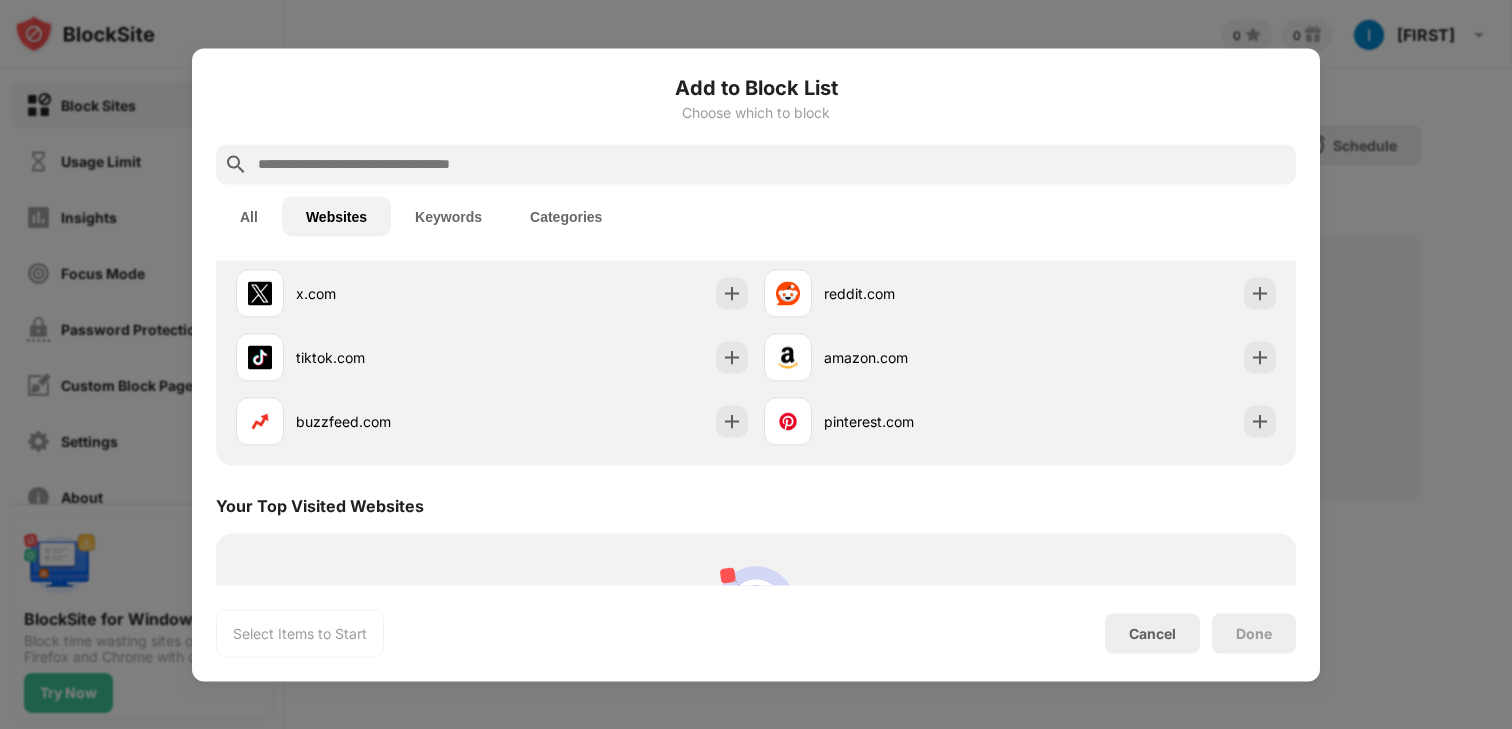 scroll, scrollTop: 0, scrollLeft: 0, axis: both 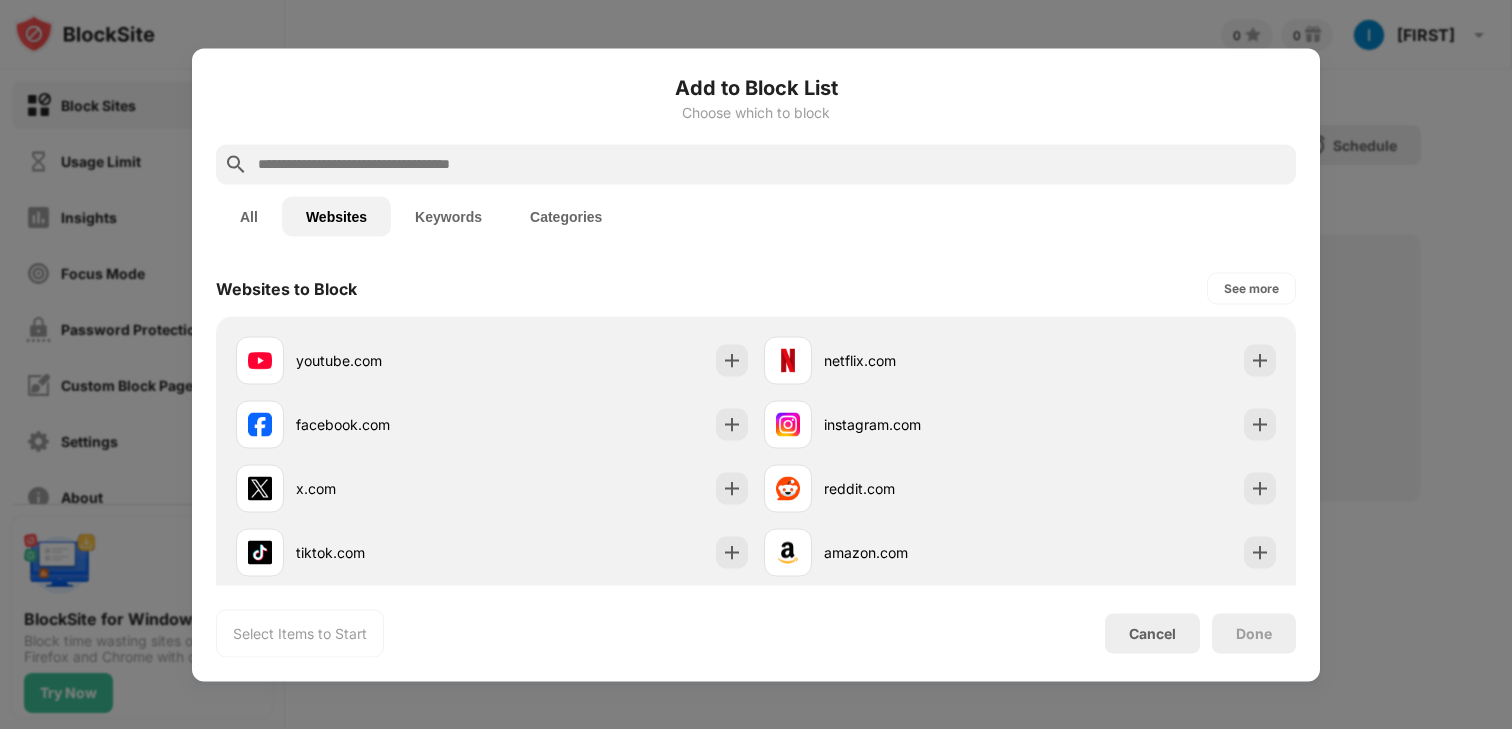 click at bounding box center [772, 164] 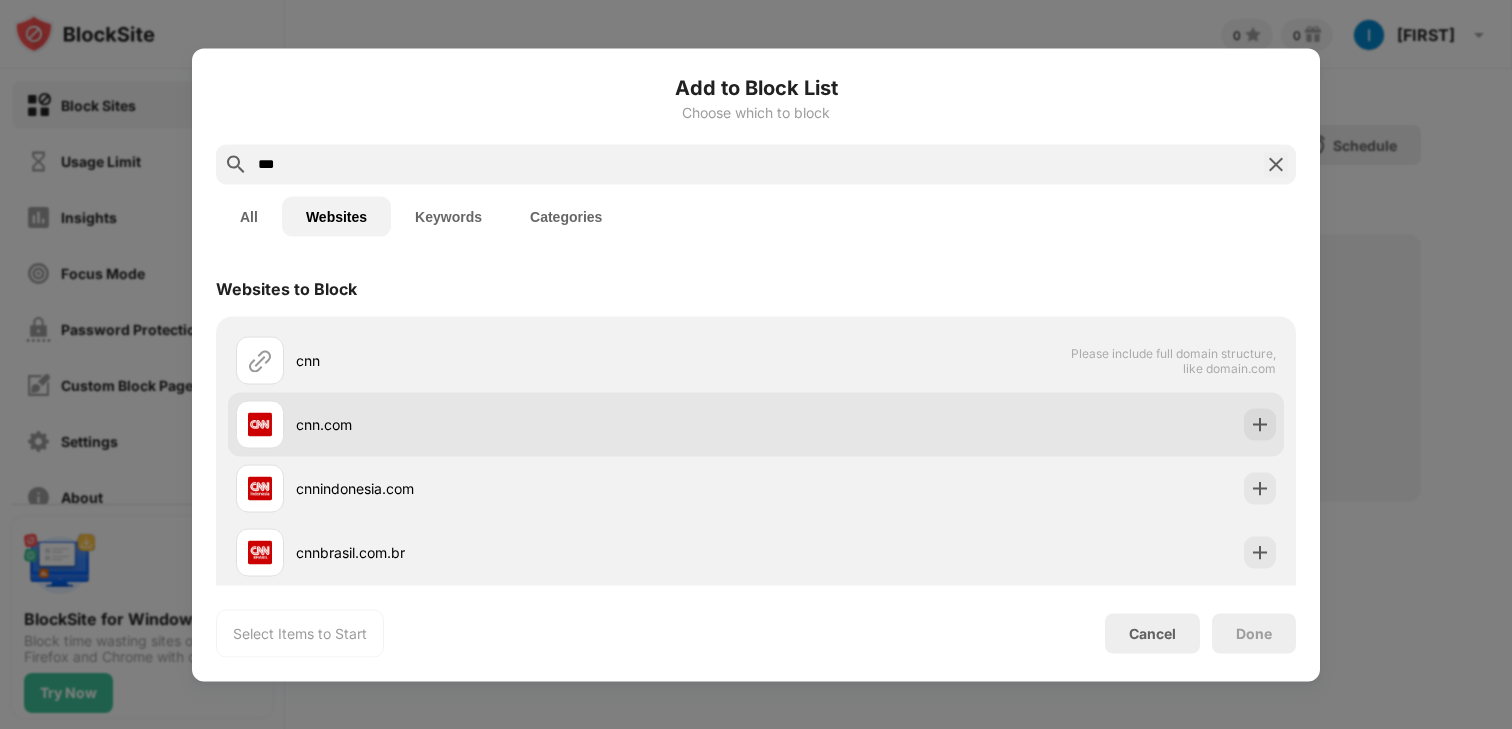 type on "***" 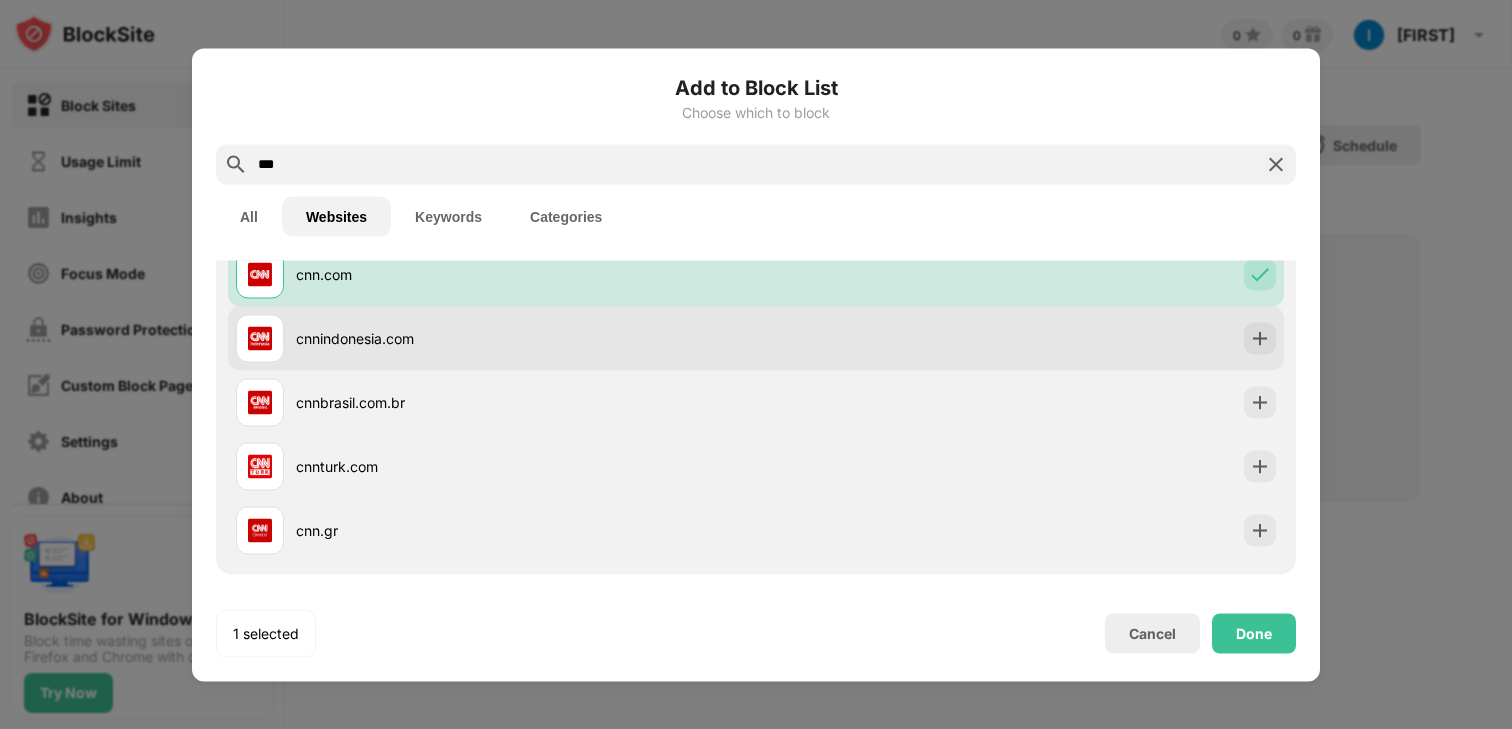 scroll, scrollTop: 0, scrollLeft: 0, axis: both 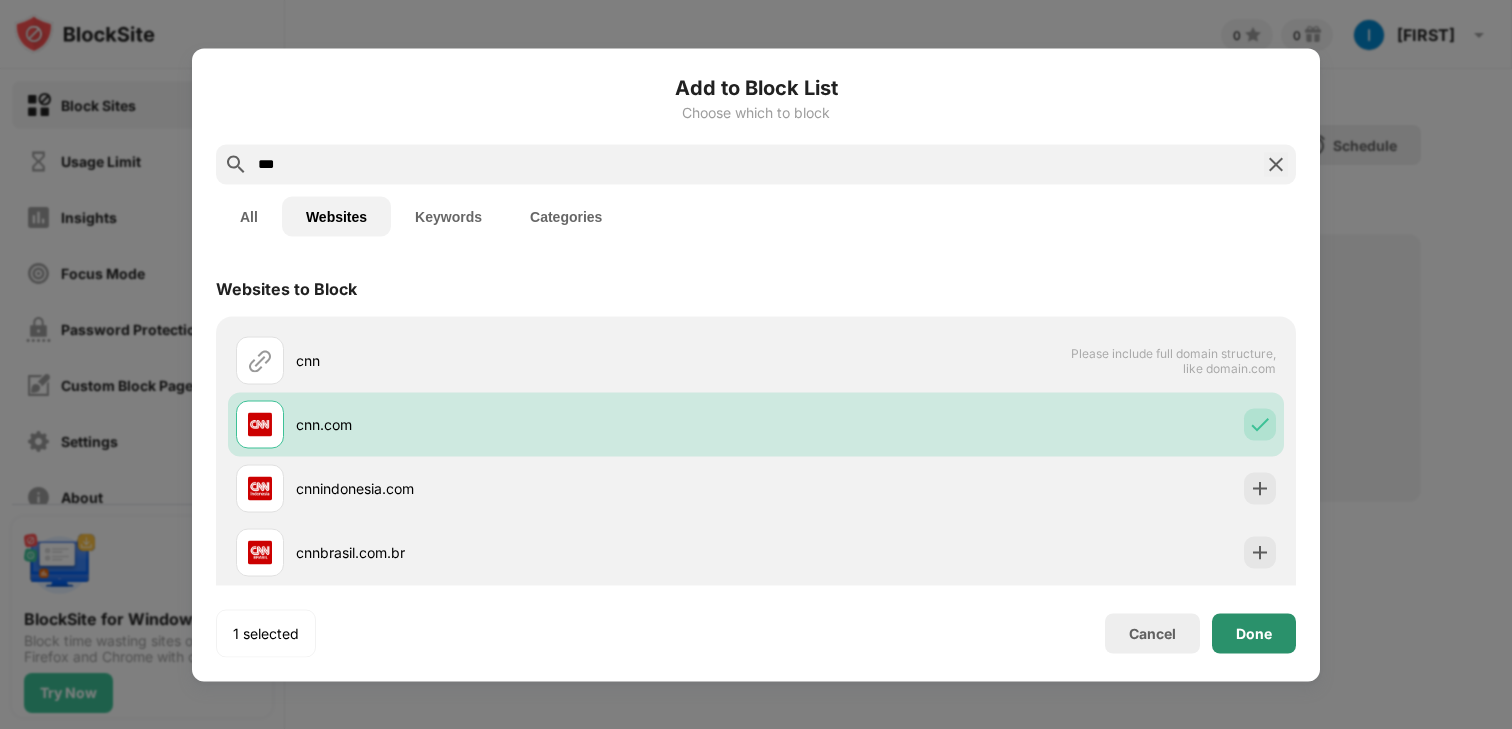 click on "Done" at bounding box center [1254, 633] 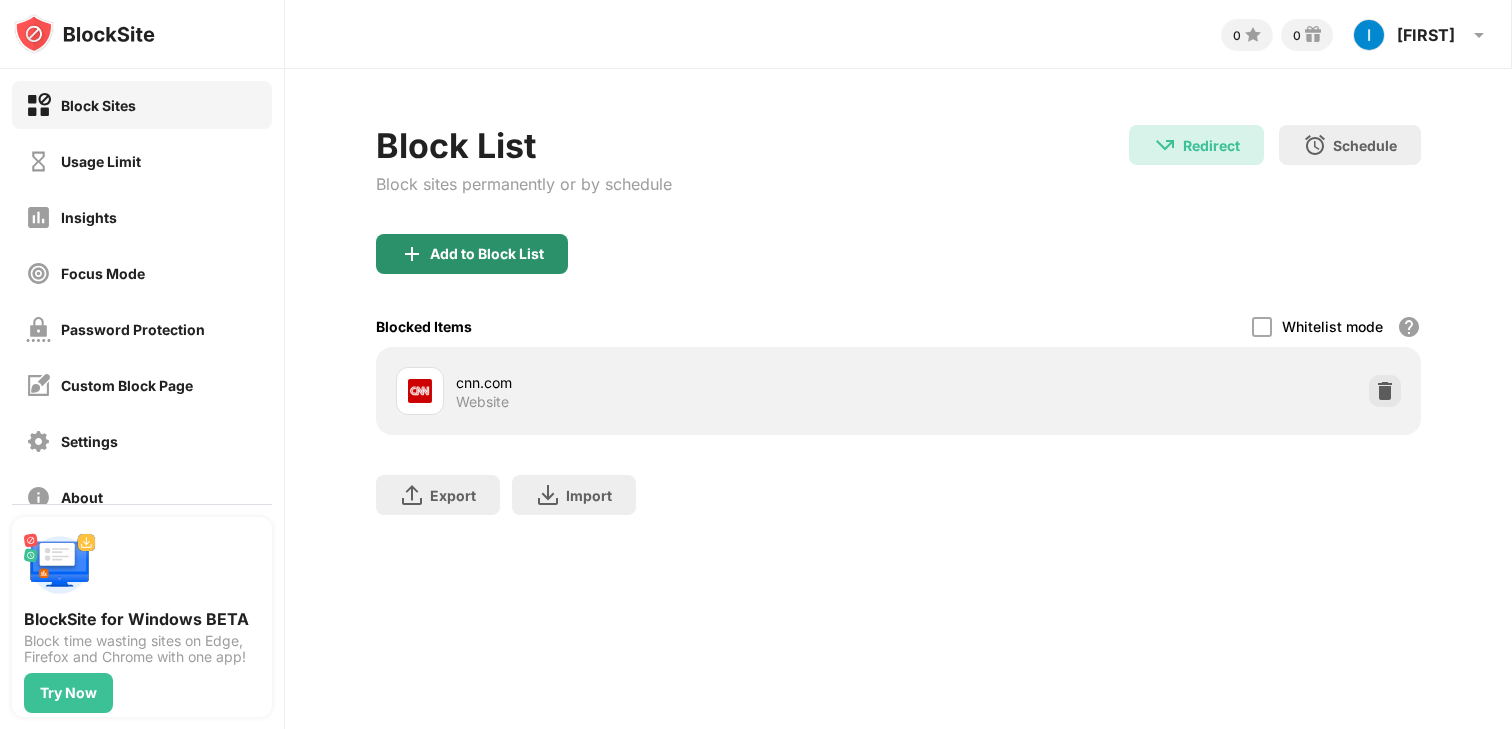 click on "Add to Block List" at bounding box center (487, 254) 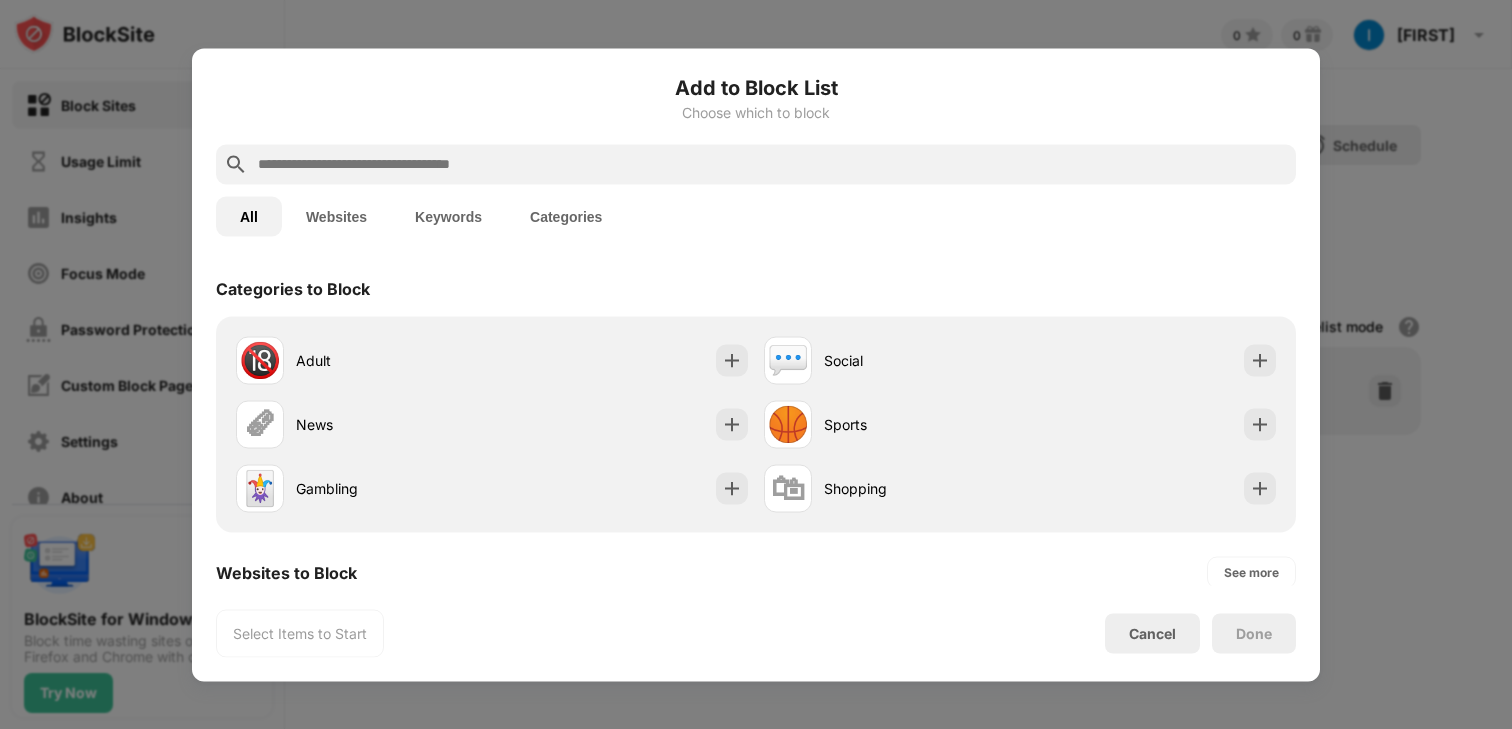 click at bounding box center [772, 164] 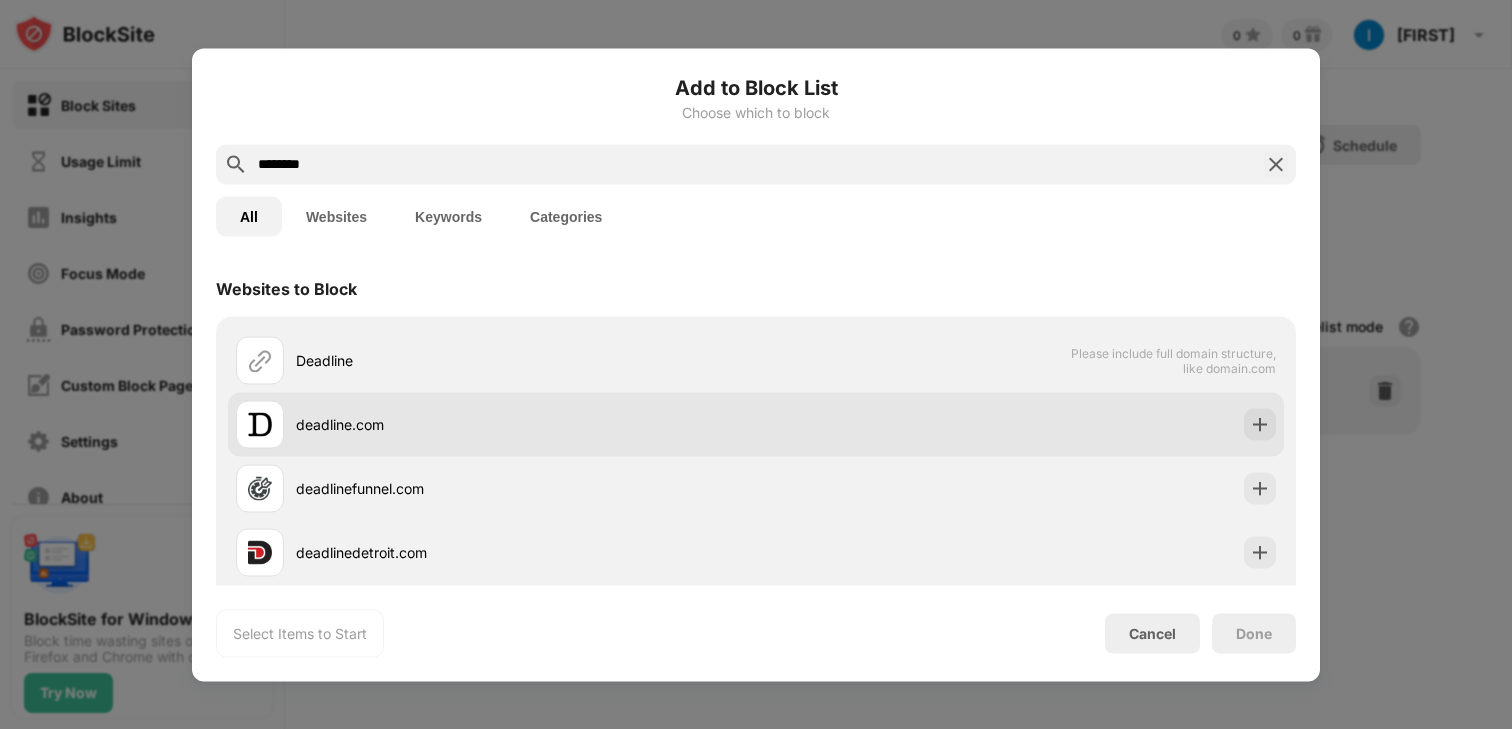 type on "********" 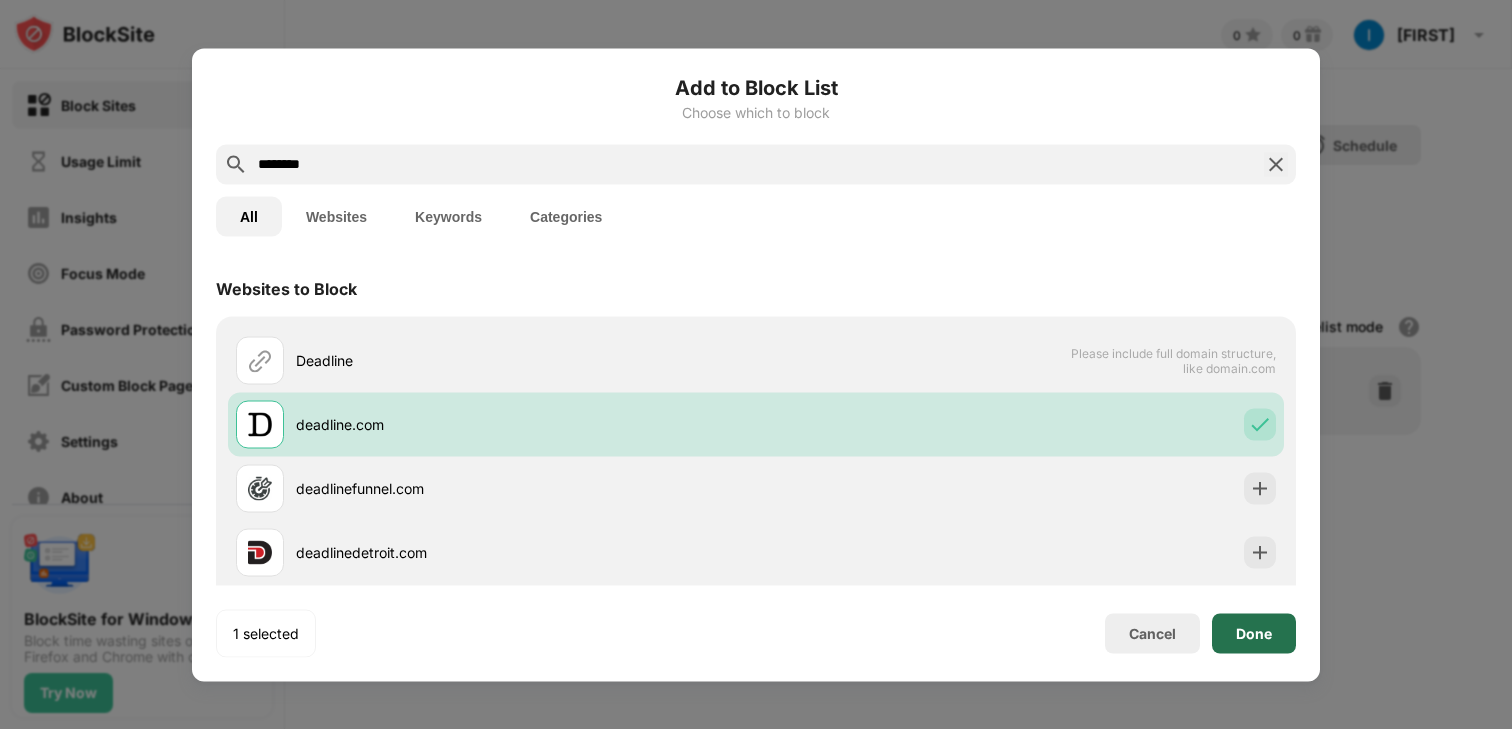 click on "Done" at bounding box center [1254, 633] 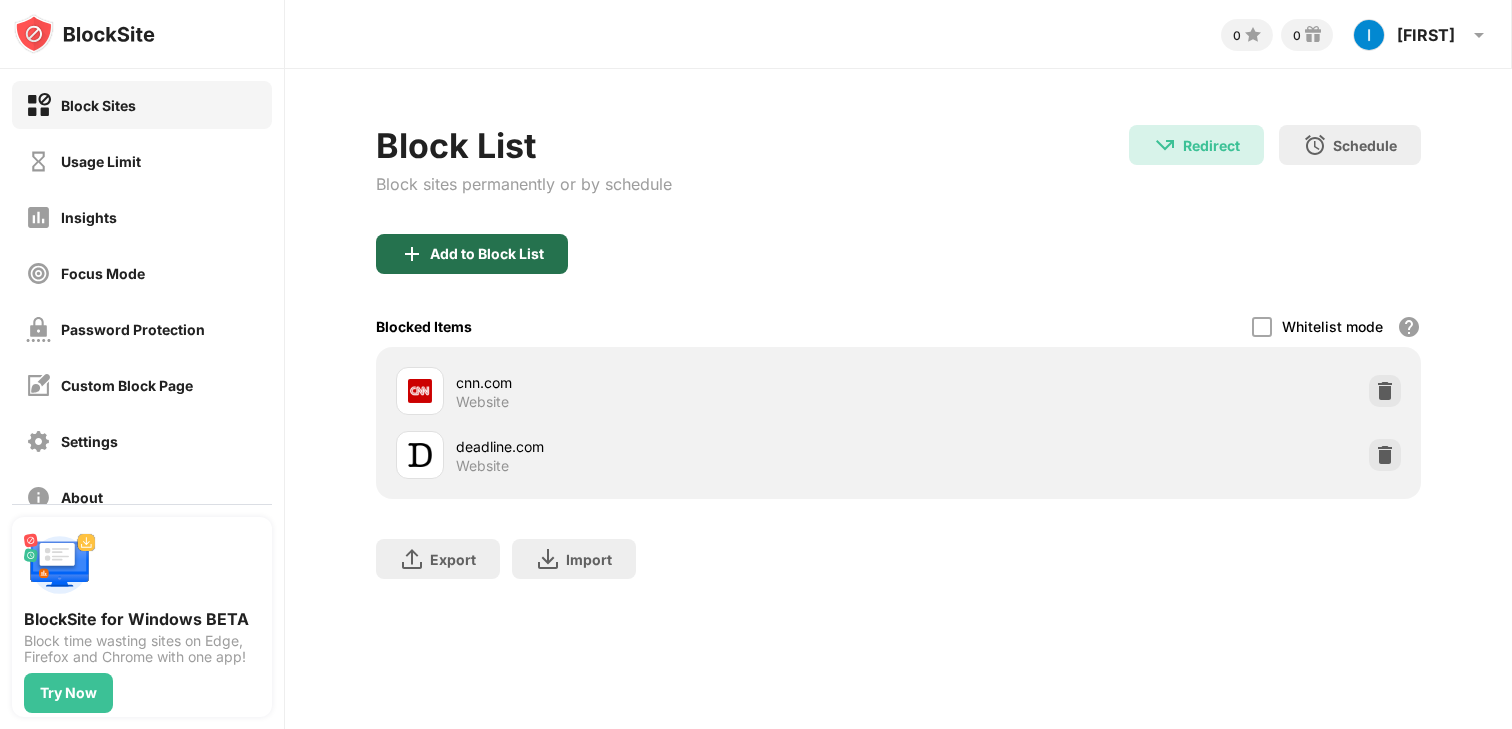 click on "Add to Block List" at bounding box center [487, 254] 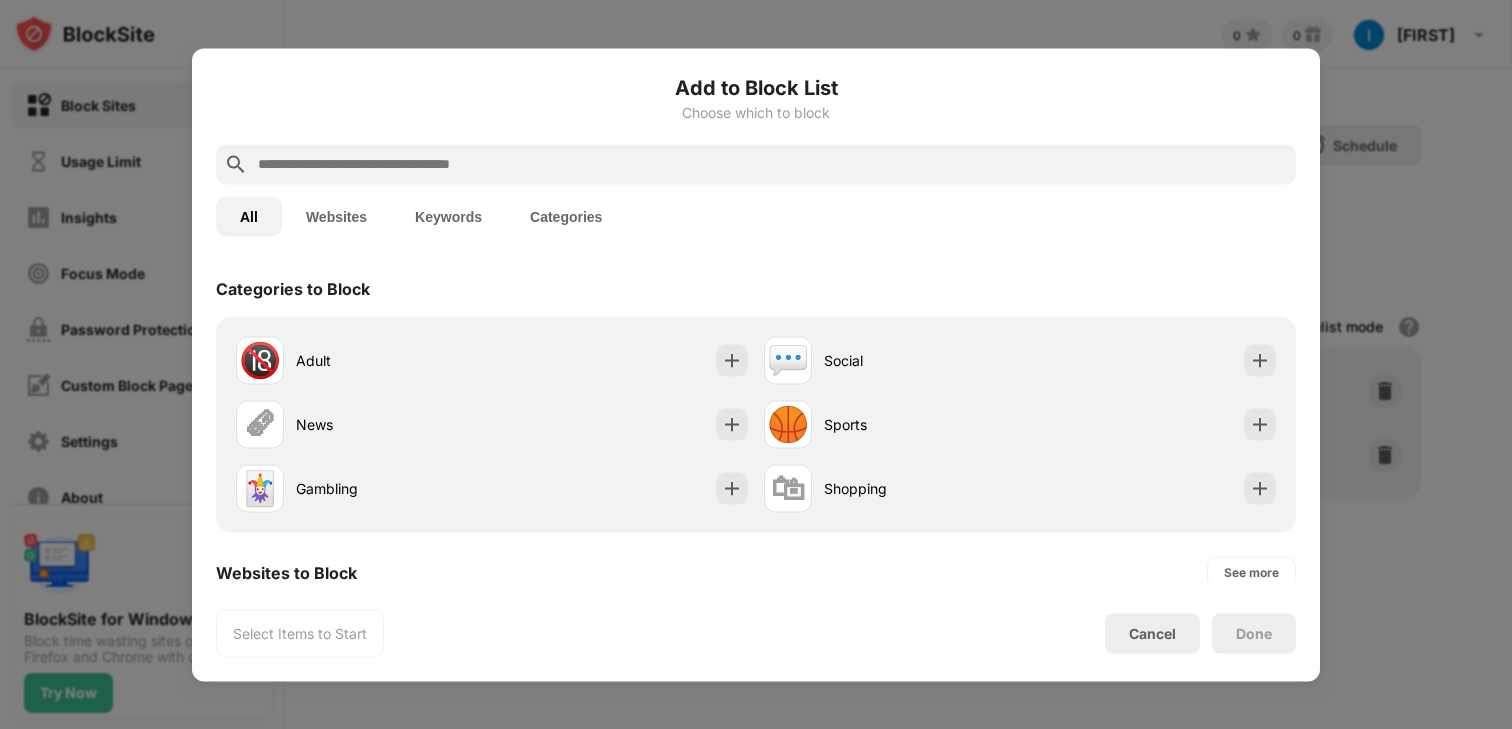 click at bounding box center (772, 164) 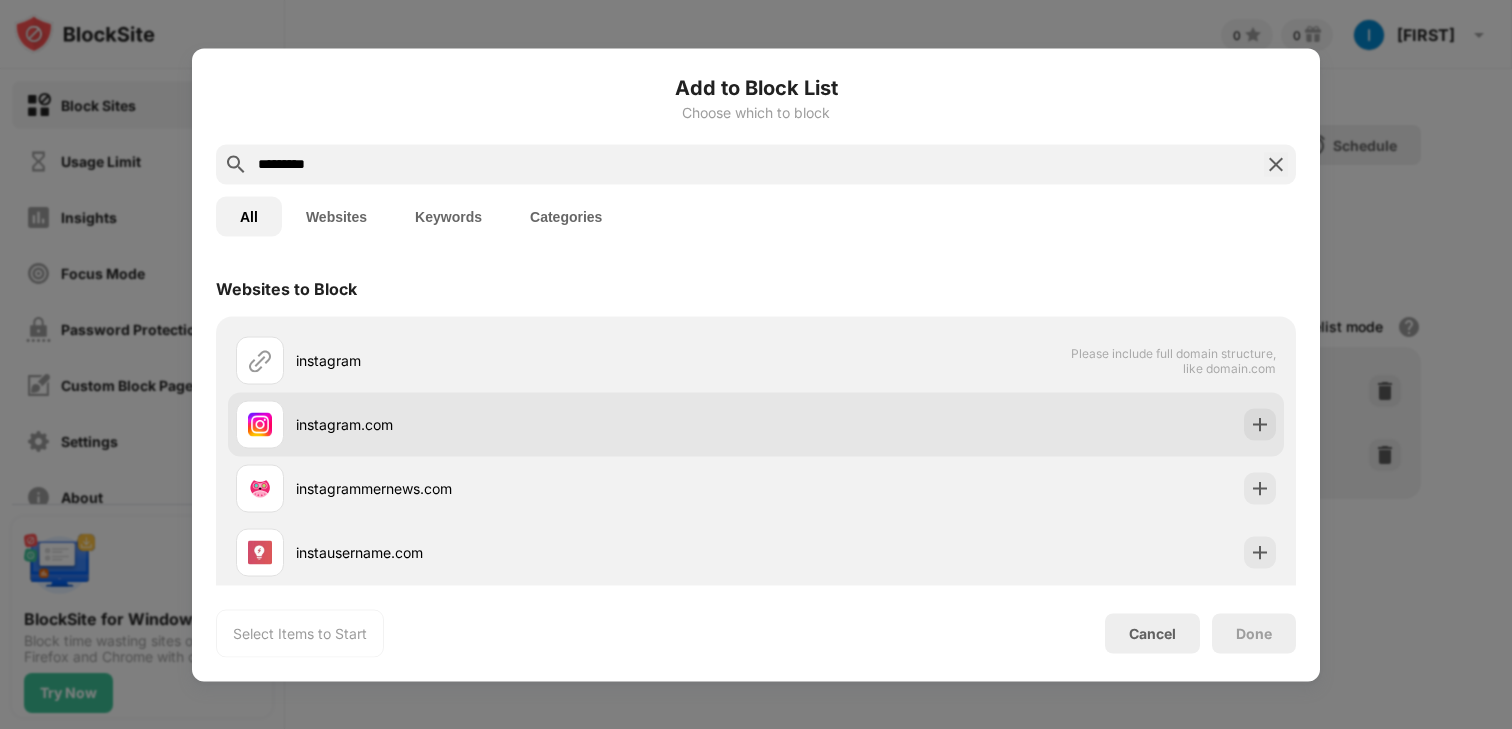 type on "*********" 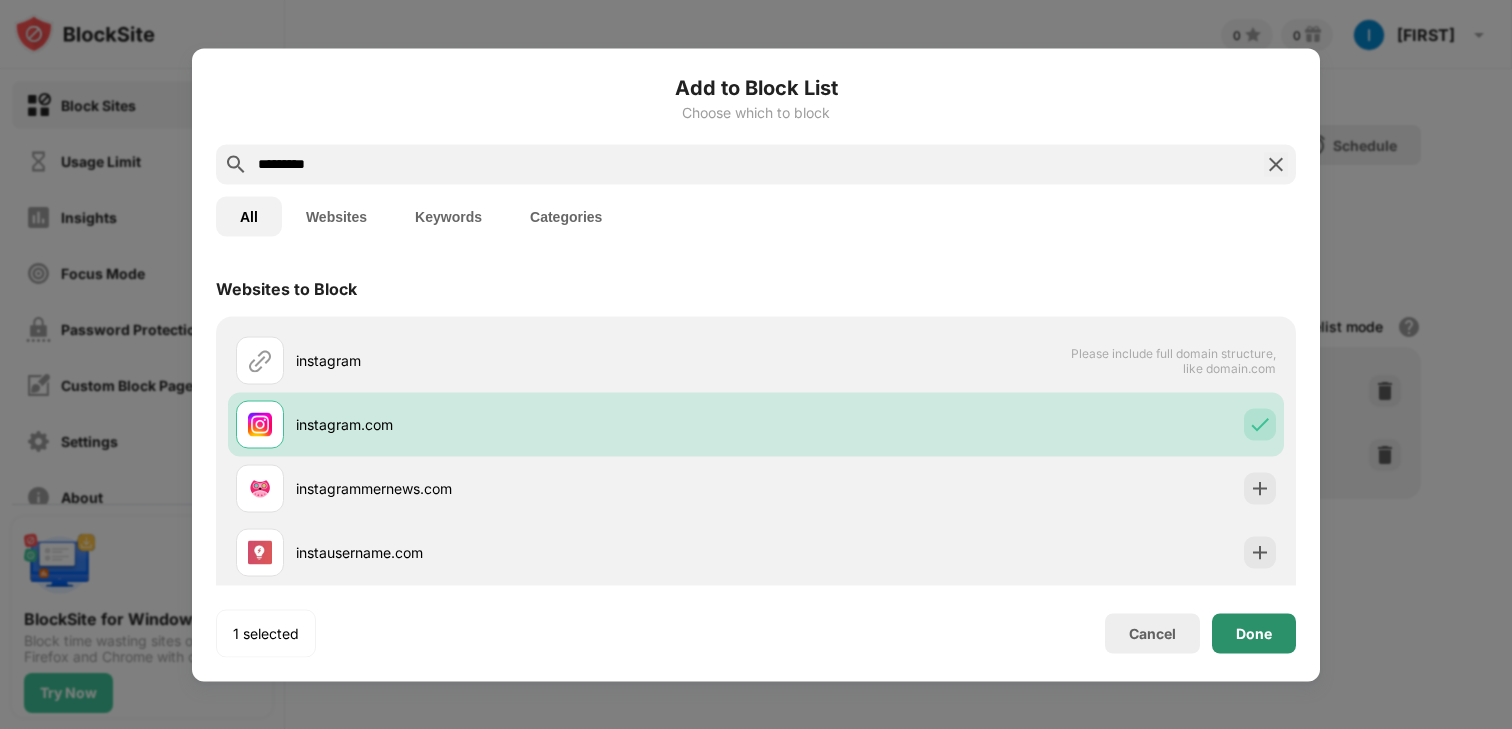 click on "Done" at bounding box center [1254, 633] 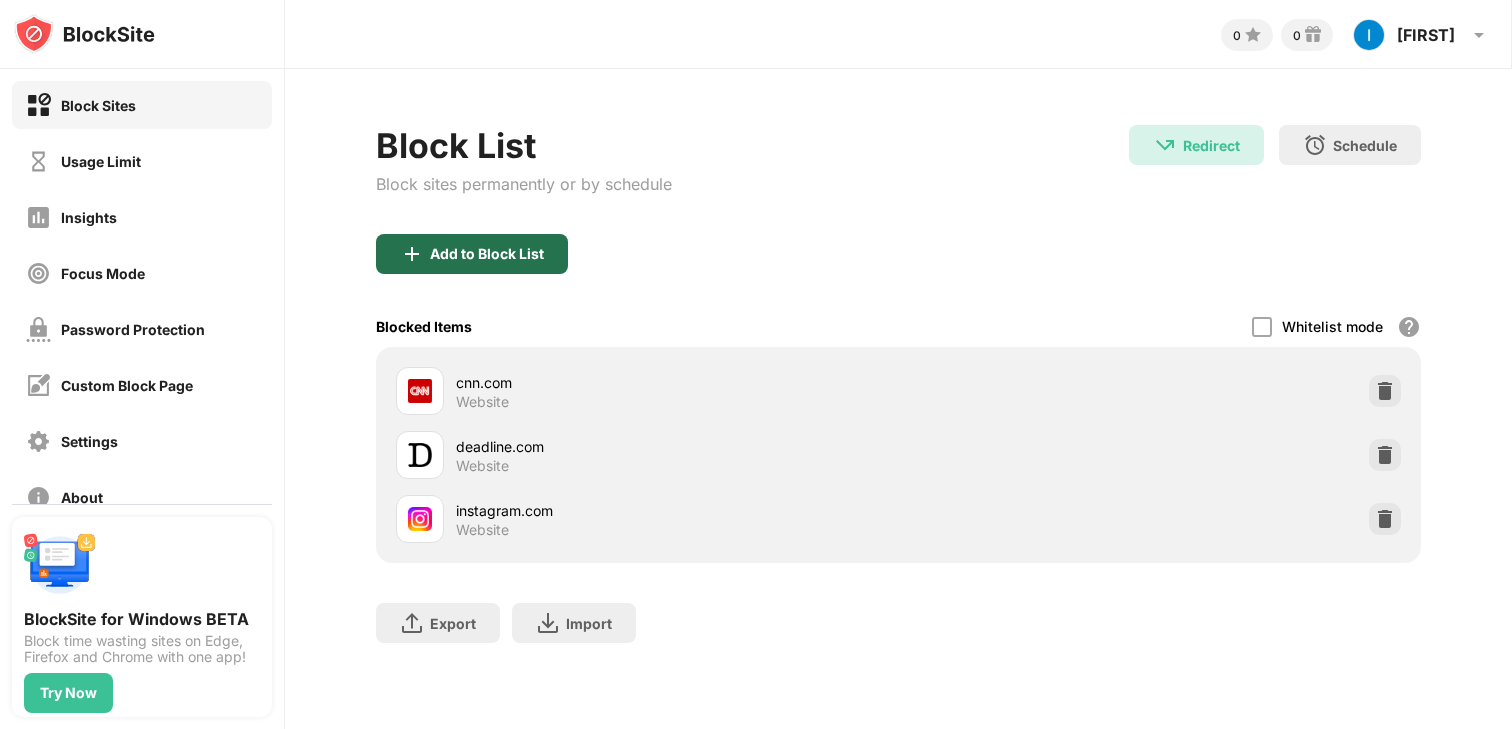 click on "Add to Block List" at bounding box center [487, 254] 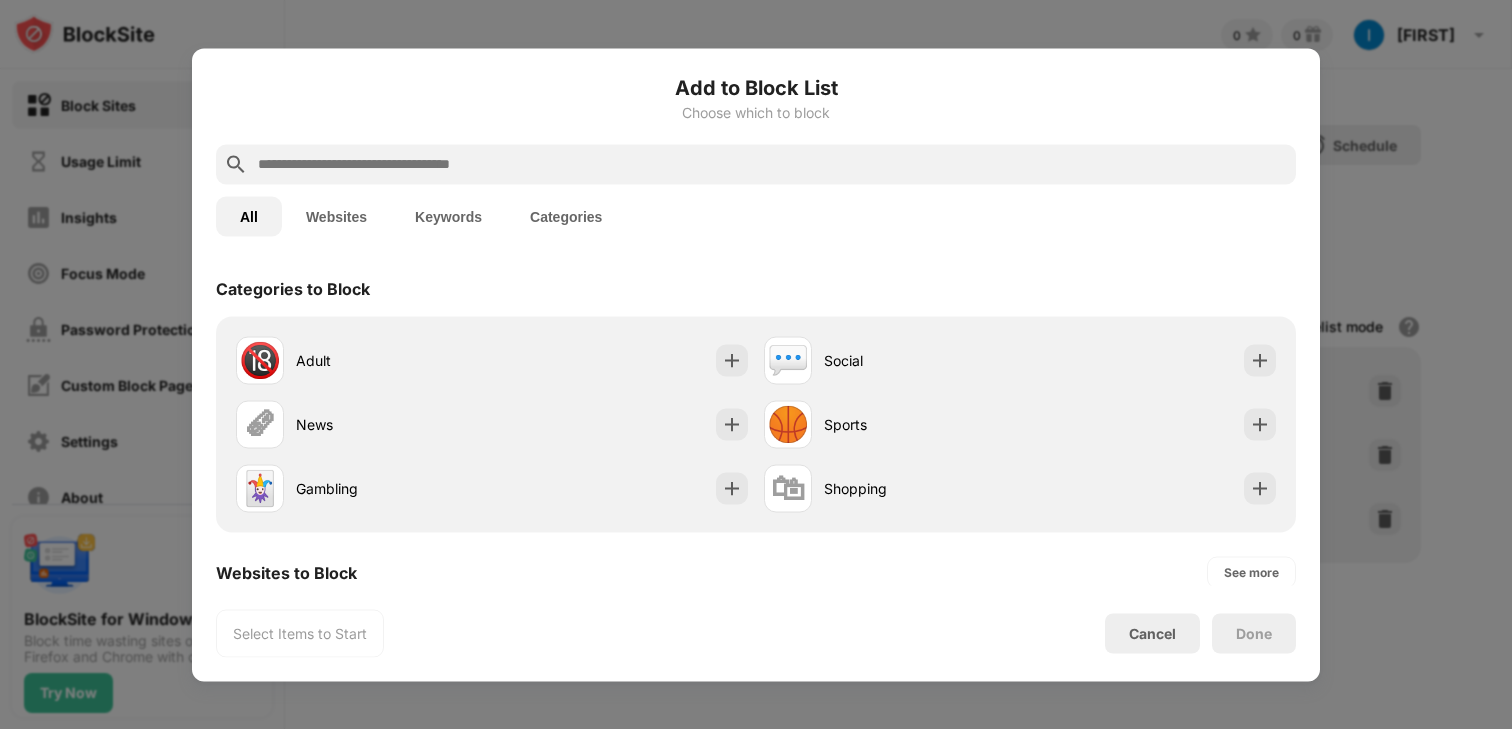 click at bounding box center (772, 164) 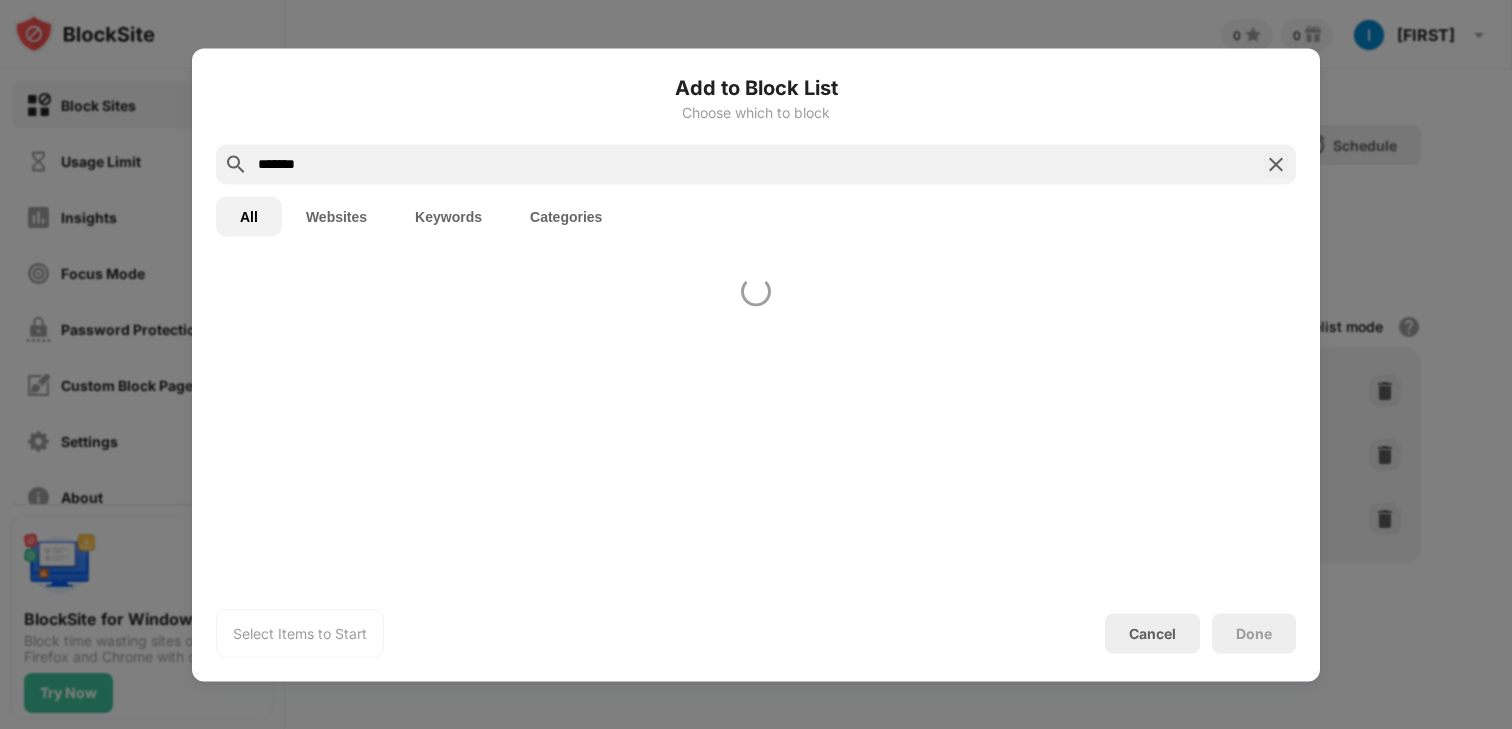 type on "********" 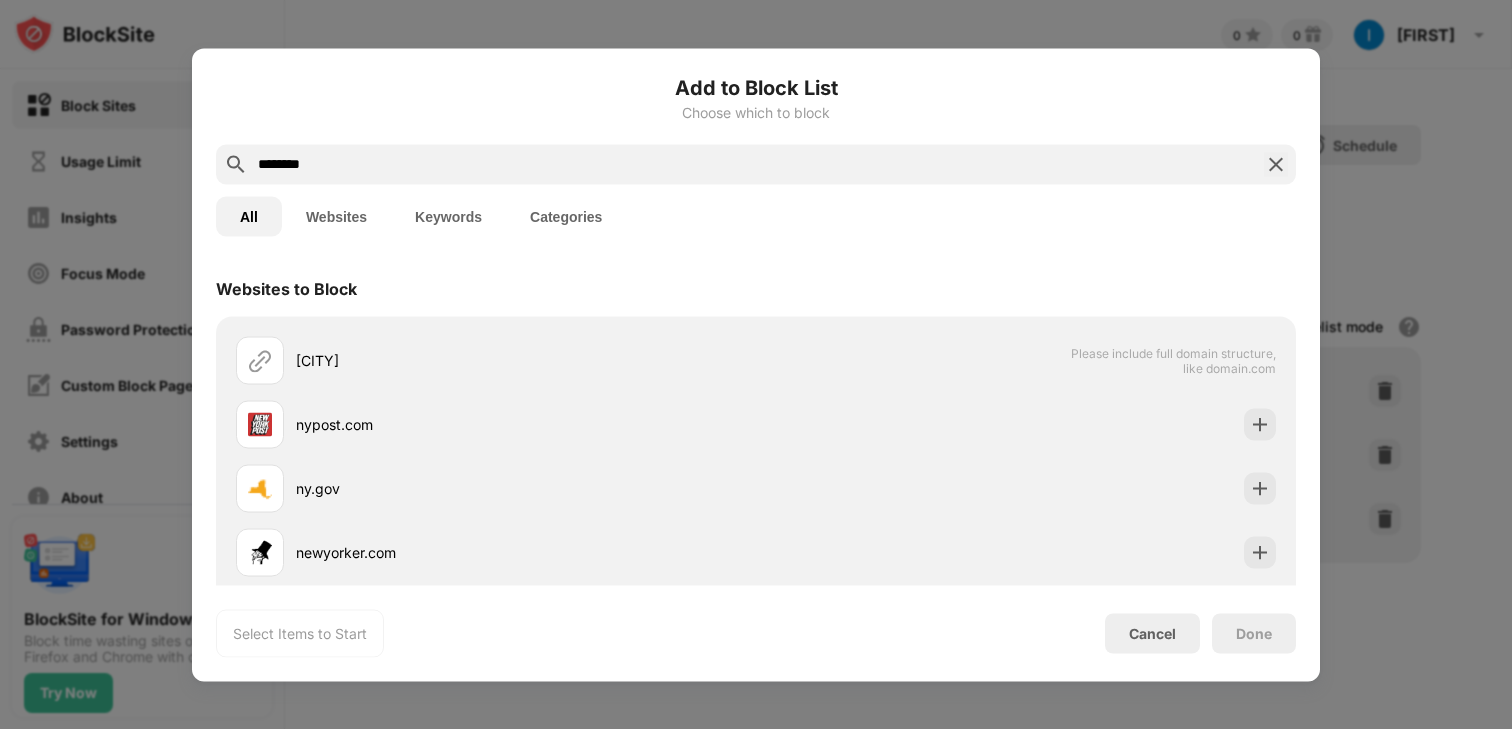 type 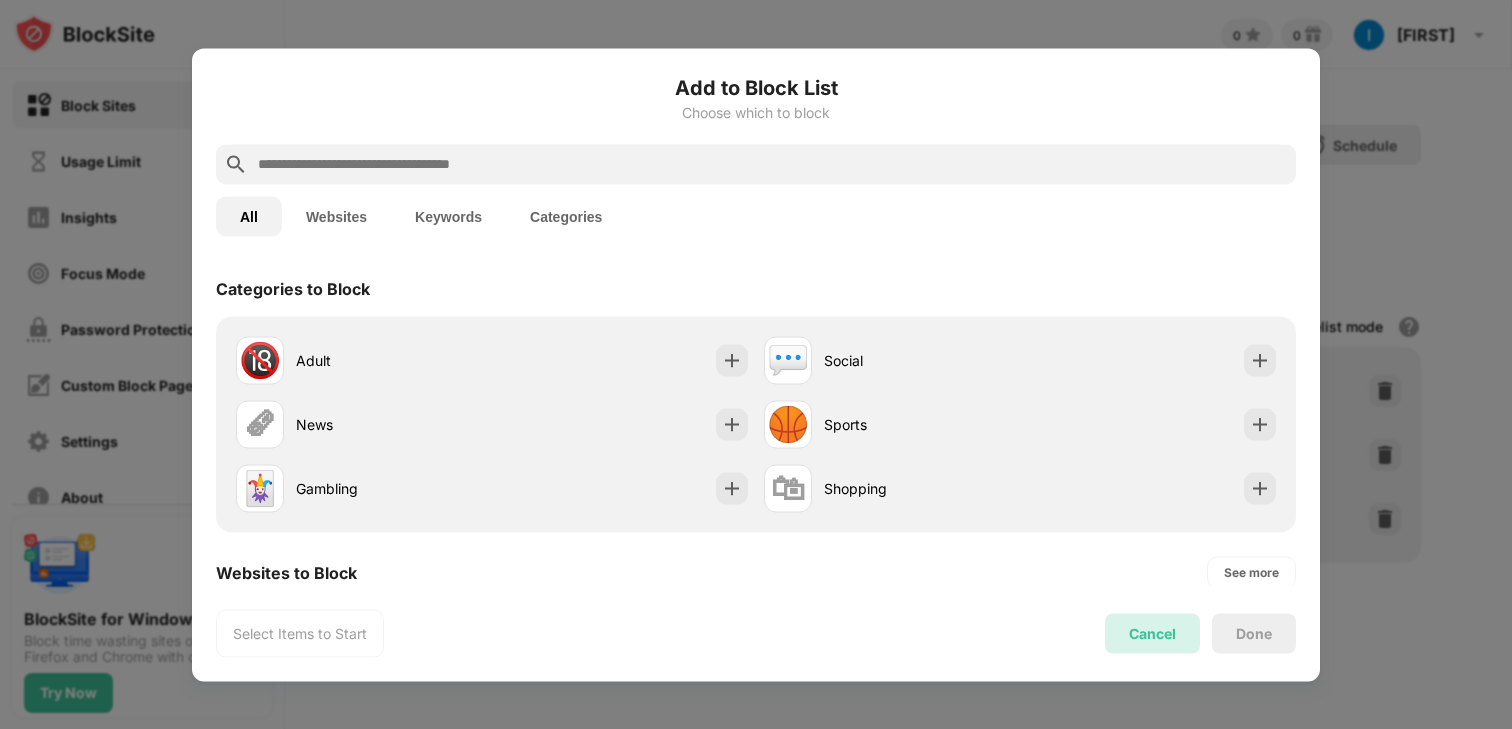 click on "Cancel" at bounding box center [1152, 633] 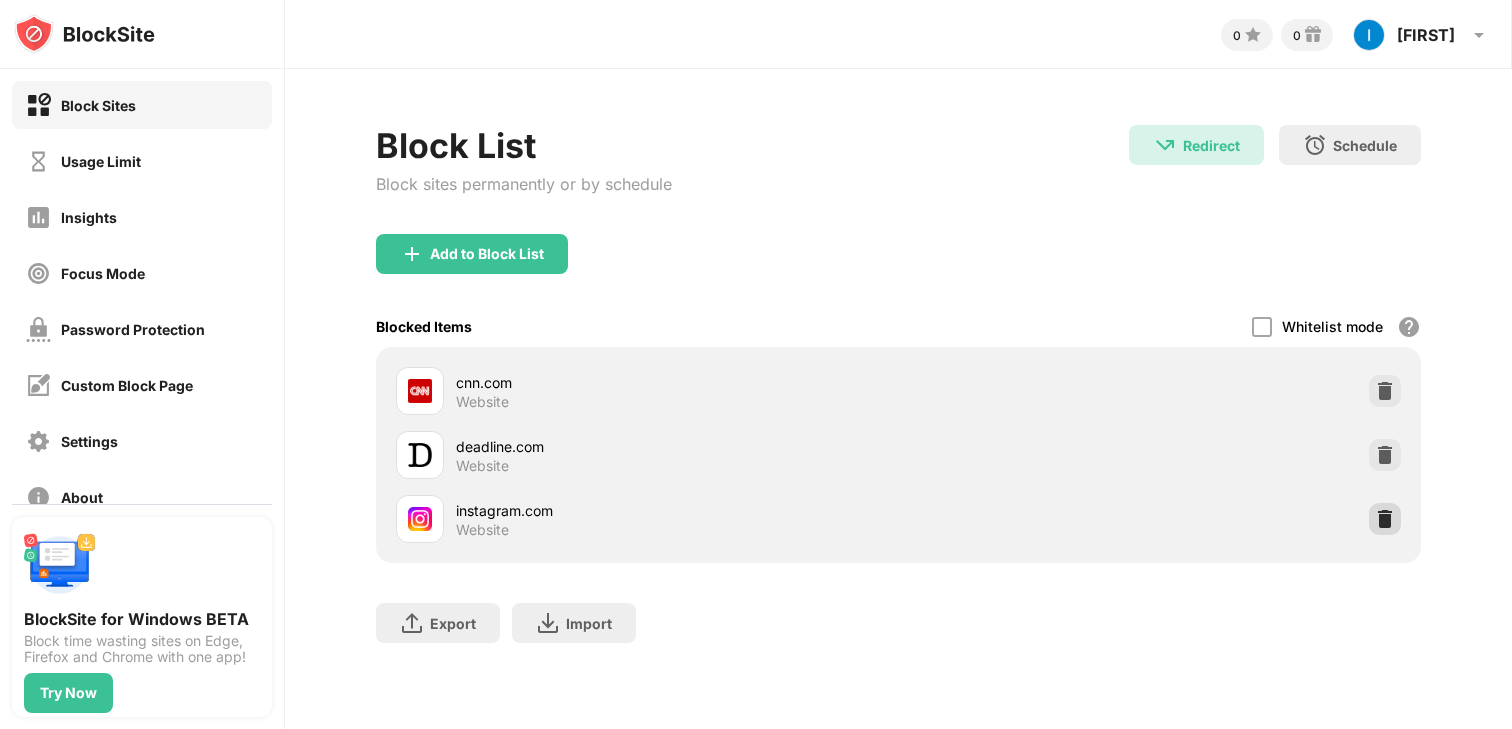 click at bounding box center (1385, 519) 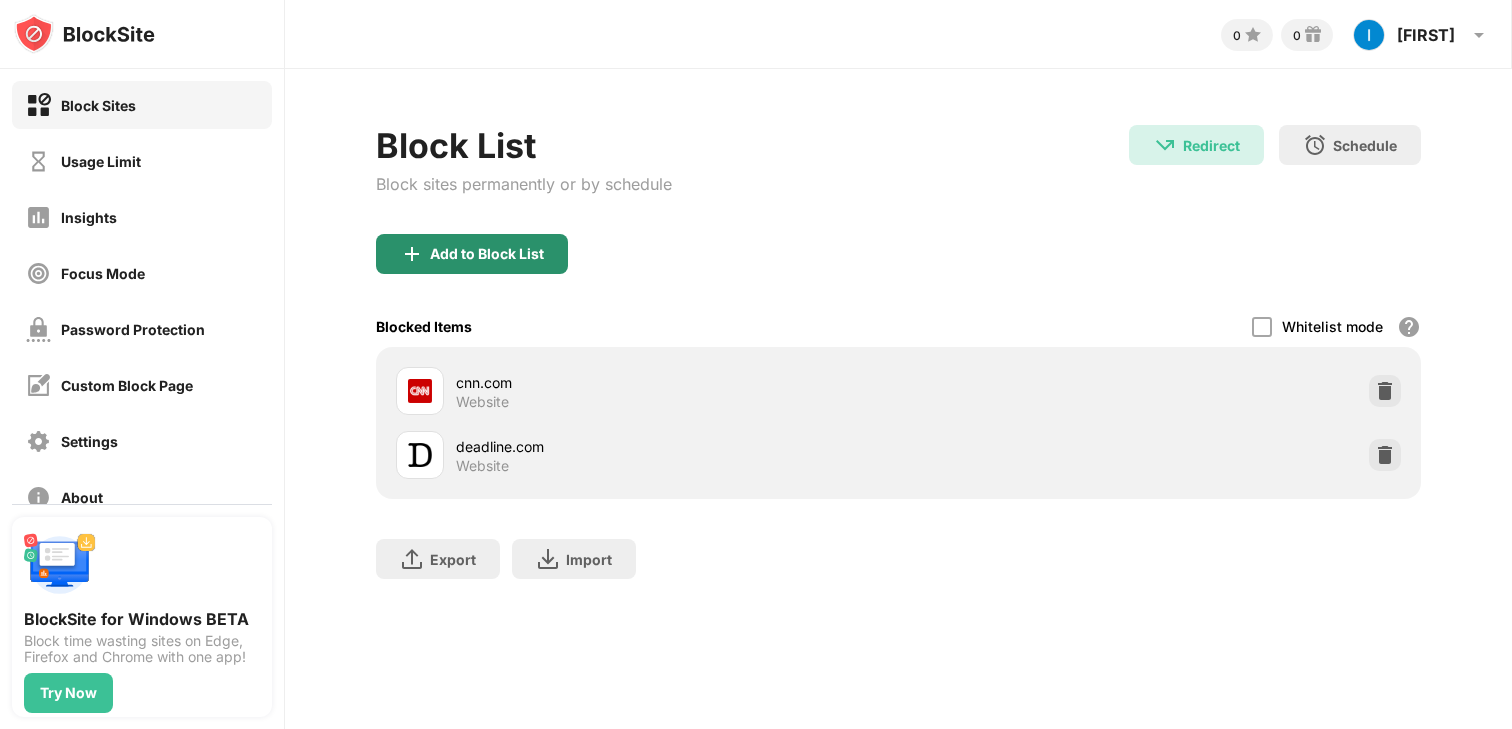 click on "Add to Block List" at bounding box center (472, 254) 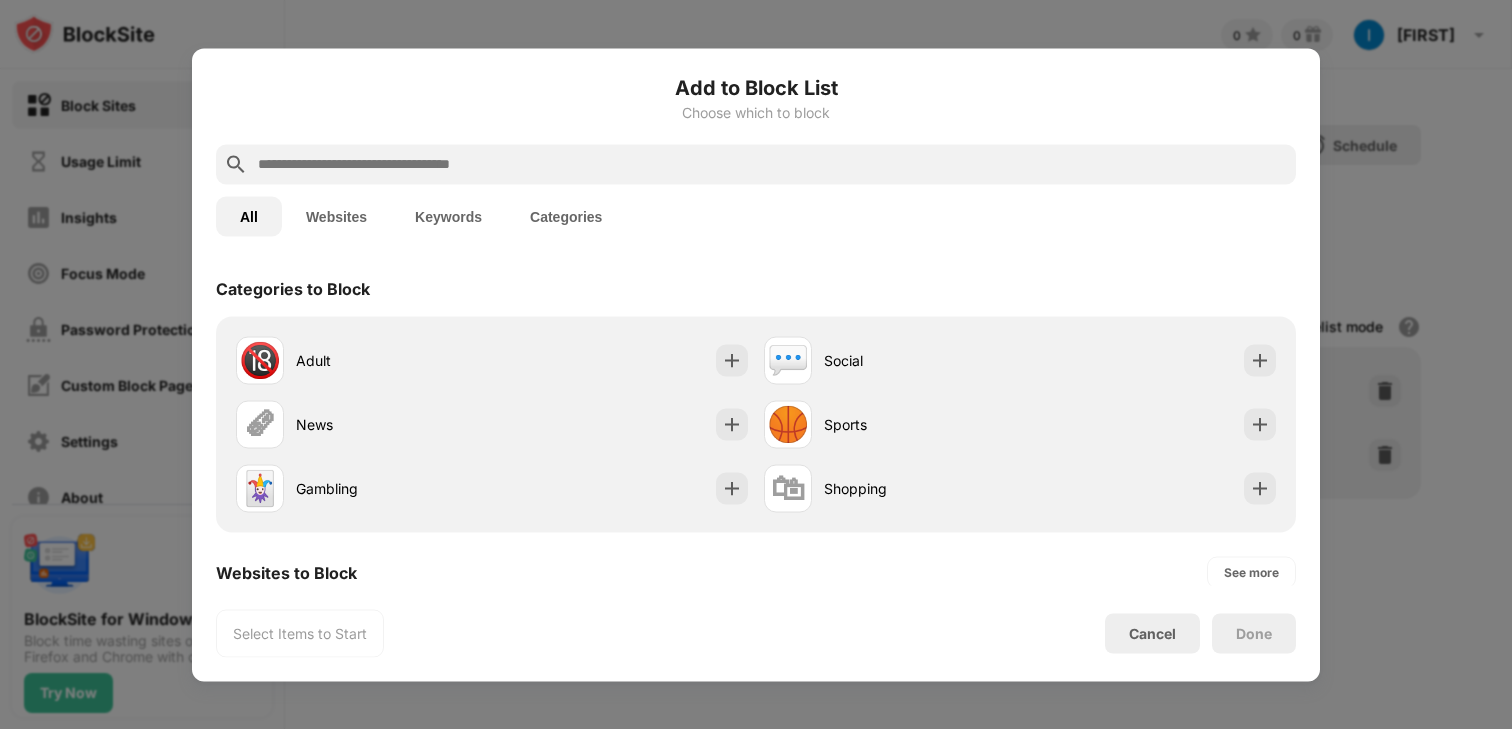click at bounding box center [772, 164] 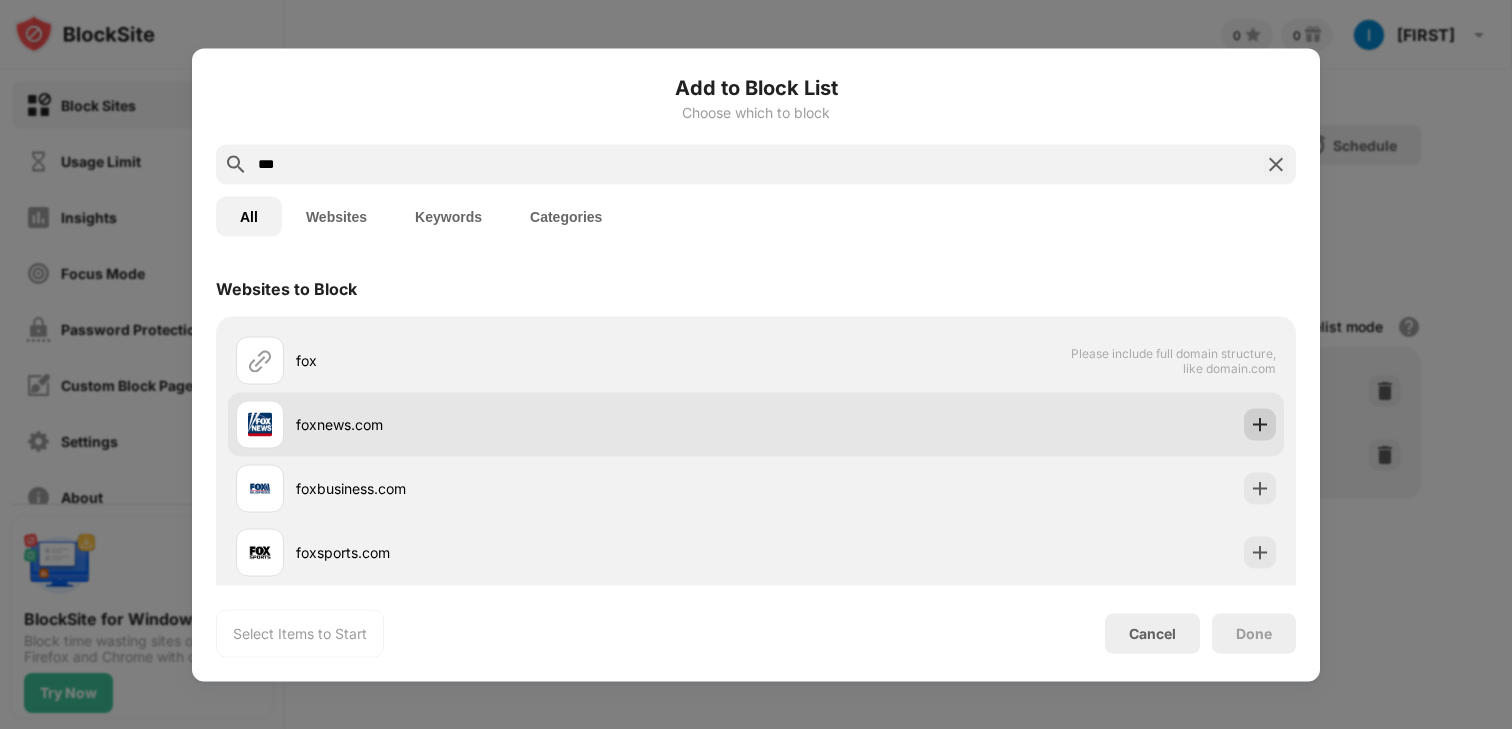 type on "***" 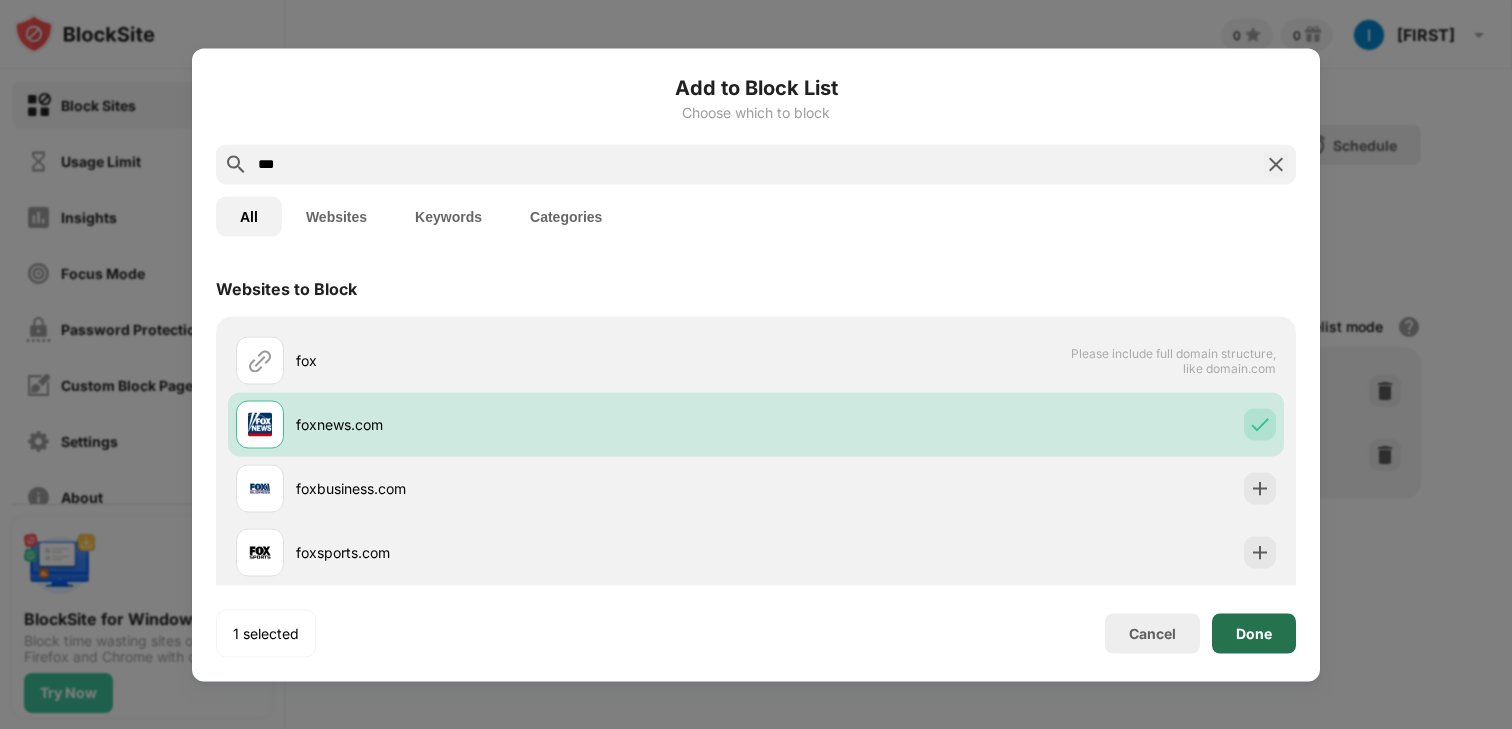 click on "Done" at bounding box center (1254, 633) 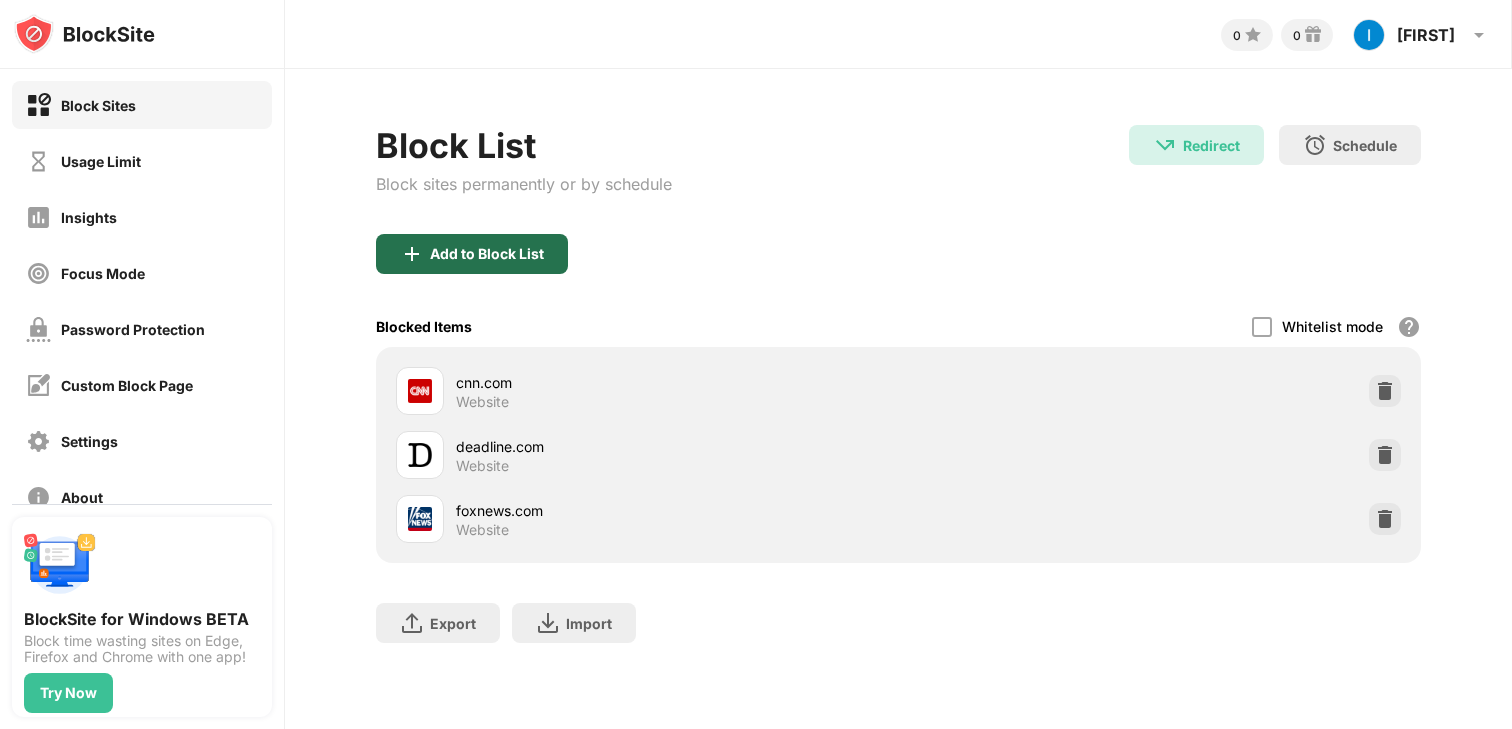 click on "Add to Block List" at bounding box center [487, 254] 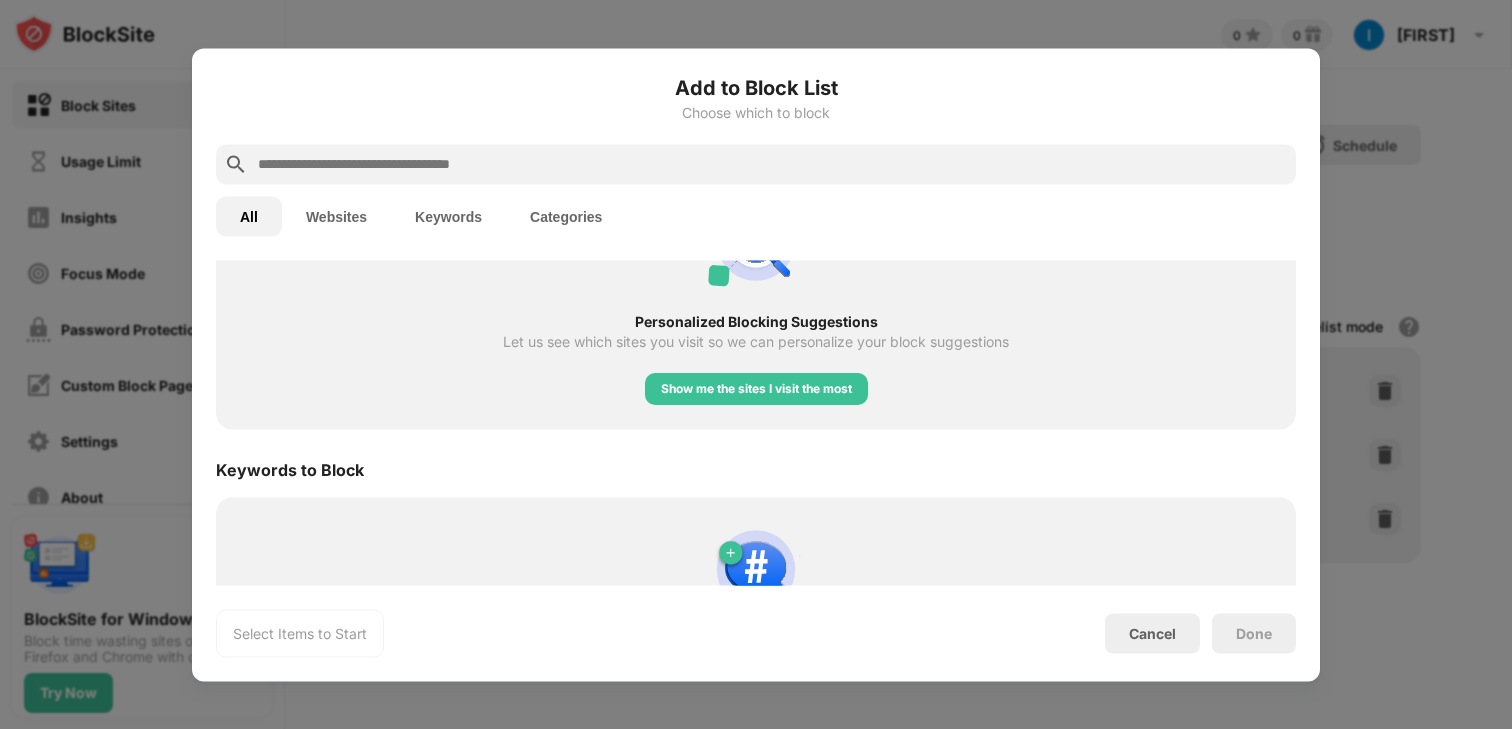 scroll, scrollTop: 837, scrollLeft: 0, axis: vertical 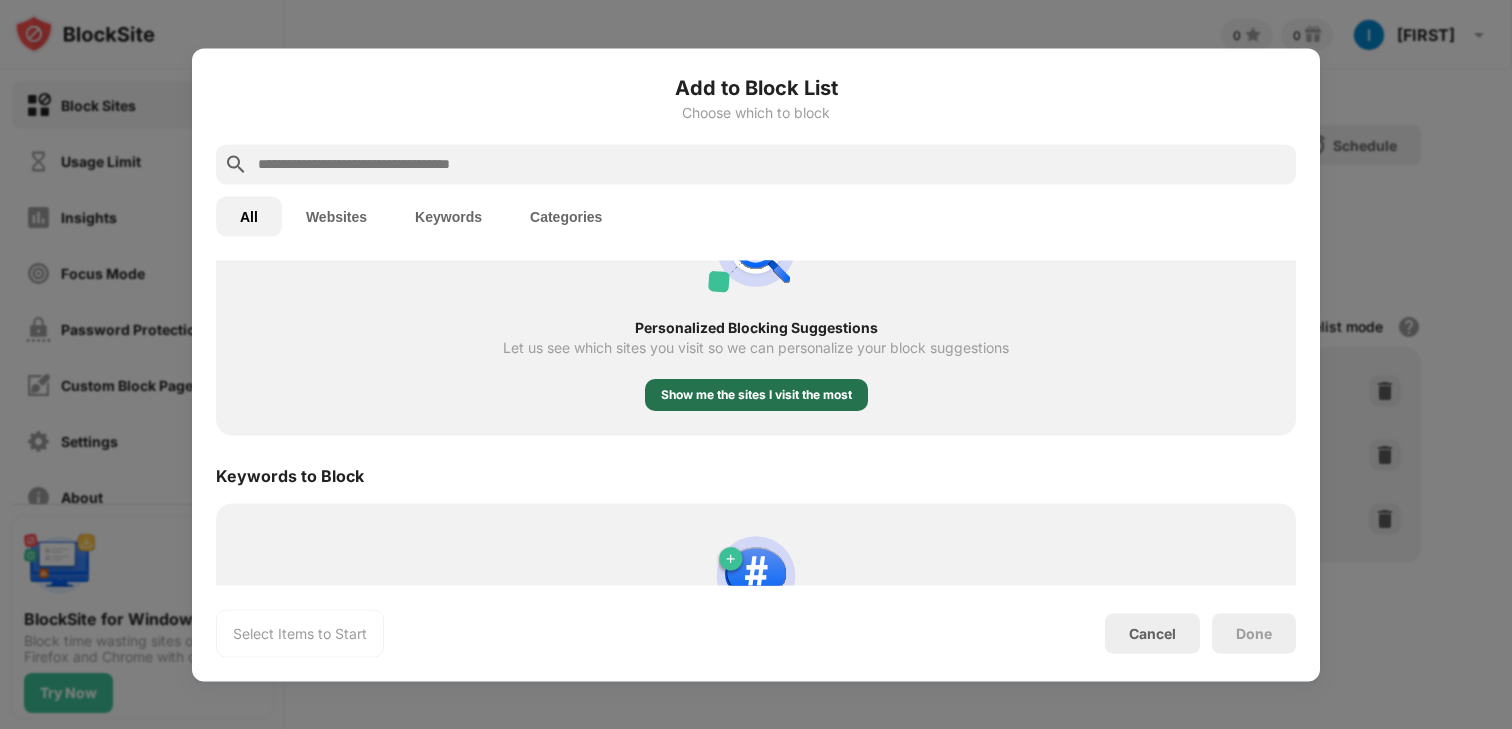 click on "Show me the sites I visit the most" at bounding box center [756, 395] 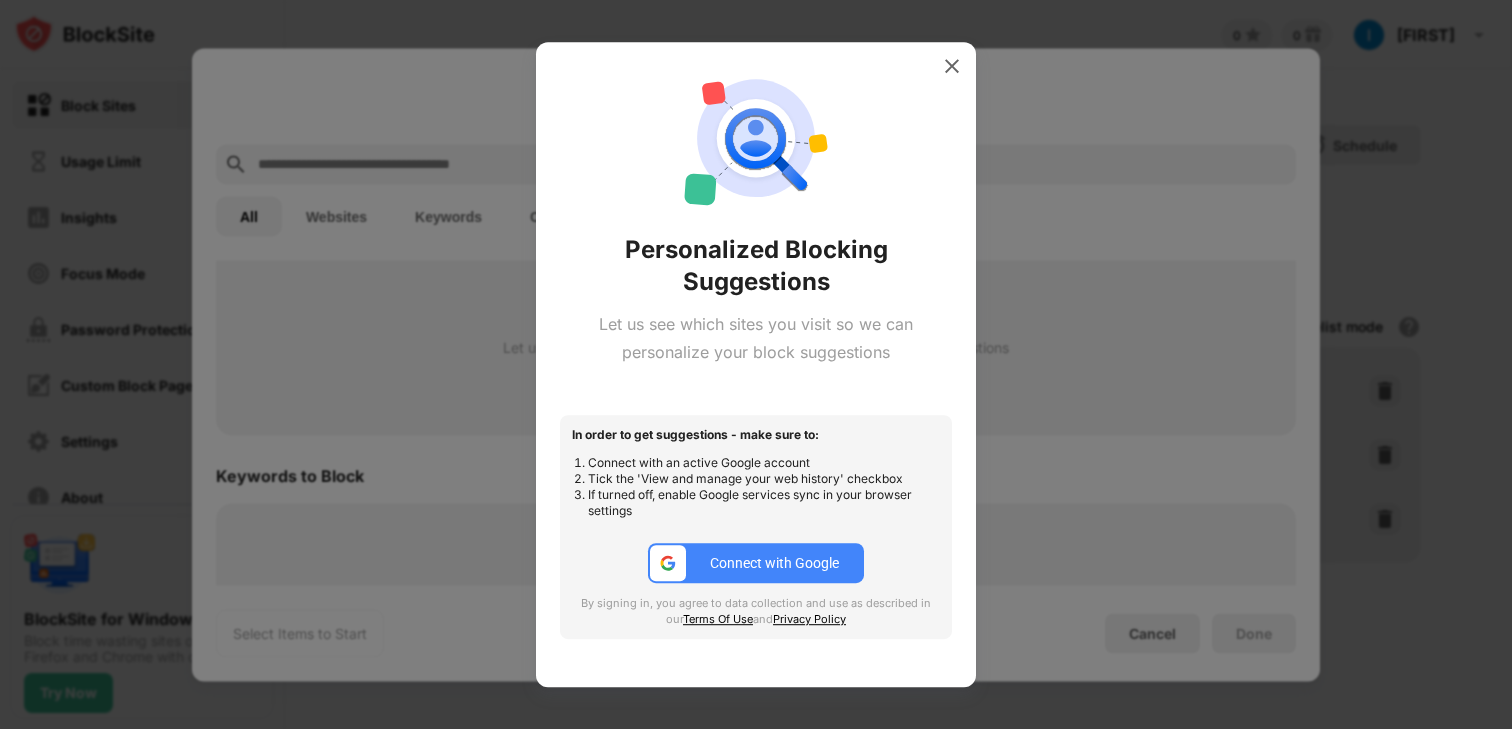 click at bounding box center (668, 563) 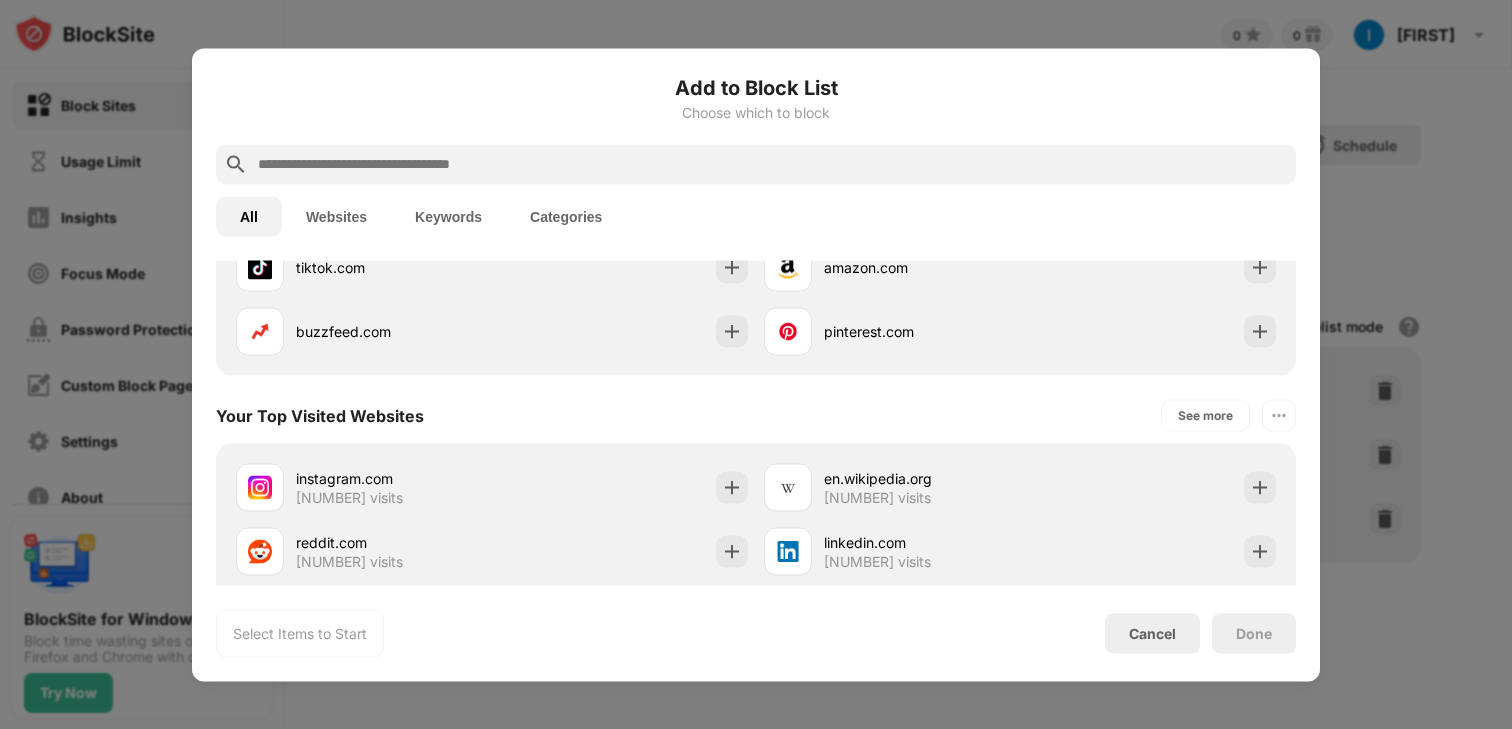 scroll, scrollTop: 557, scrollLeft: 0, axis: vertical 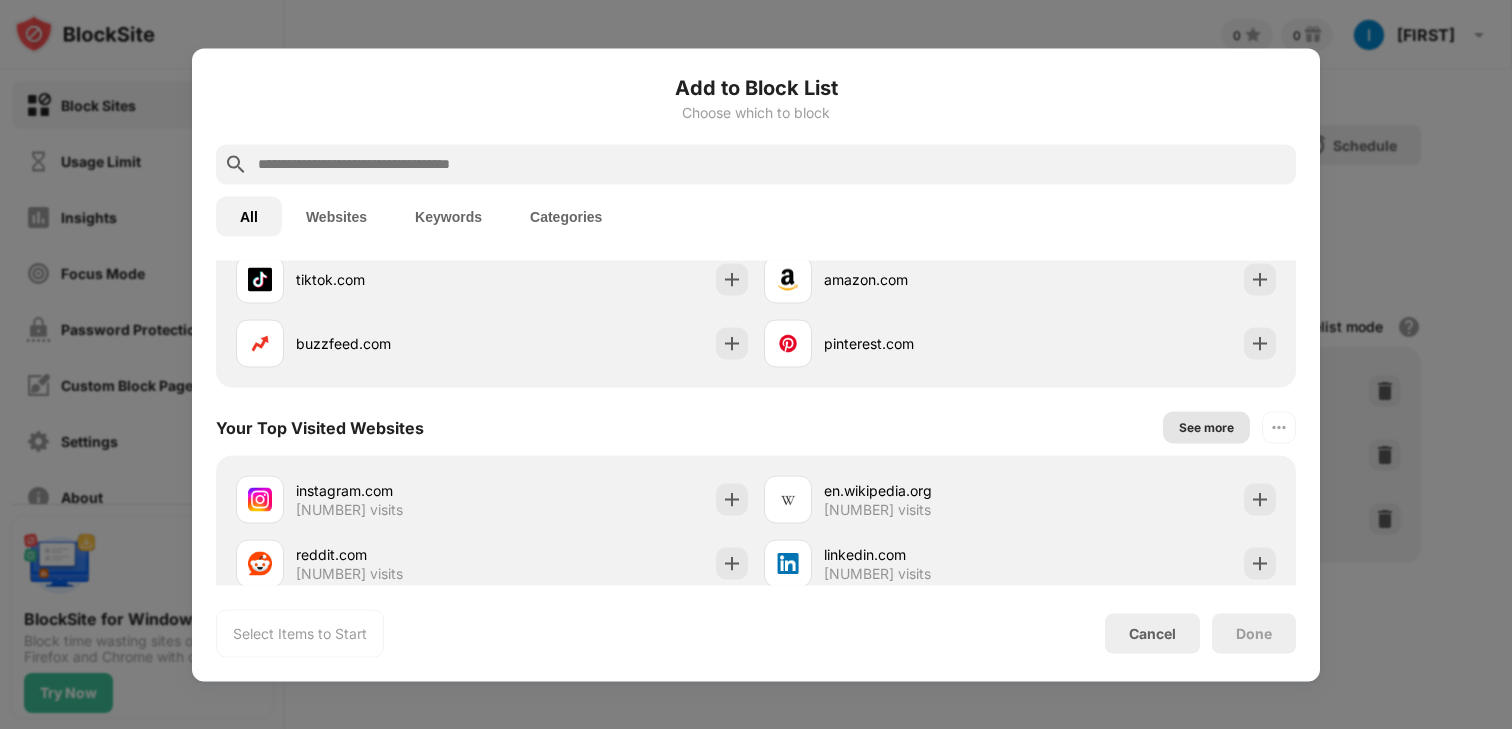 click on "See more" at bounding box center (1206, 427) 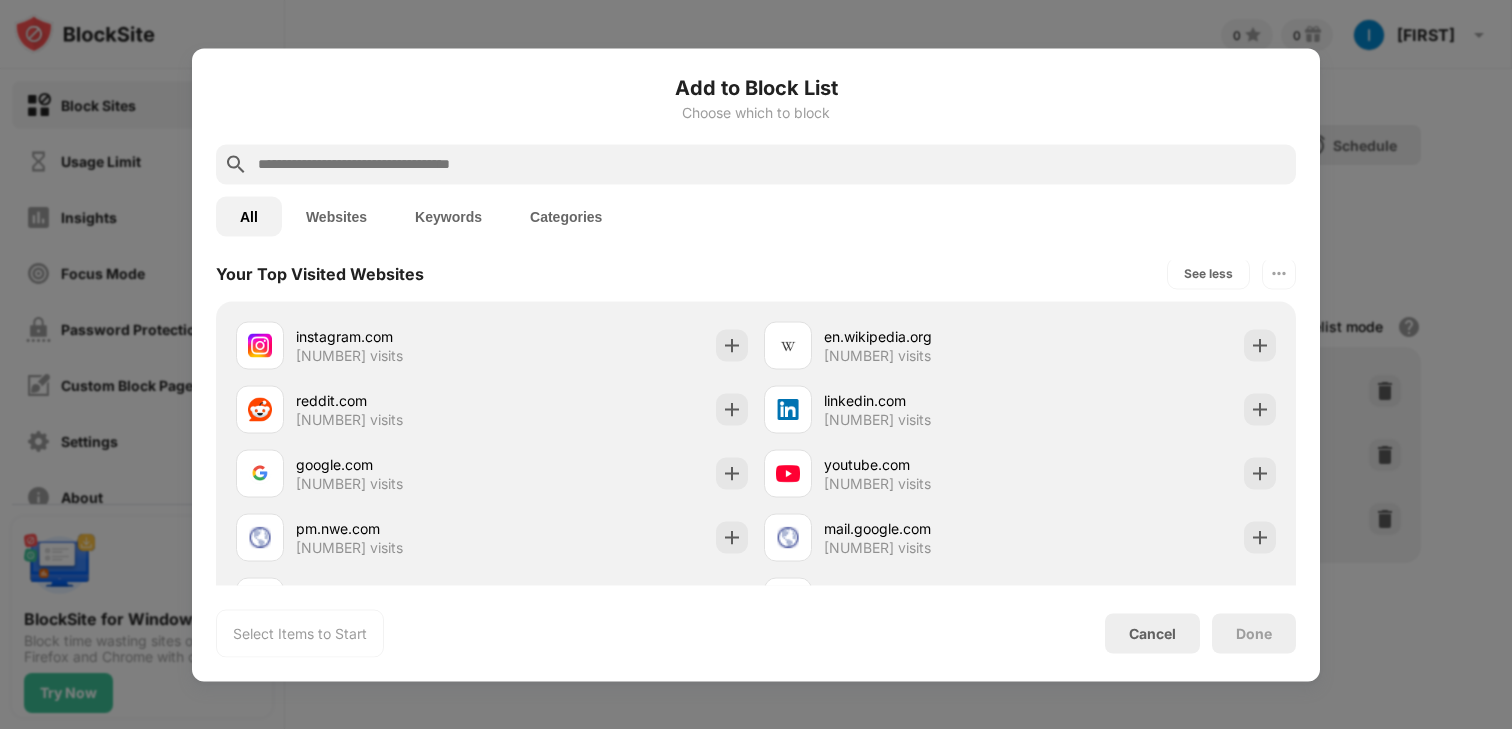 scroll, scrollTop: 721, scrollLeft: 0, axis: vertical 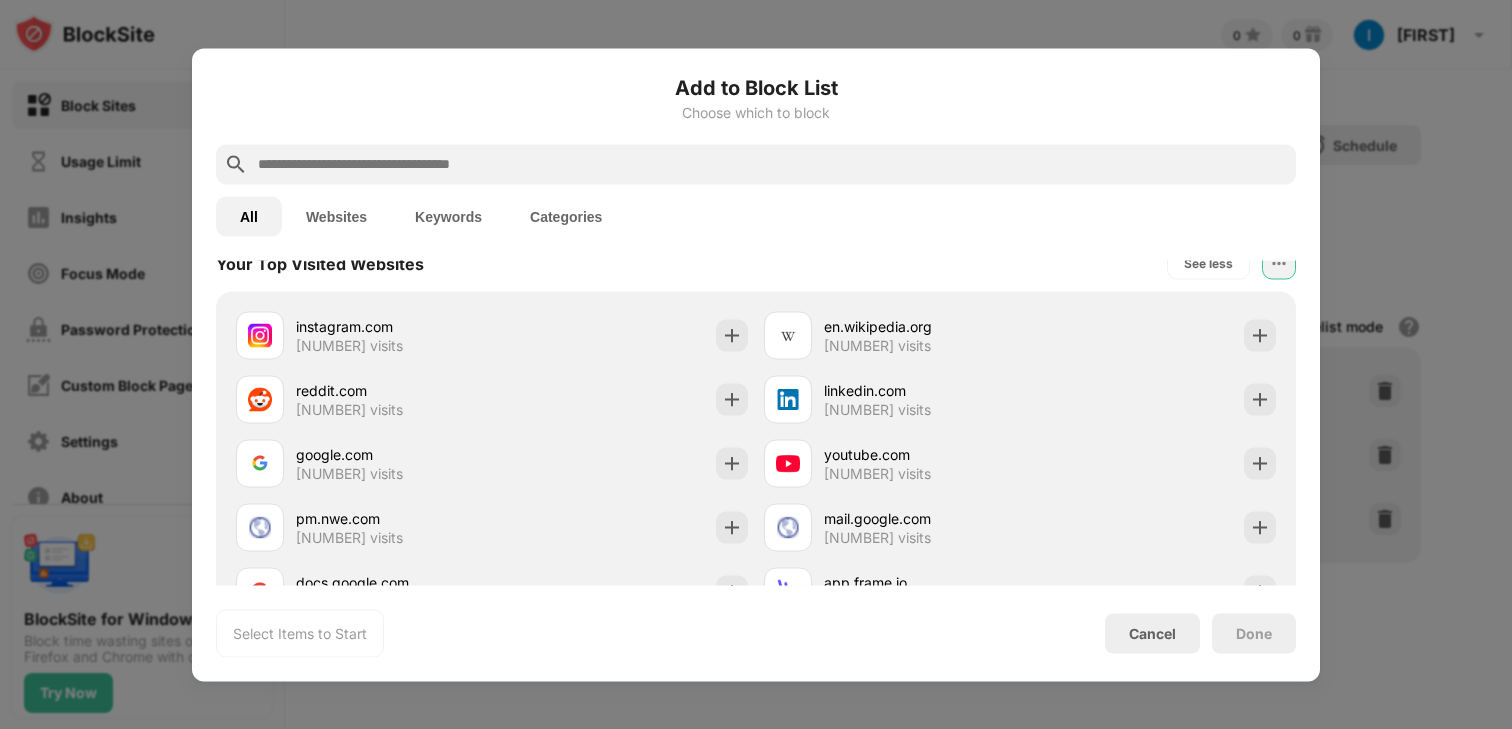 click at bounding box center [1279, 263] 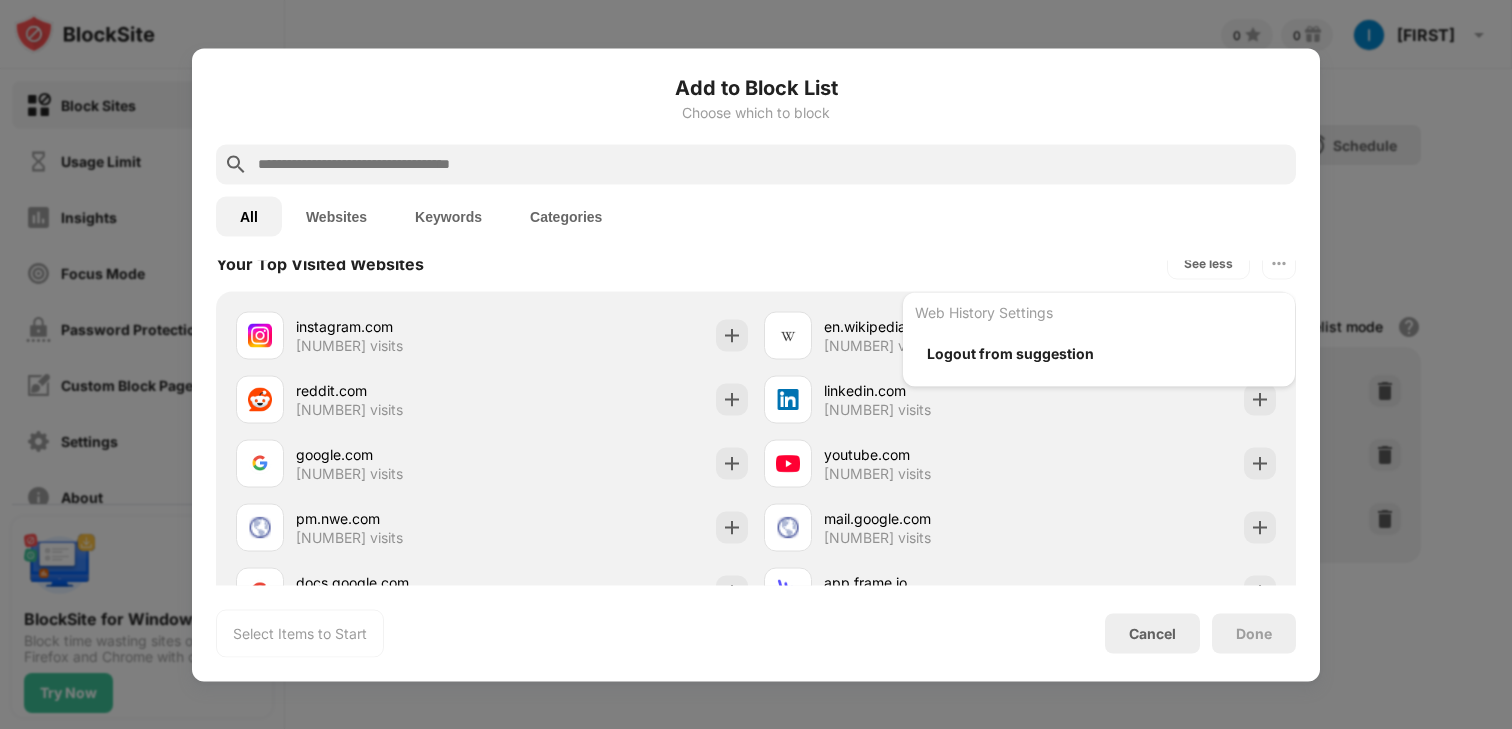 click on "Add to Block List Choose which to block All Websites Keywords Categories Categories to Block 🔞 Adult 💬 Social 🗞 News 🏀 Sports 🃏 Gambling 🛍 Shopping Websites to Block See more youtube.com netflix.com facebook.com instagram.com x.com reddit.com tiktok.com amazon.com buzzfeed.com pinterest.com Your Top Visited Websites See less Web History Settings Logout from suggestion instagram.com [NUMBER] visits en.wikipedia.org [NUMBER] visits reddit.com [NUMBER] visits linkedin.com [NUMBER] visits google.com [NUMBER] visits youtube.com [NUMBER] visits pm.nwe.com [NUMBER] visits mail.google.com [NUMBER] visits docs.google.com [NUMBER] visits app.frame.io [NUMBER] visits drool-art.com [NUMBER] visits pinterest.com [NUMBER] visits automobiles.honda.com [NUMBER] visits deadline.com [NUMBER] visits Already blocked zillow.com [NUMBER] visits stock.adobe.com [NUMBER] visits pond5.com [NUMBER] visits ikea.com [NUMBER] visits app.mediasilo.com [NUMBER] visits exponenthr.com [NUMBER] visits us06web.zoom.us [NUMBER] visits paramountplus.com [NUMBER] visits gofastdontdie.com [NUMBER] visits apartments.com [NUMBER] visits xav.wiredrive.com cnn.com" at bounding box center (756, 364) 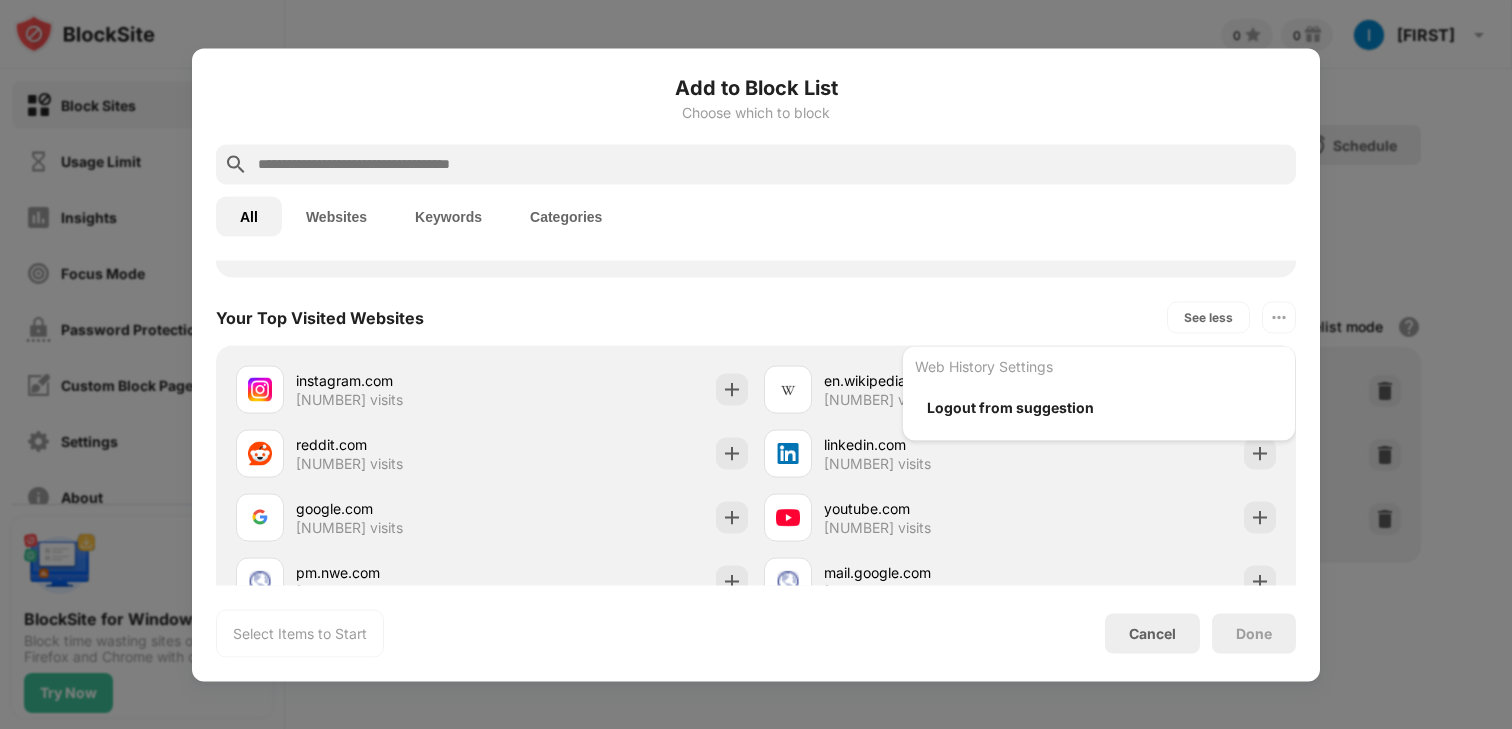 scroll, scrollTop: 661, scrollLeft: 0, axis: vertical 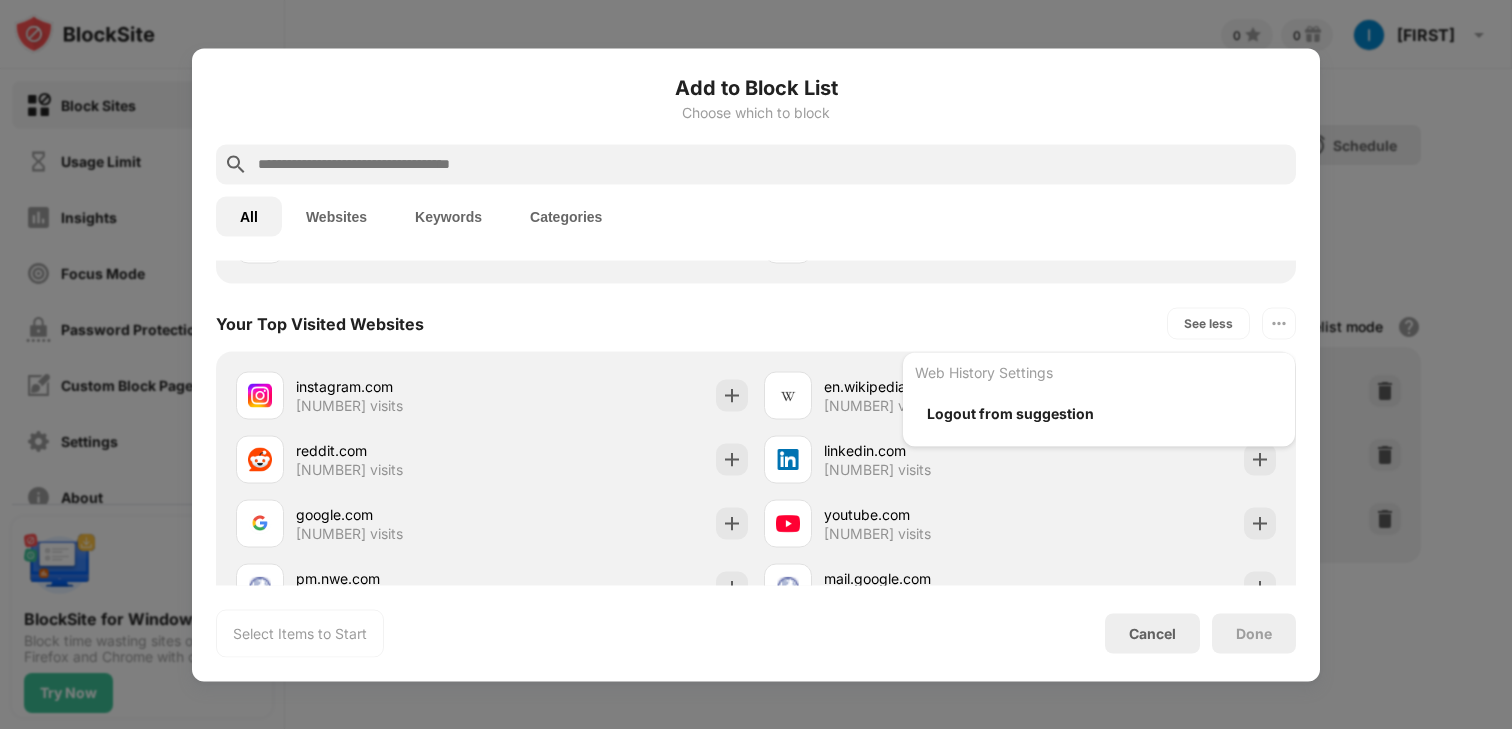 click on "Your Top Visited Websites See less Web History Settings Logout from suggestion" at bounding box center (756, 323) 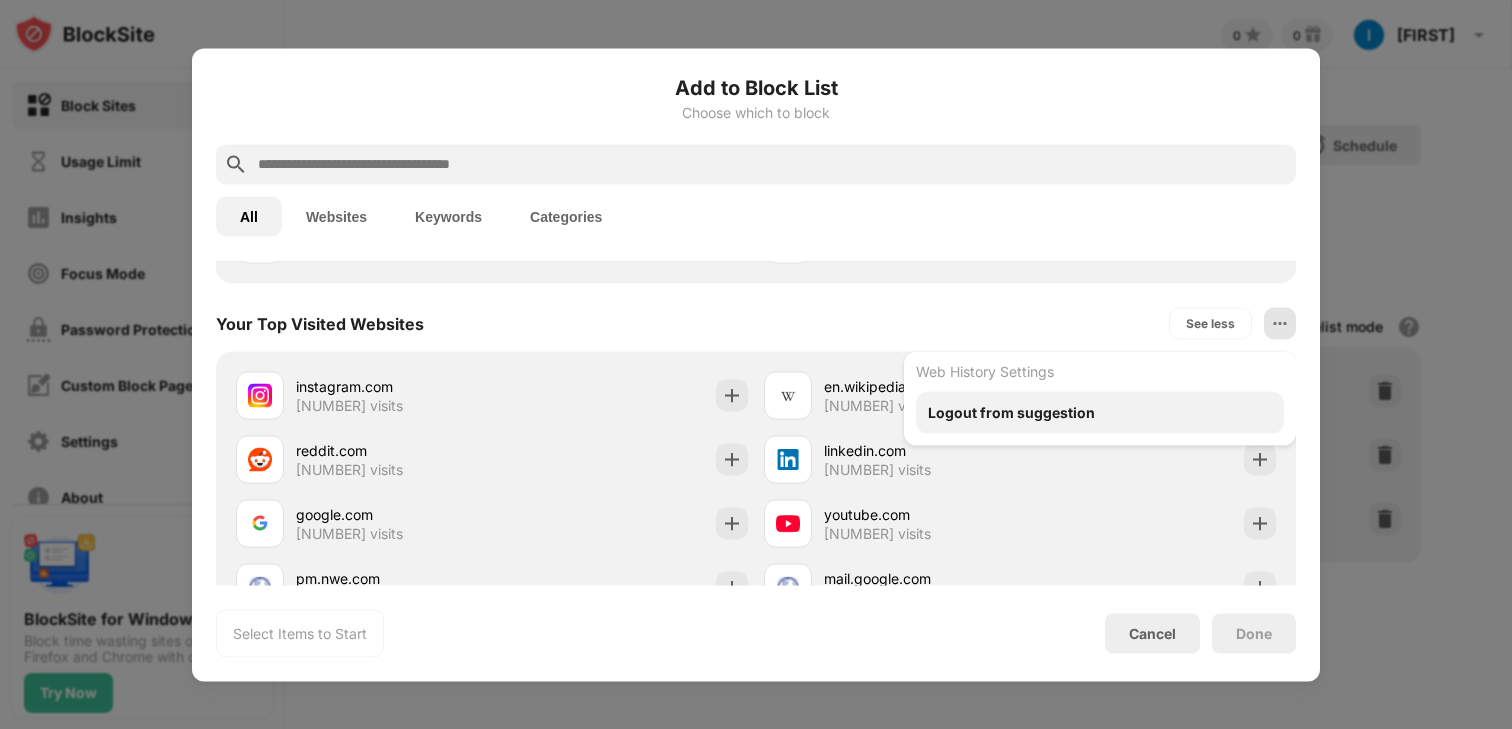 click on "Logout from suggestion" at bounding box center [1100, 412] 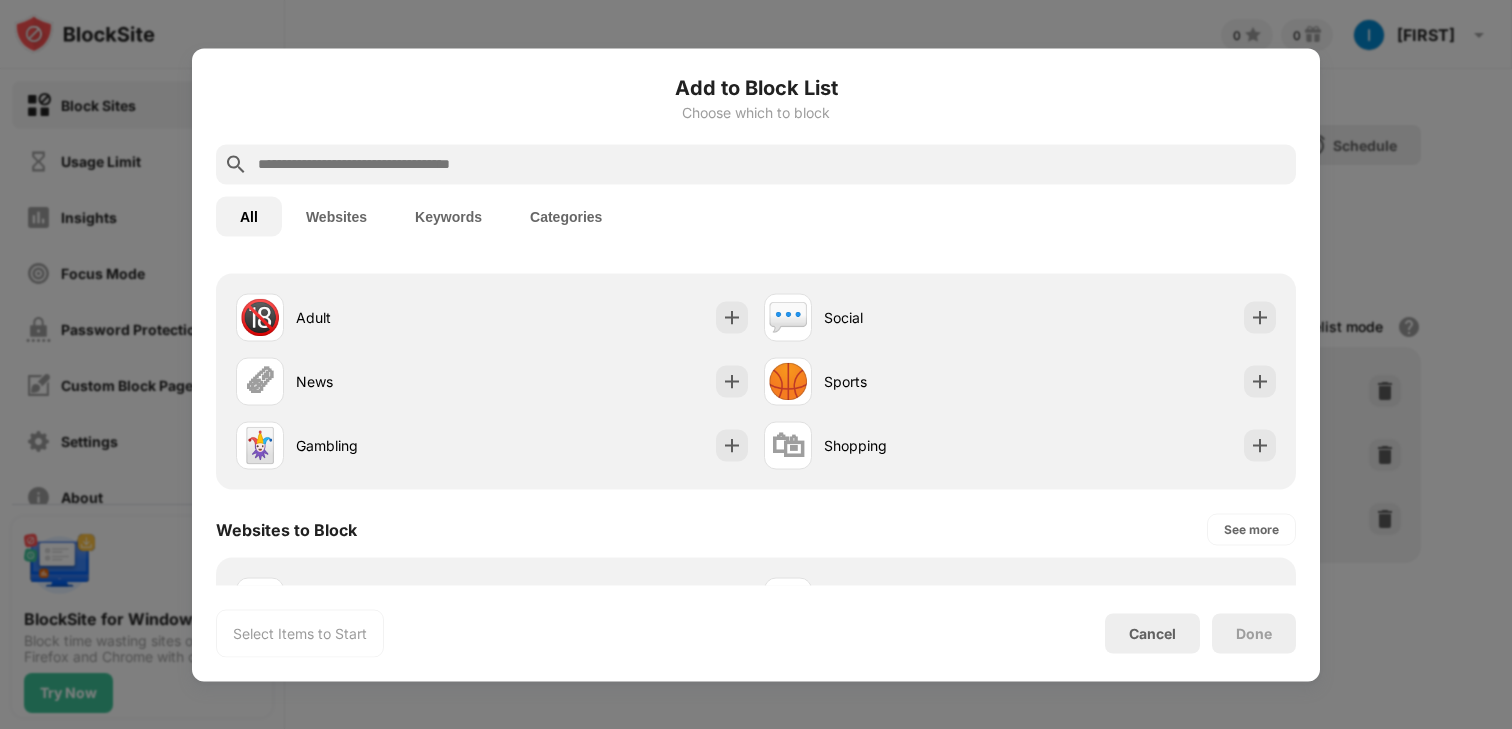 scroll, scrollTop: 0, scrollLeft: 0, axis: both 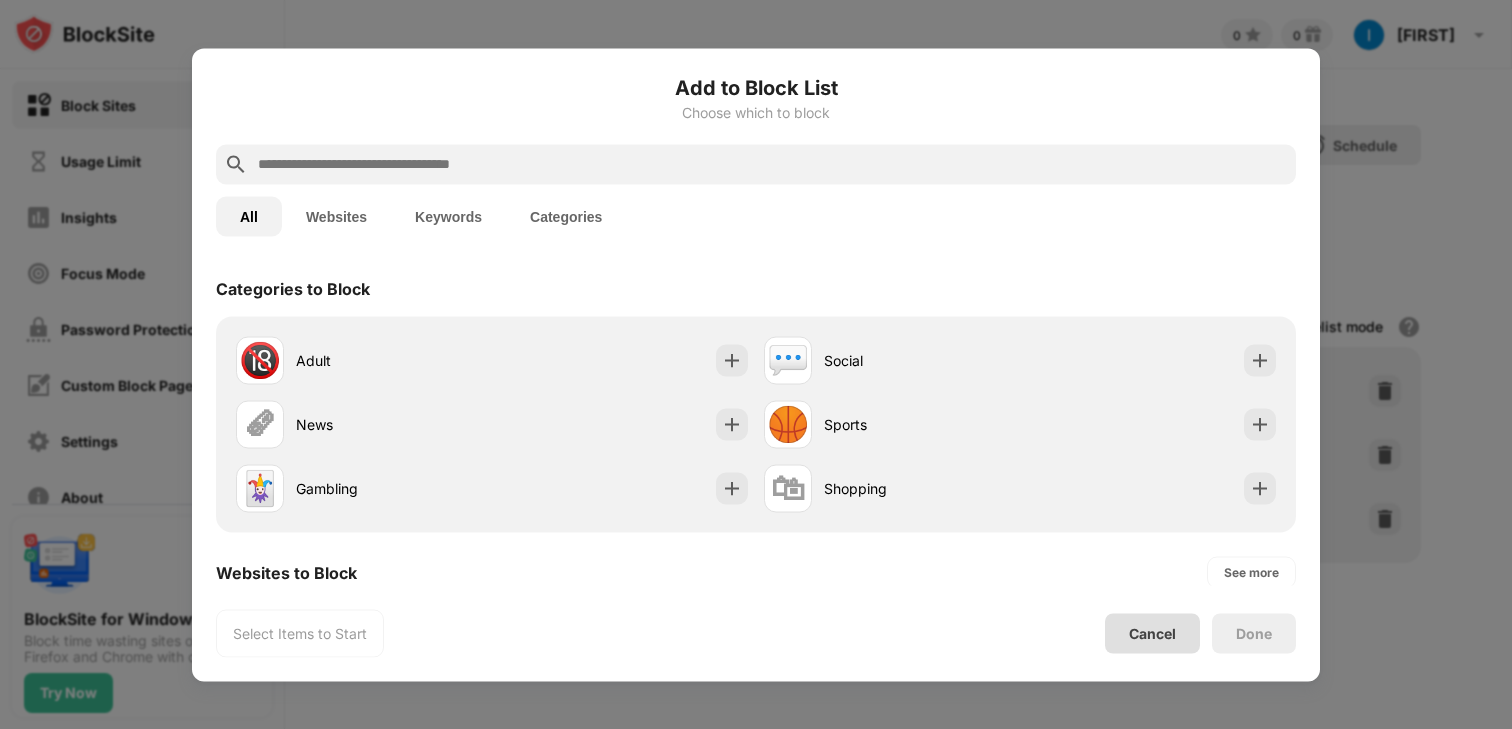 click on "Cancel" at bounding box center [1152, 633] 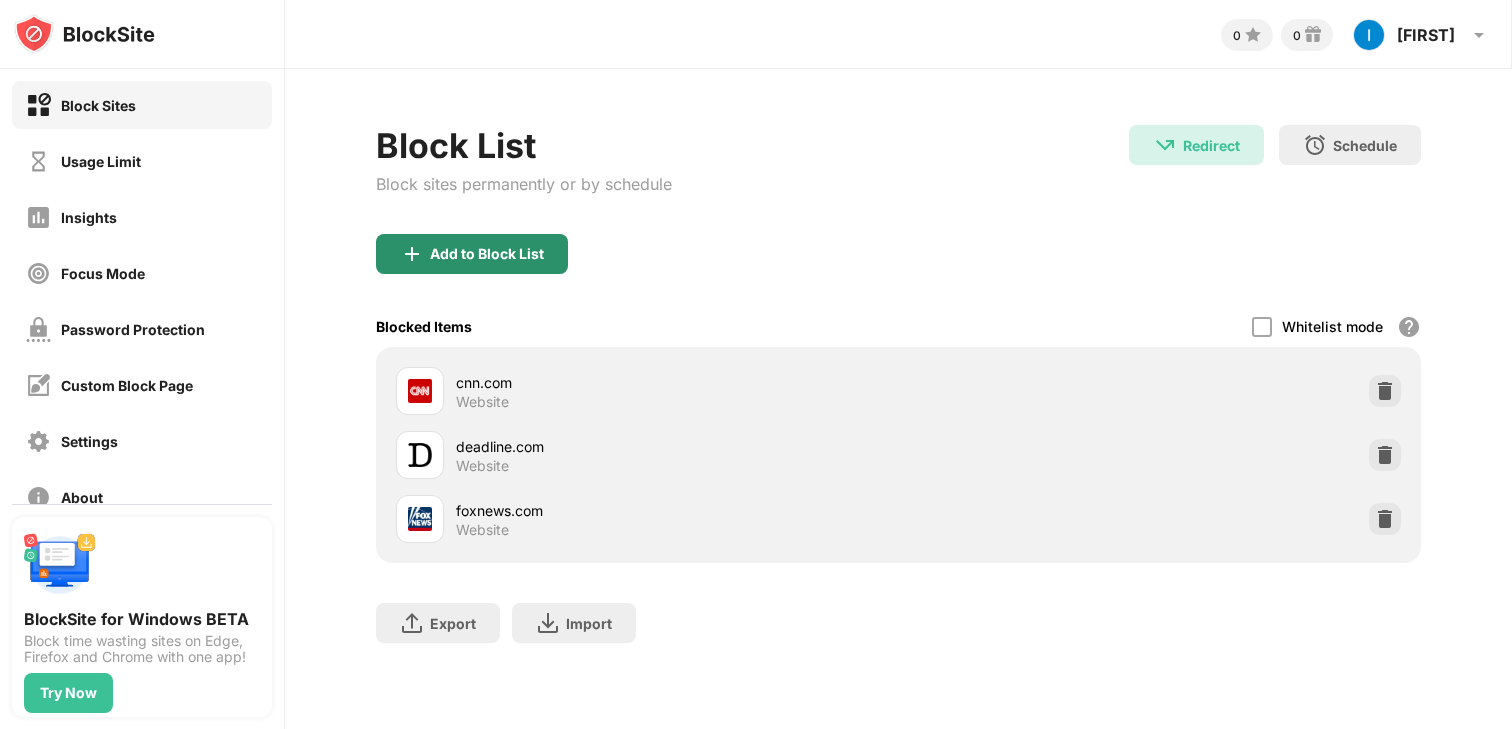 click on "Add to Block List" at bounding box center [487, 254] 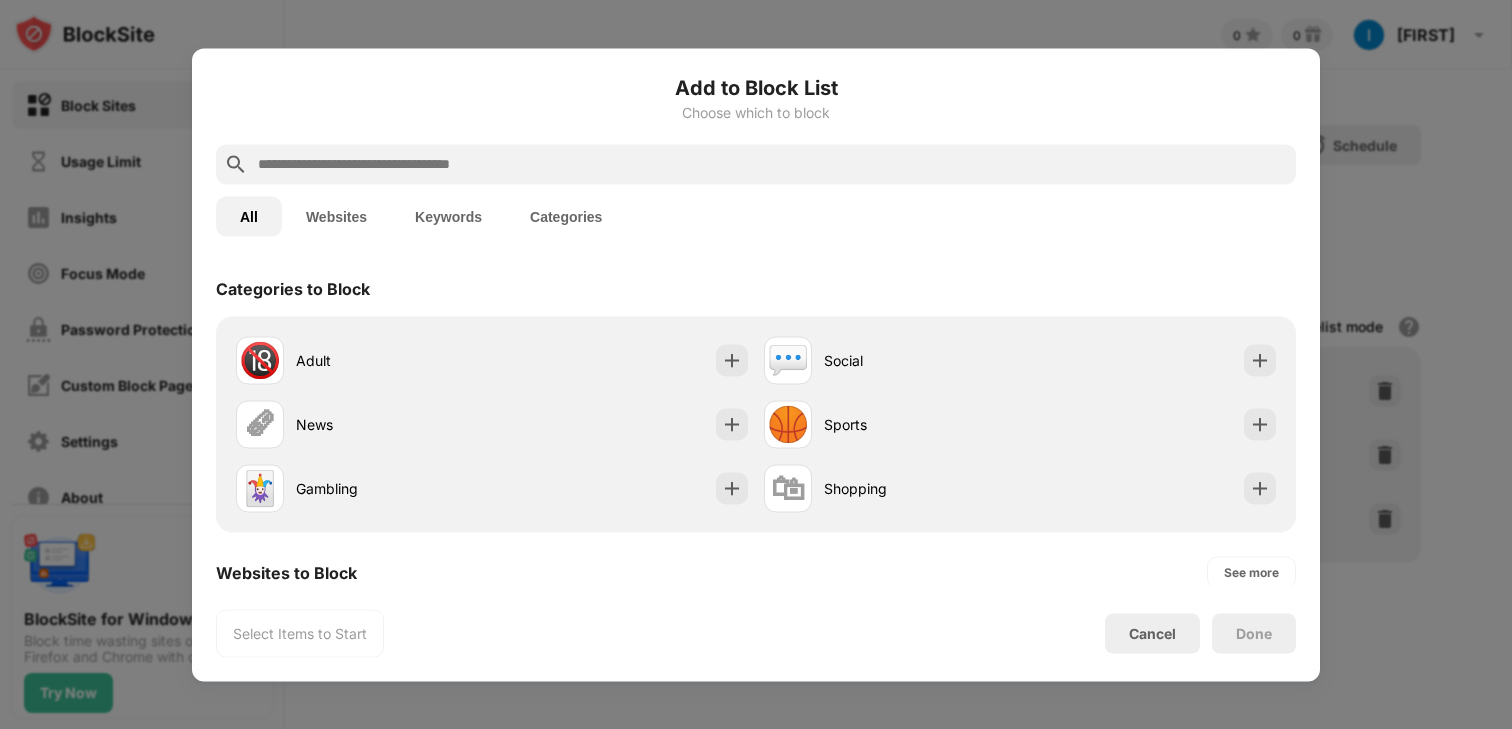 click at bounding box center (772, 164) 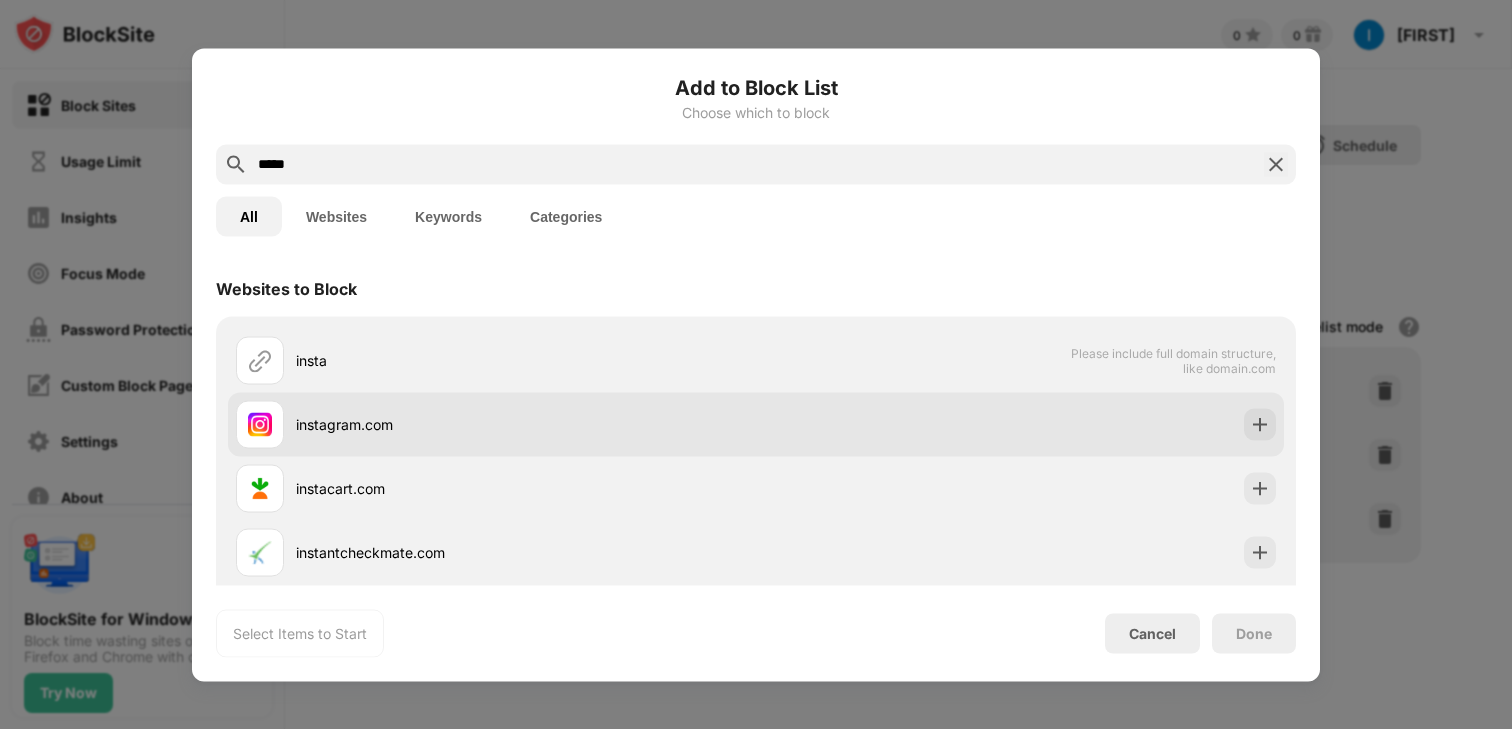 type on "*****" 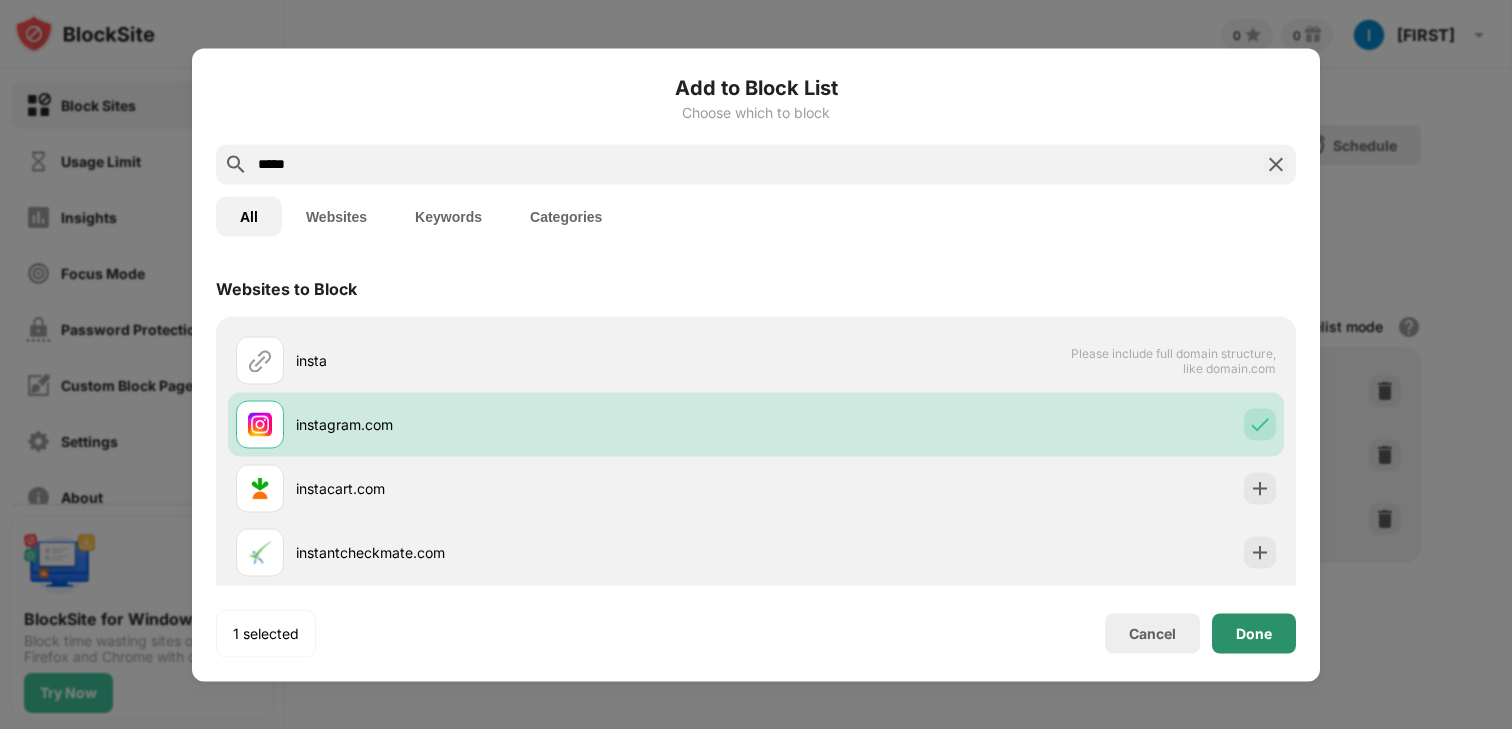 click on "Done" at bounding box center [1254, 633] 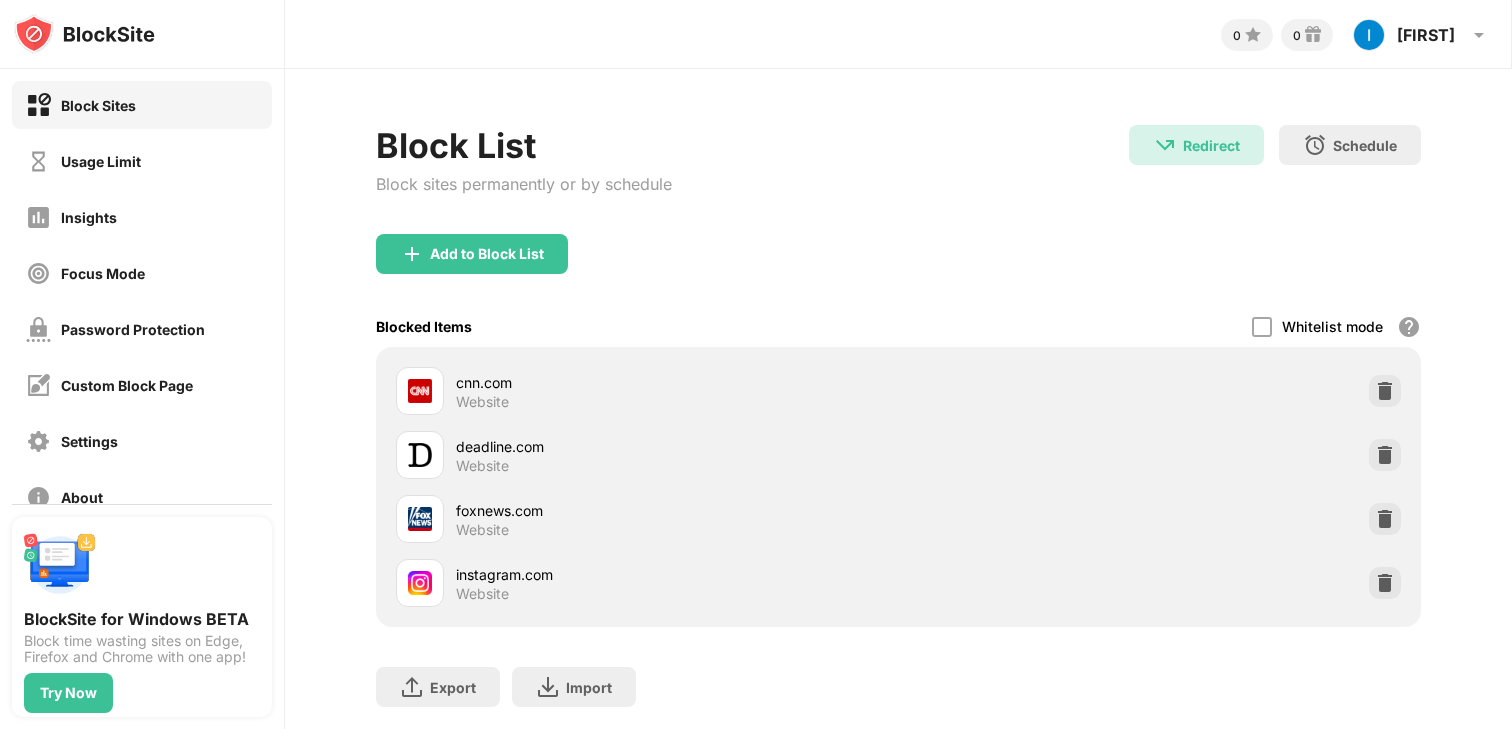 scroll, scrollTop: 53, scrollLeft: 0, axis: vertical 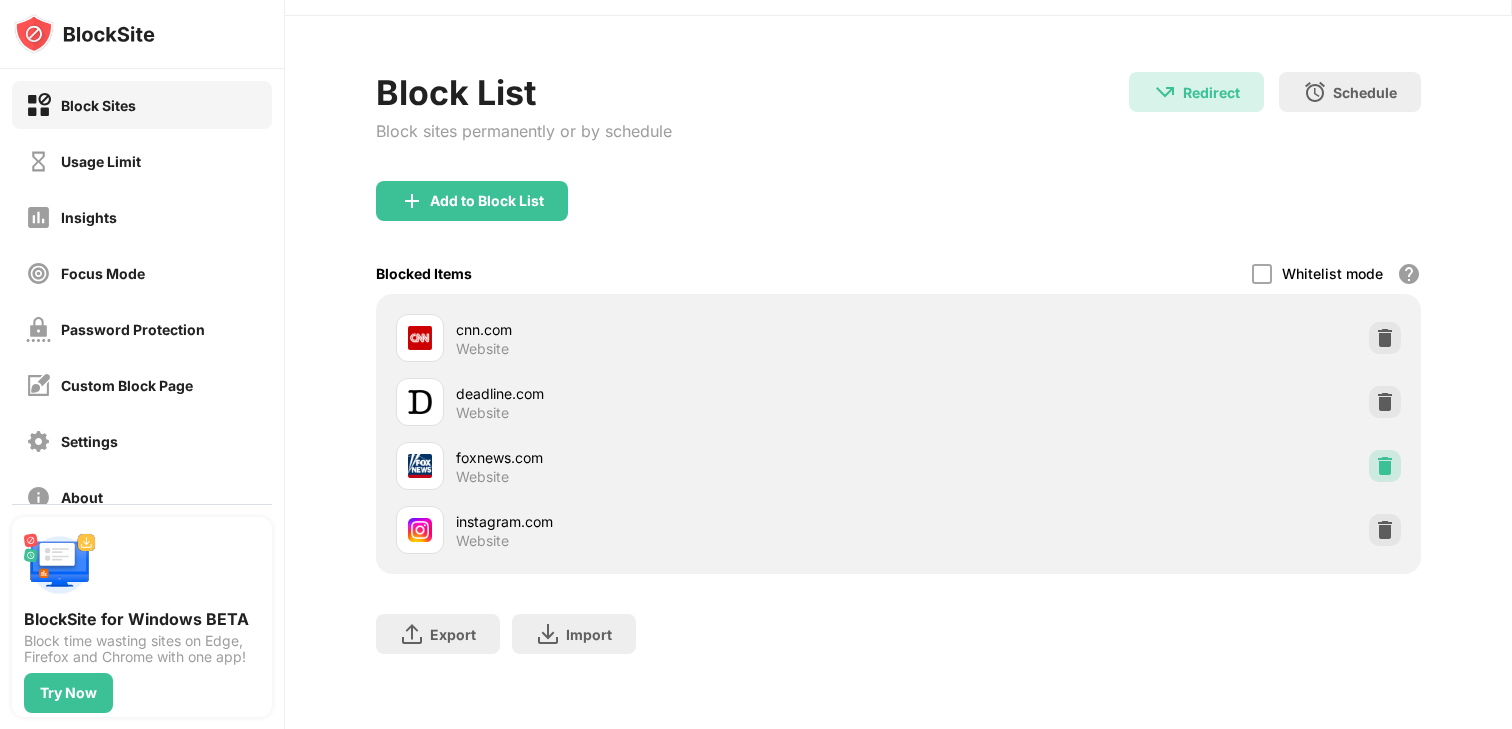 click at bounding box center [1385, 466] 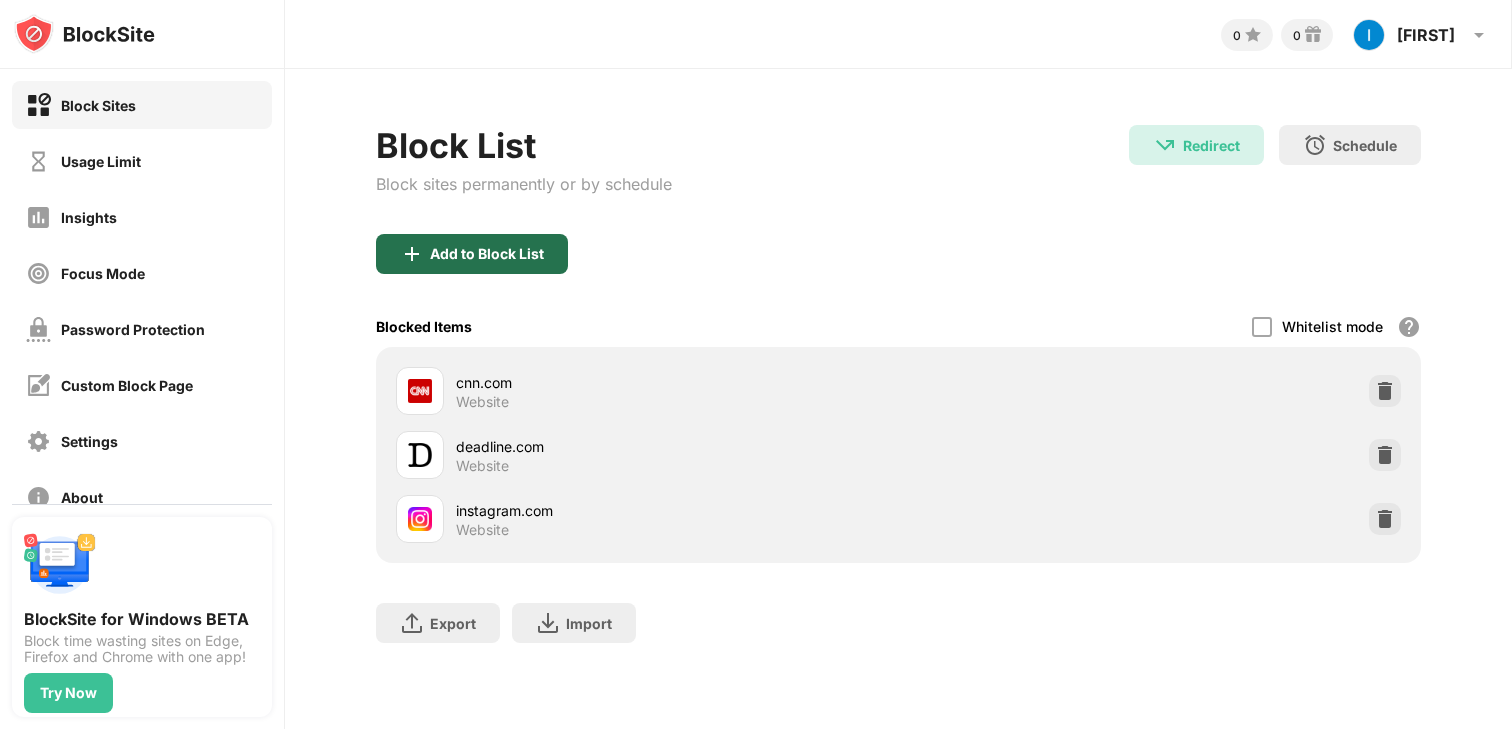 click on "Add to Block List" at bounding box center [487, 254] 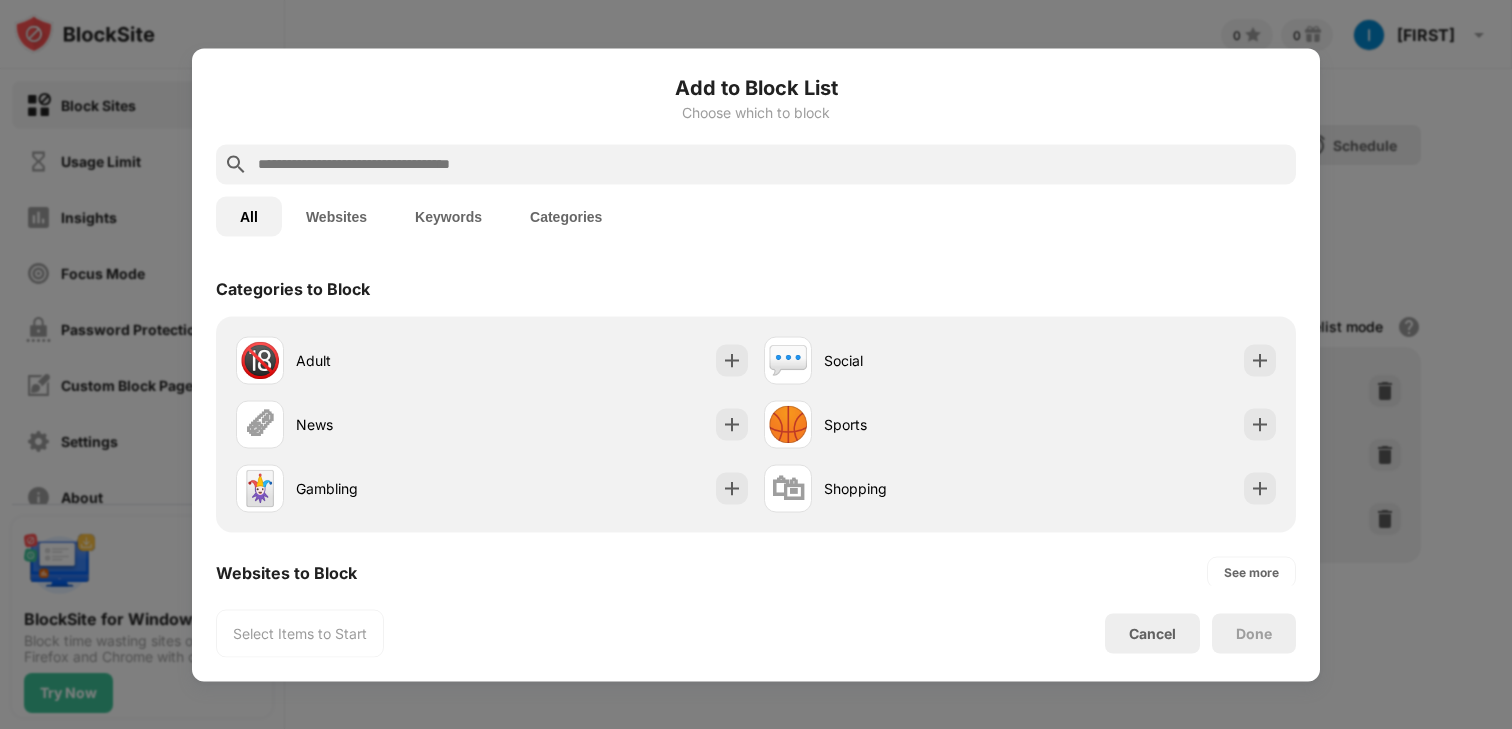 click at bounding box center (772, 164) 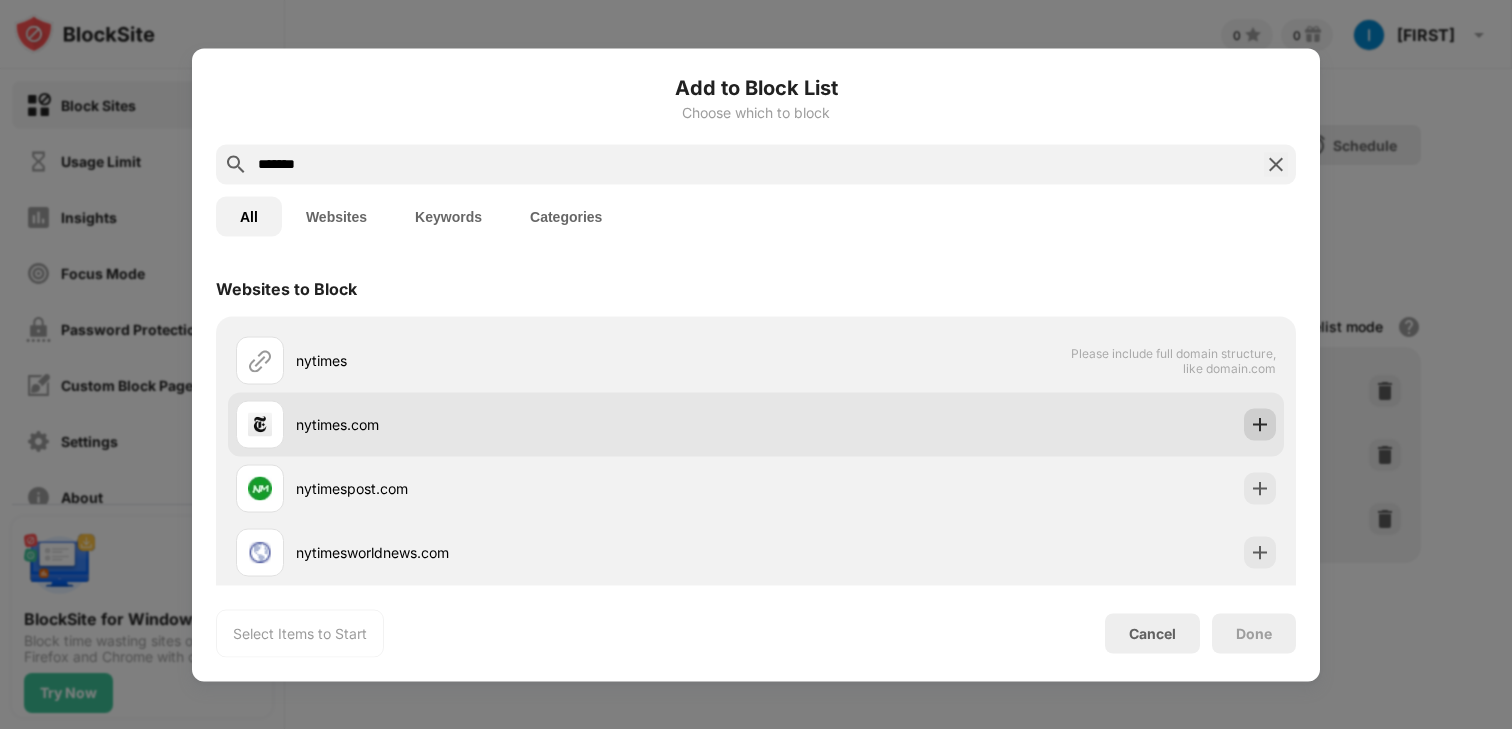 type on "*******" 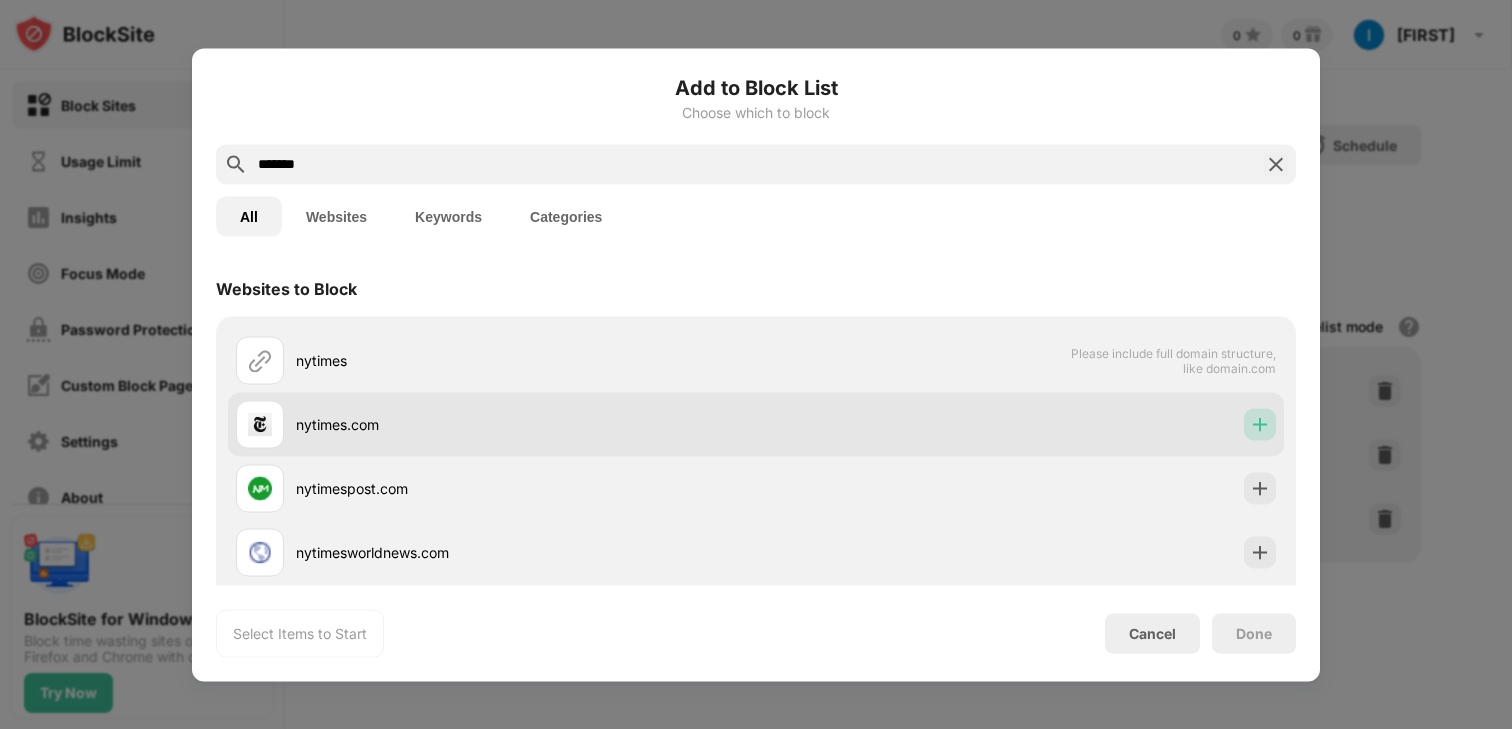 click at bounding box center [1260, 424] 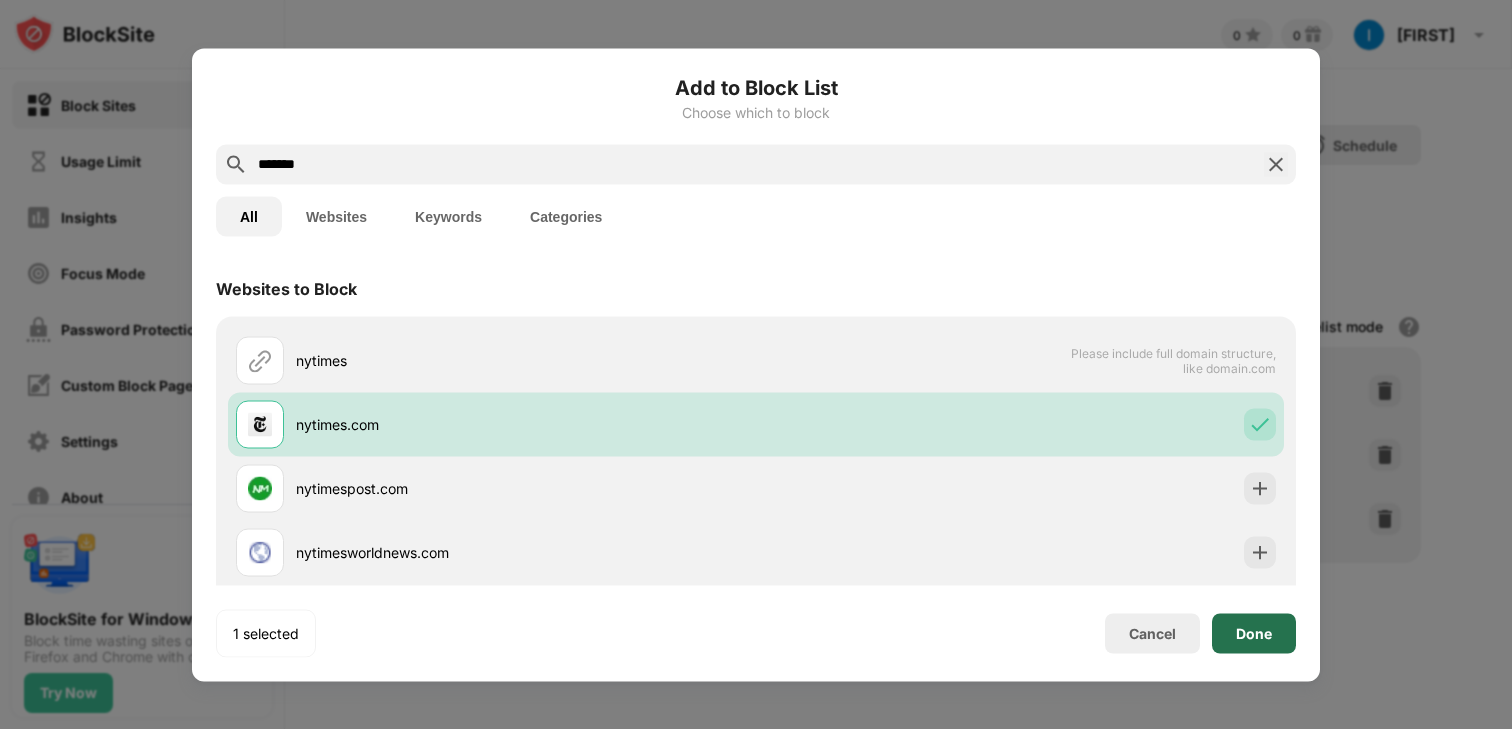 click on "Done" at bounding box center [1254, 633] 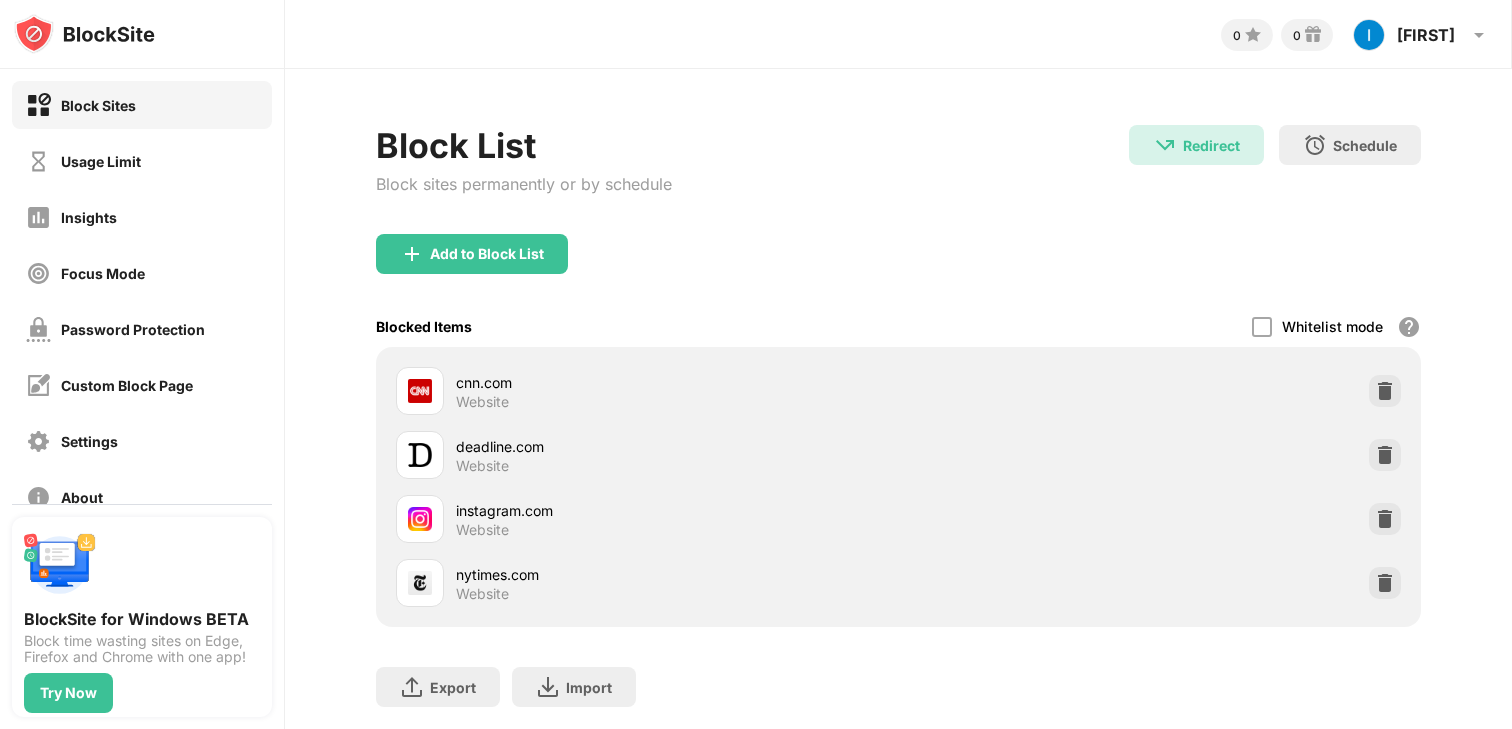 scroll, scrollTop: 53, scrollLeft: 0, axis: vertical 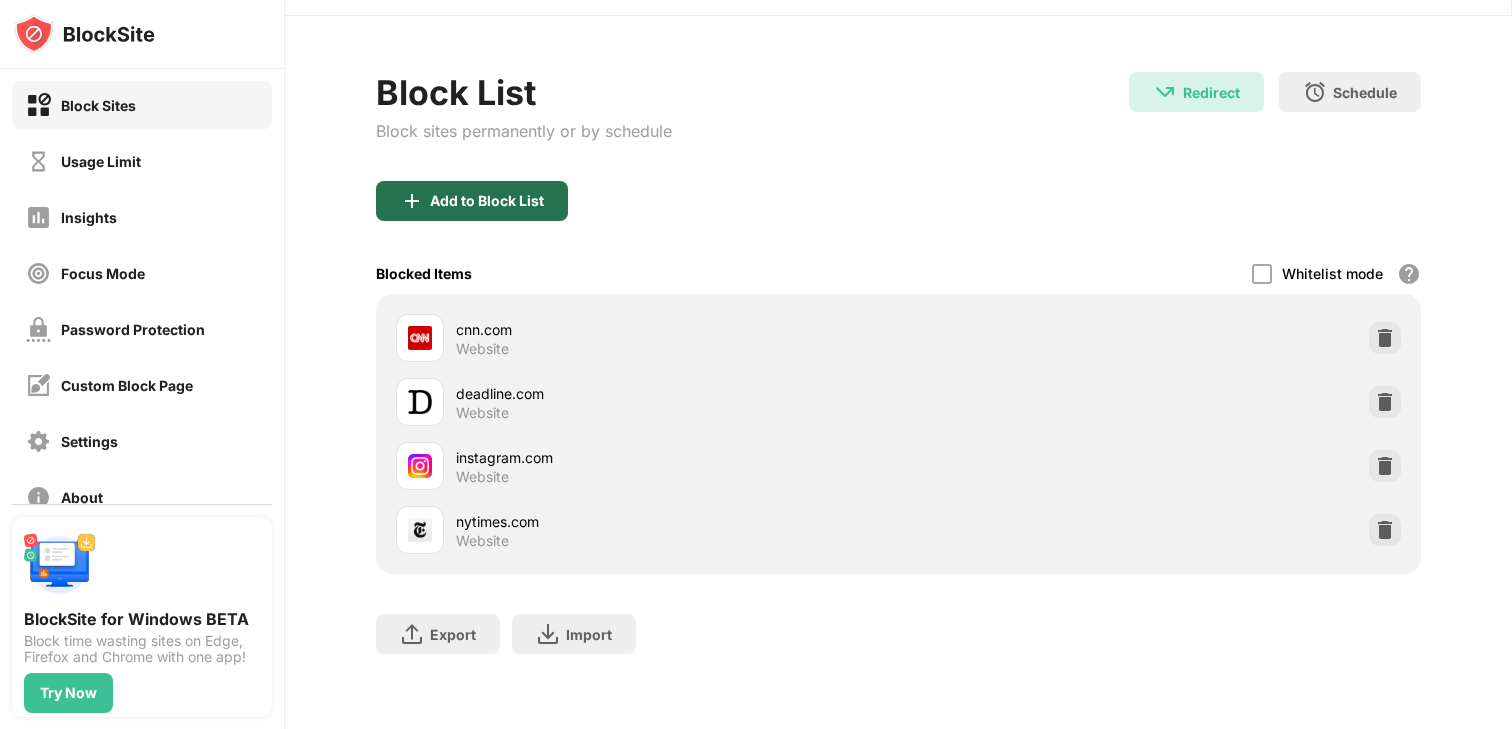 click on "Add to Block List" at bounding box center [487, 201] 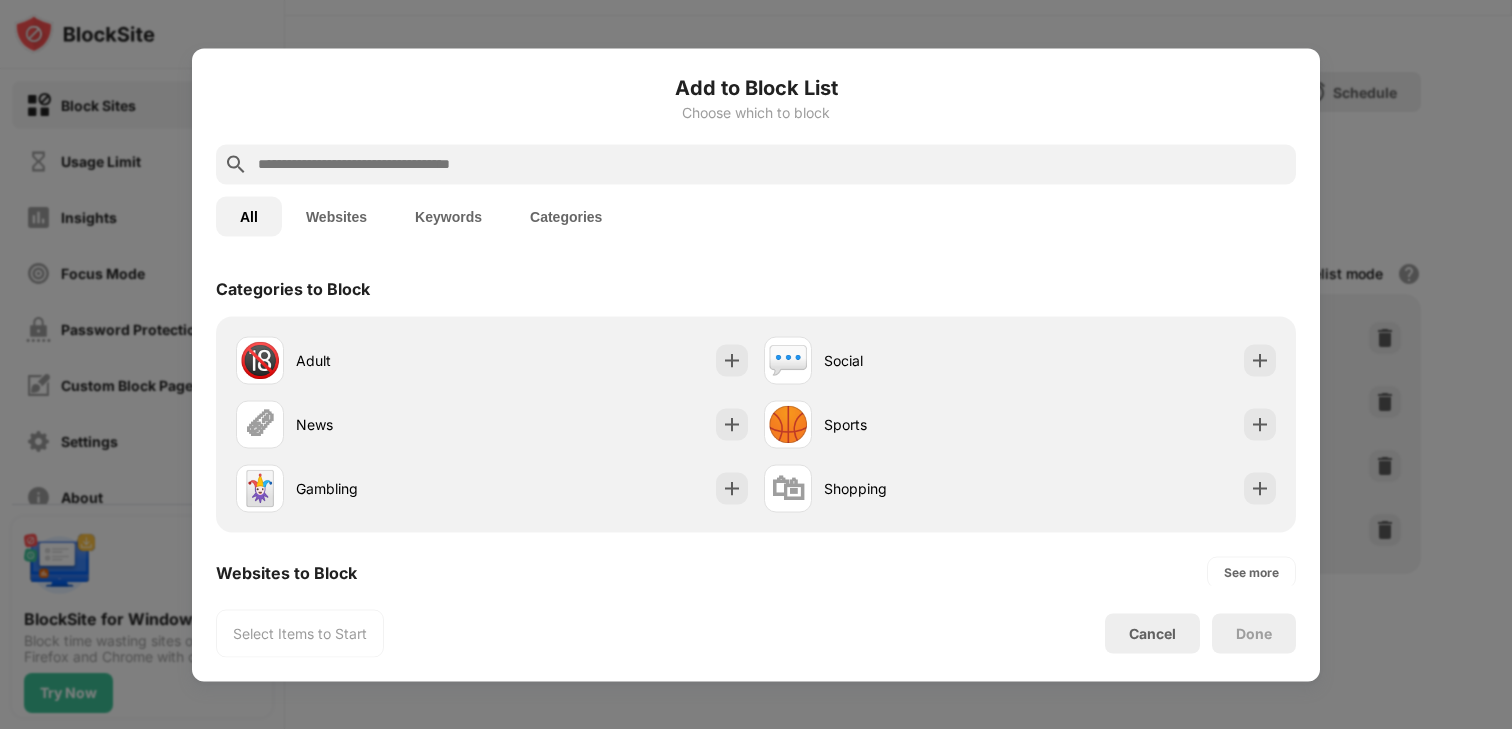click at bounding box center [772, 164] 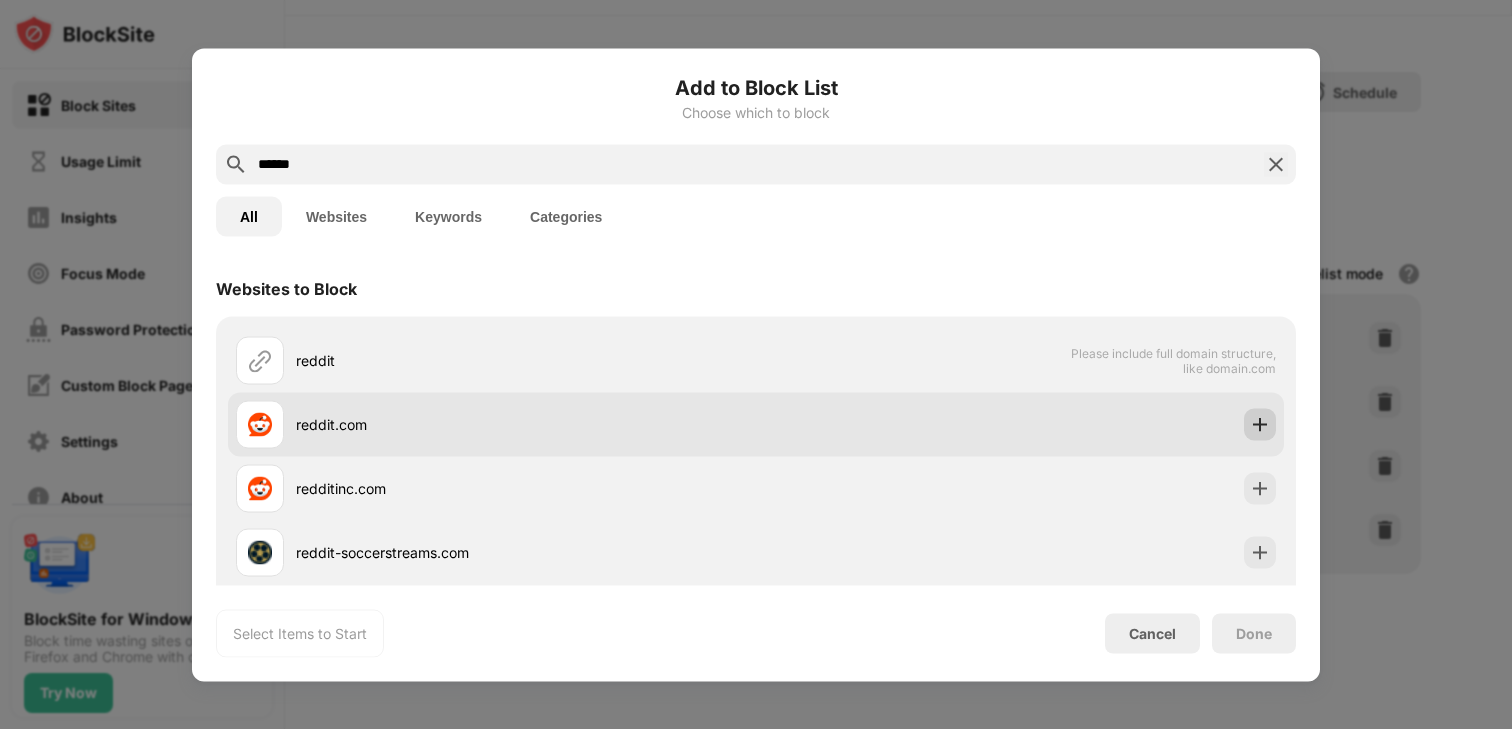 type on "******" 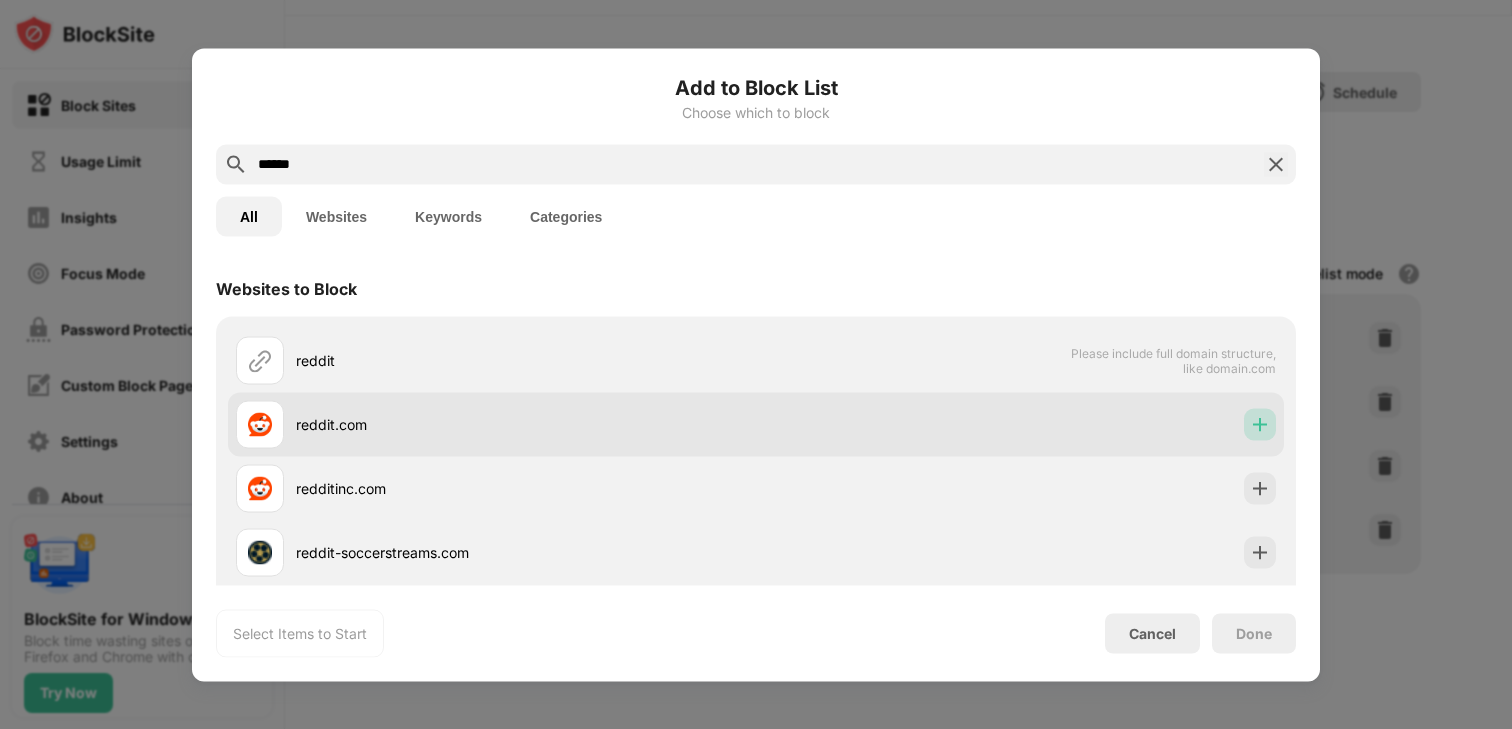 click at bounding box center (1260, 424) 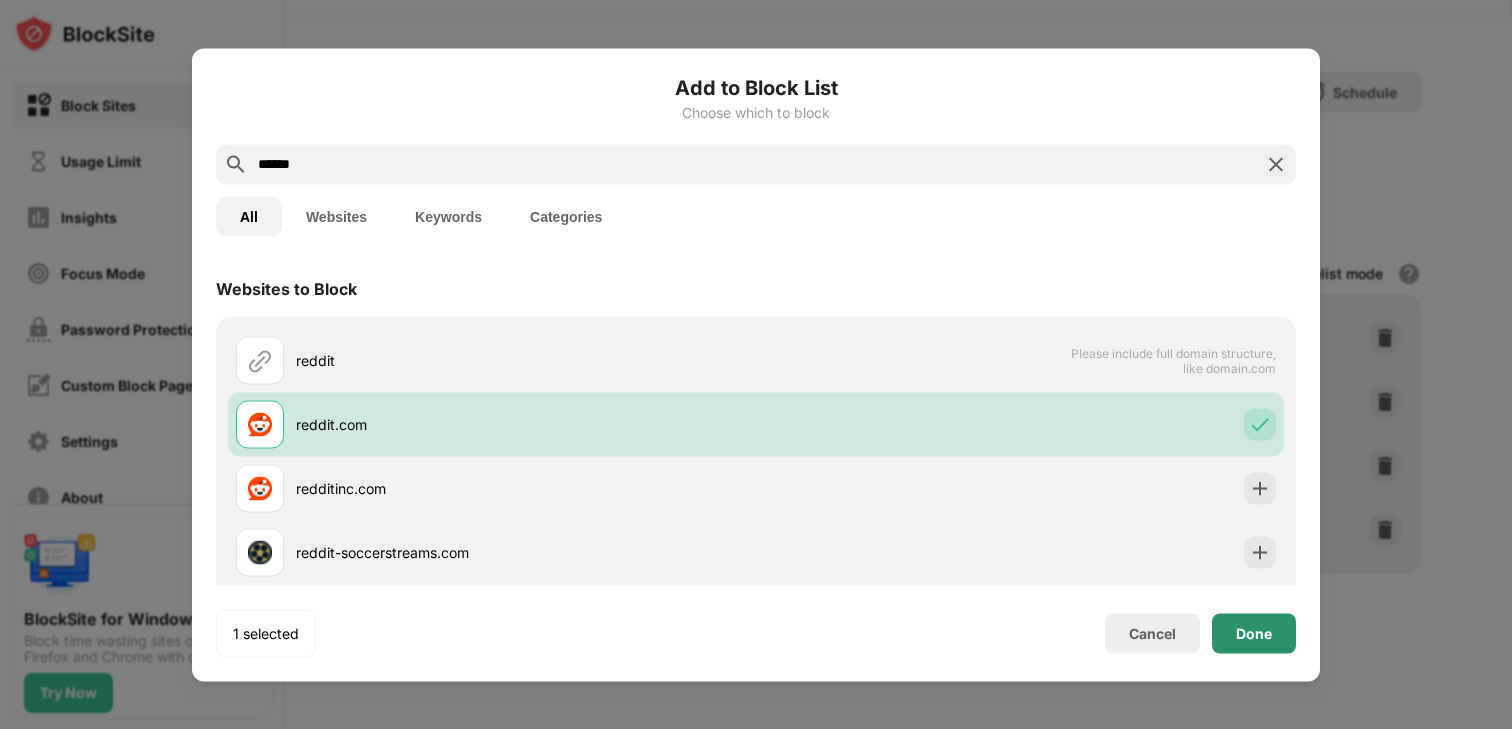 click on "Done" at bounding box center [1254, 633] 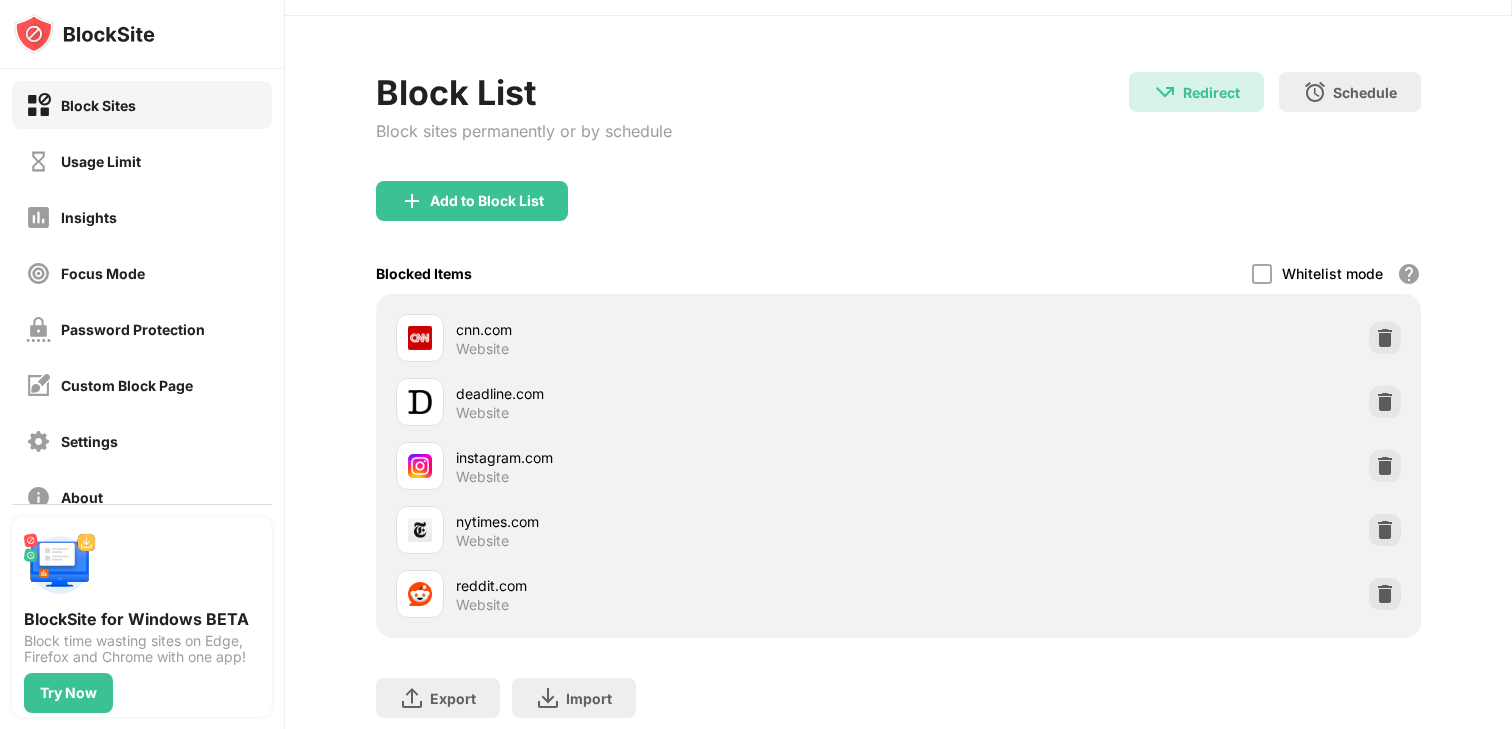 scroll, scrollTop: 117, scrollLeft: 0, axis: vertical 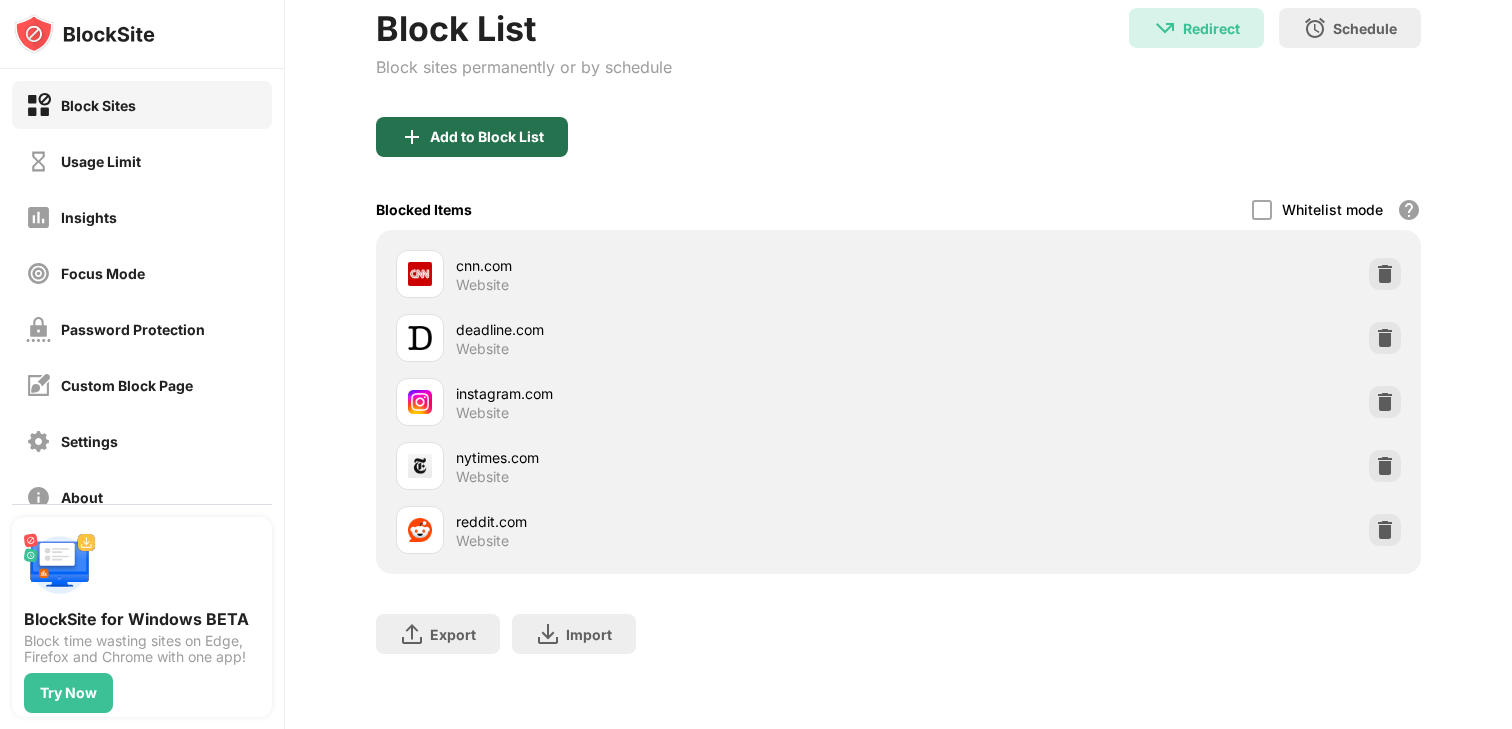 click on "Add to Block List" at bounding box center [487, 137] 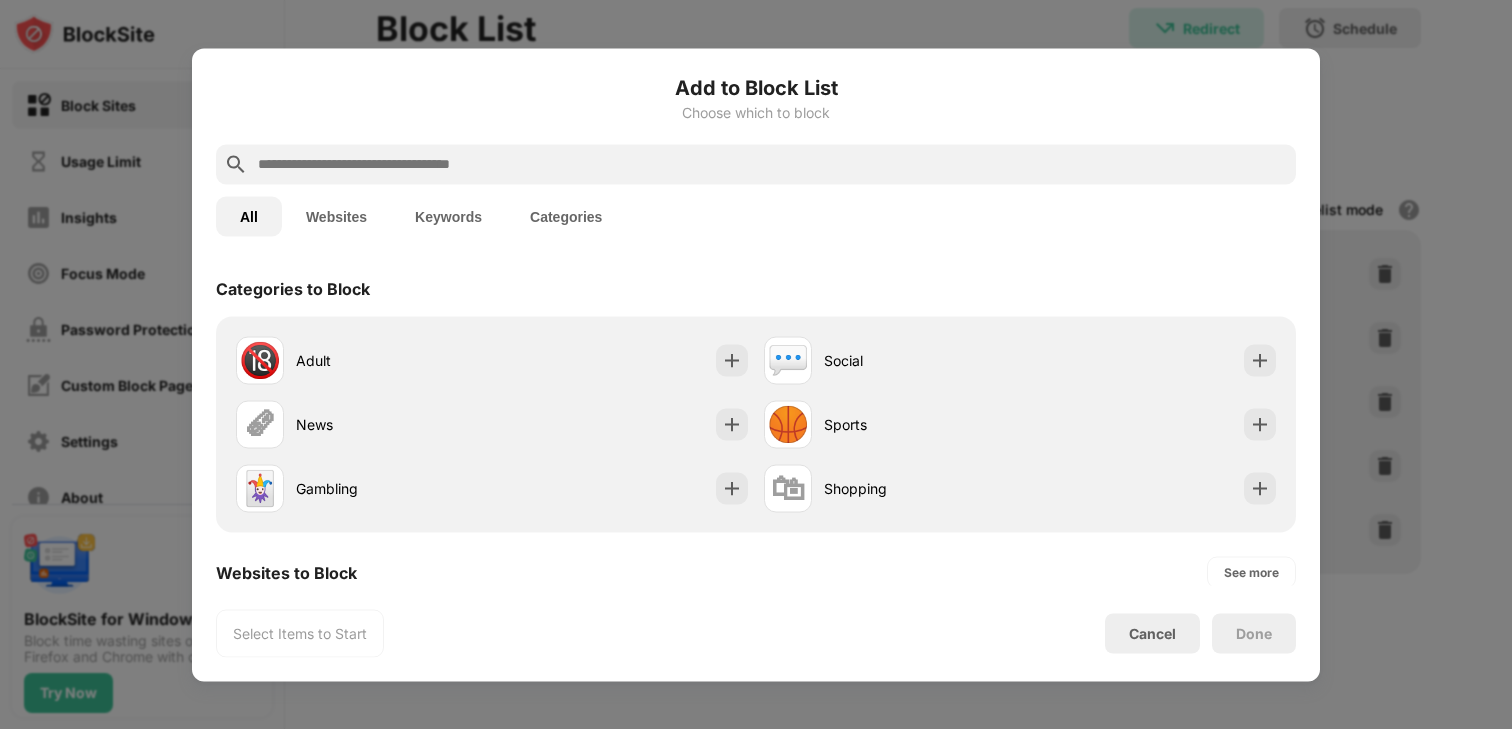 click at bounding box center (772, 164) 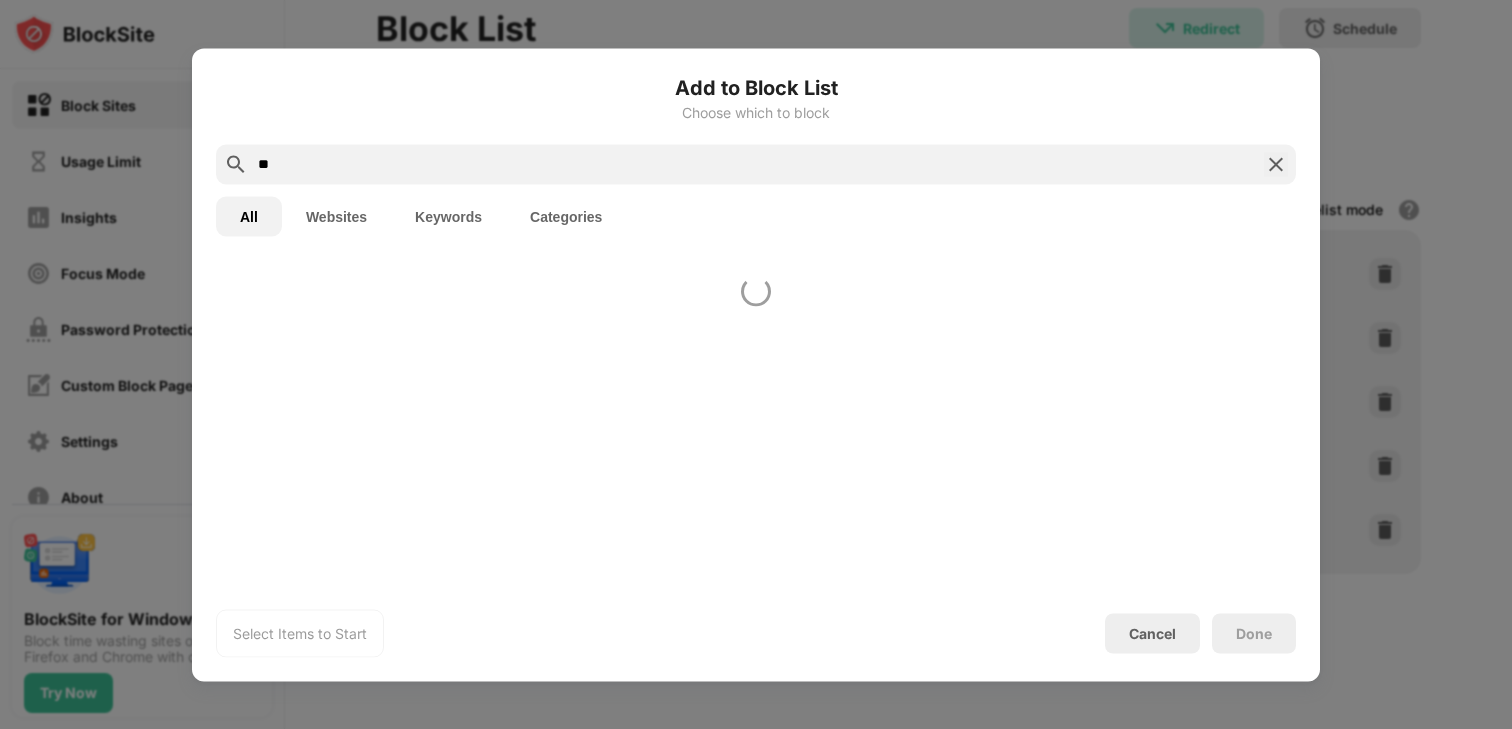 type on "*" 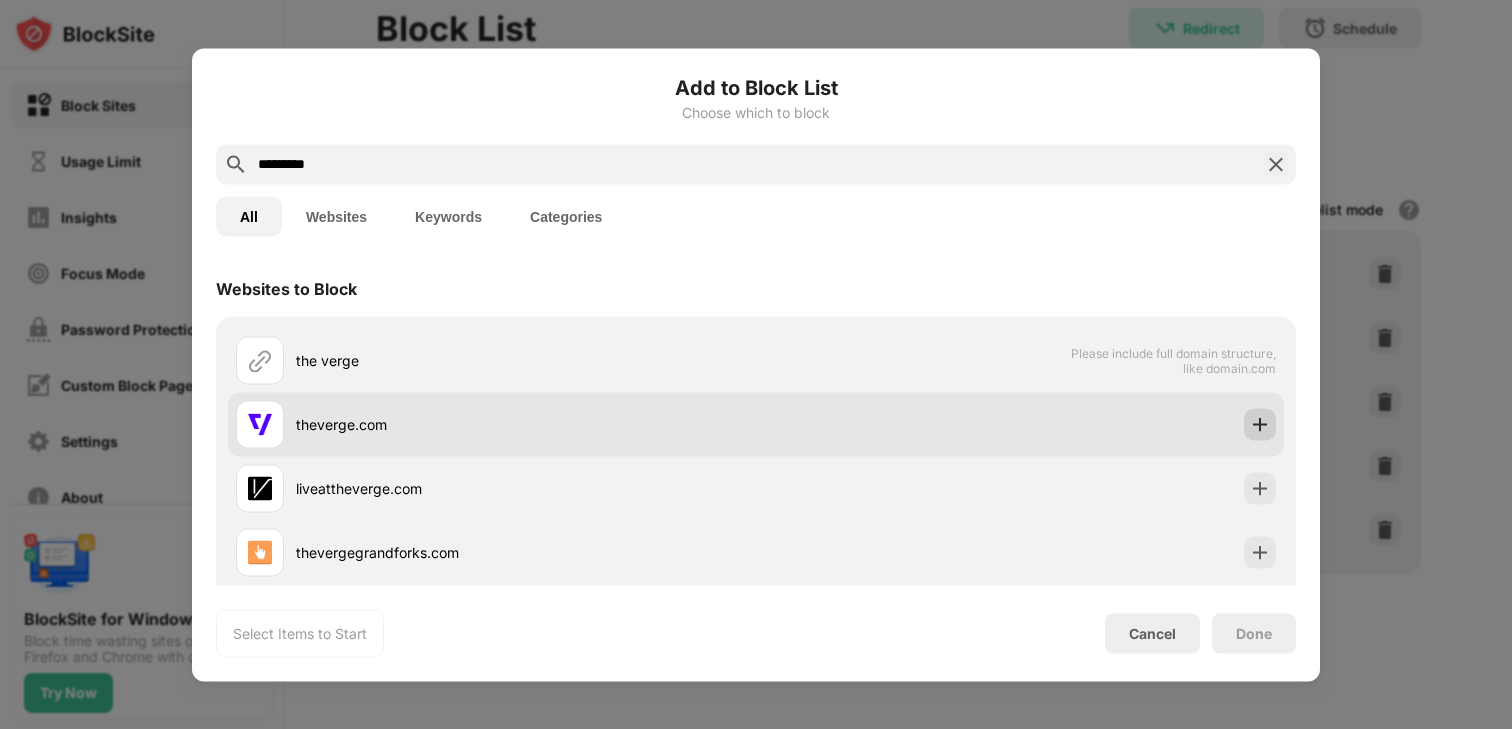 type on "*********" 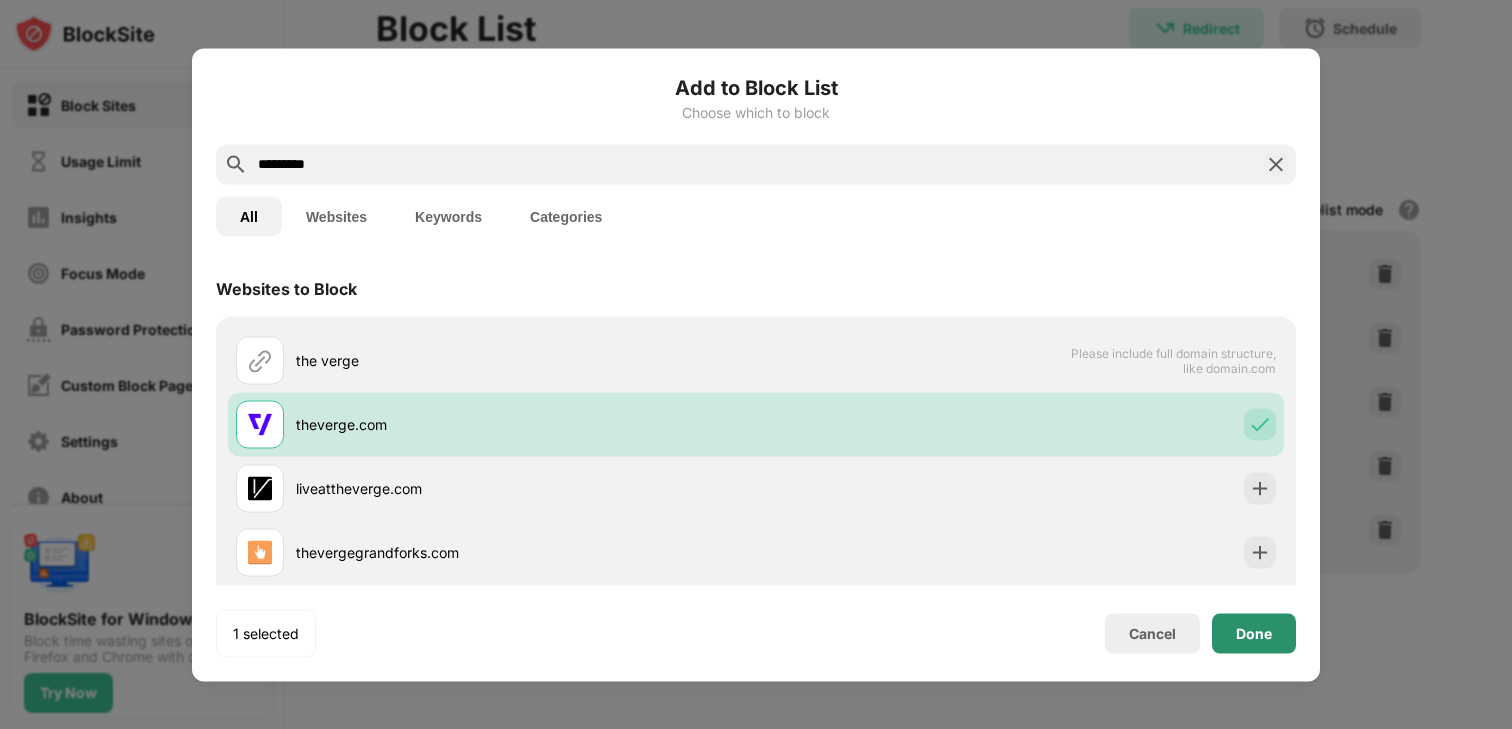 click on "Done" at bounding box center [1254, 633] 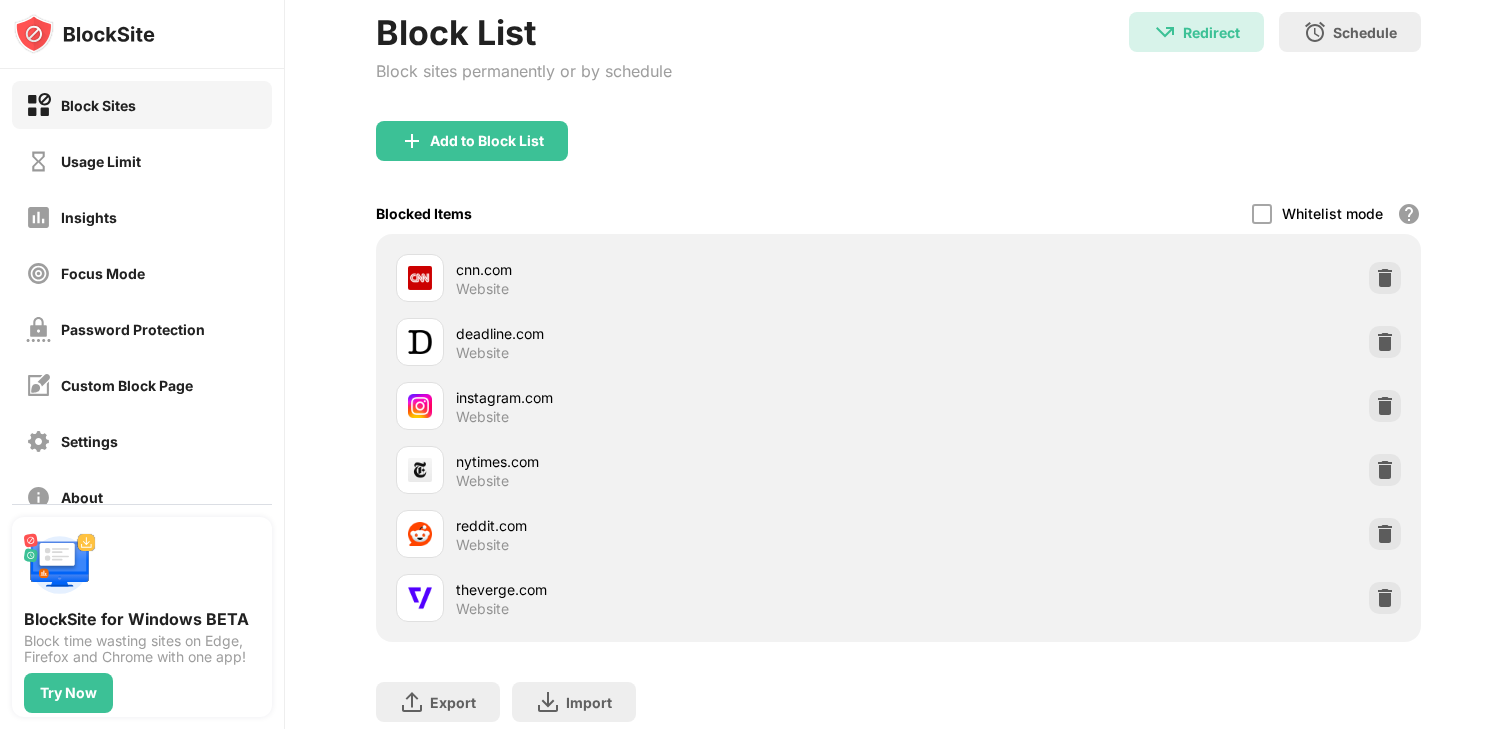 scroll, scrollTop: 0, scrollLeft: 0, axis: both 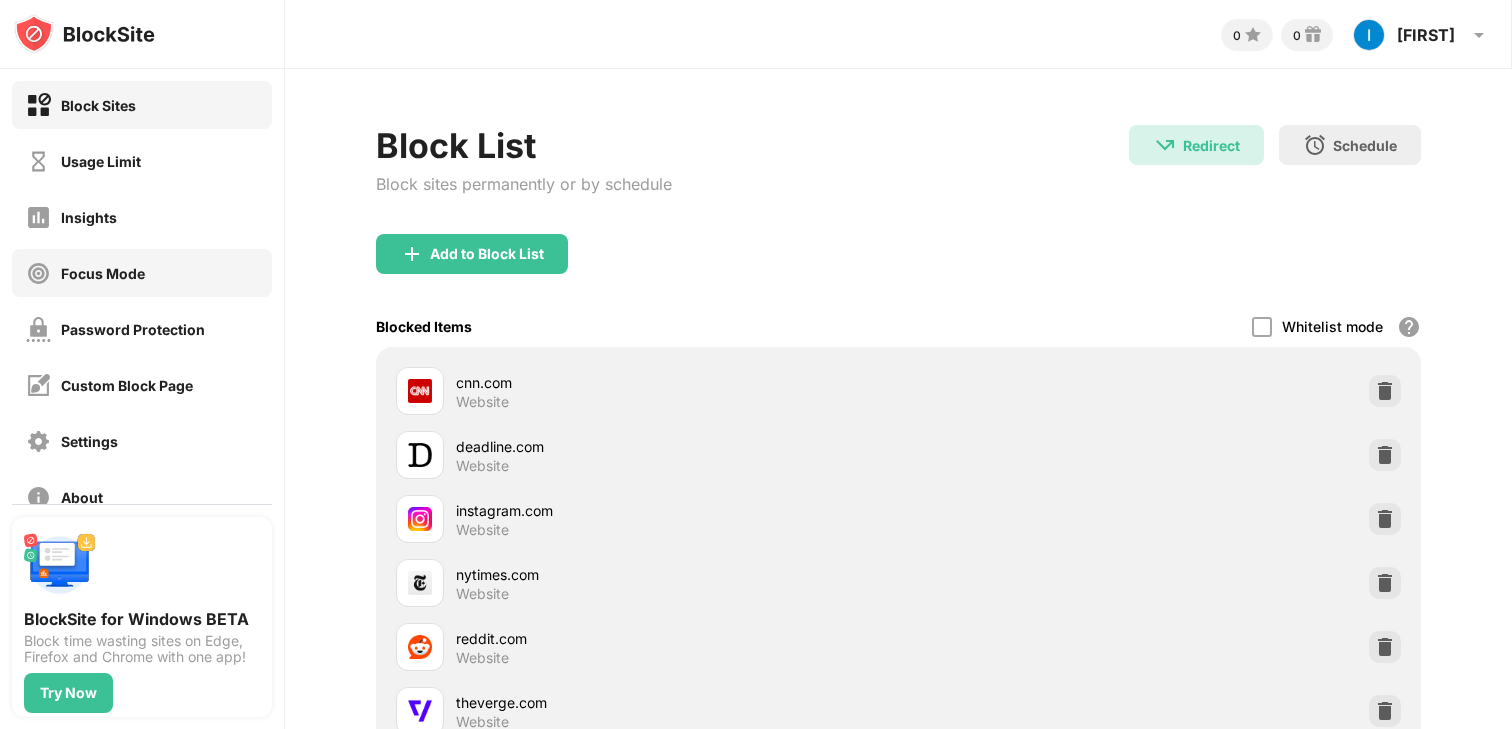 click on "Focus Mode" at bounding box center (142, 273) 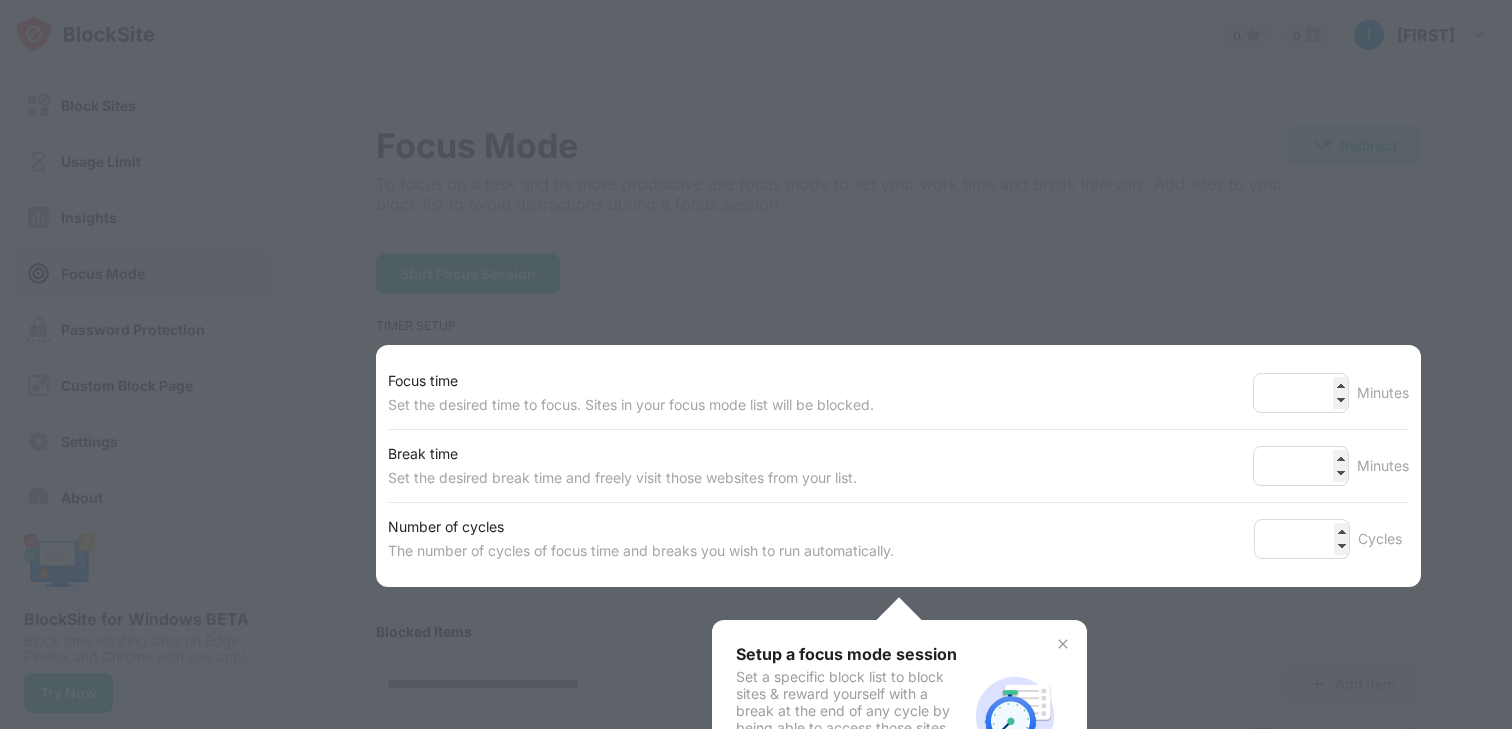 click at bounding box center [756, 364] 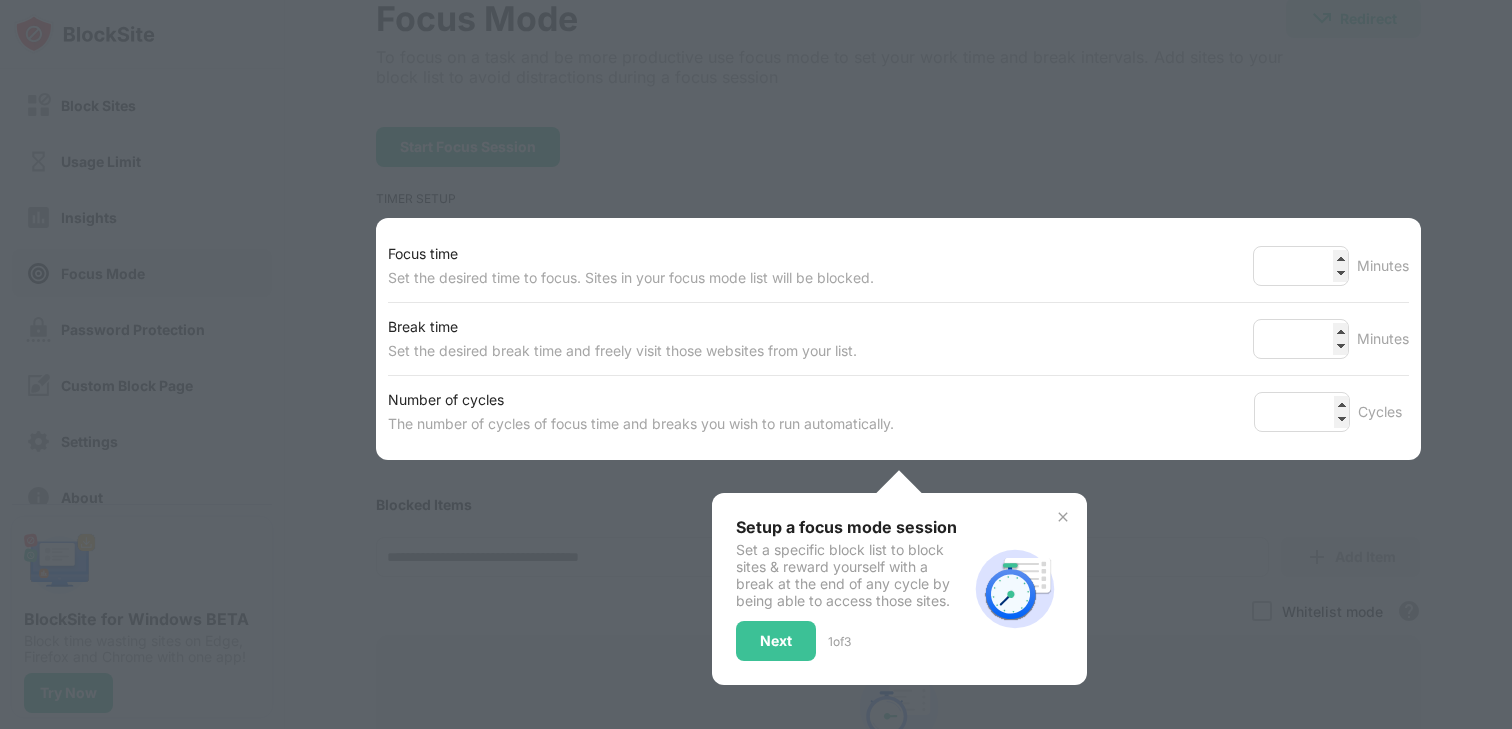 scroll, scrollTop: 147, scrollLeft: 0, axis: vertical 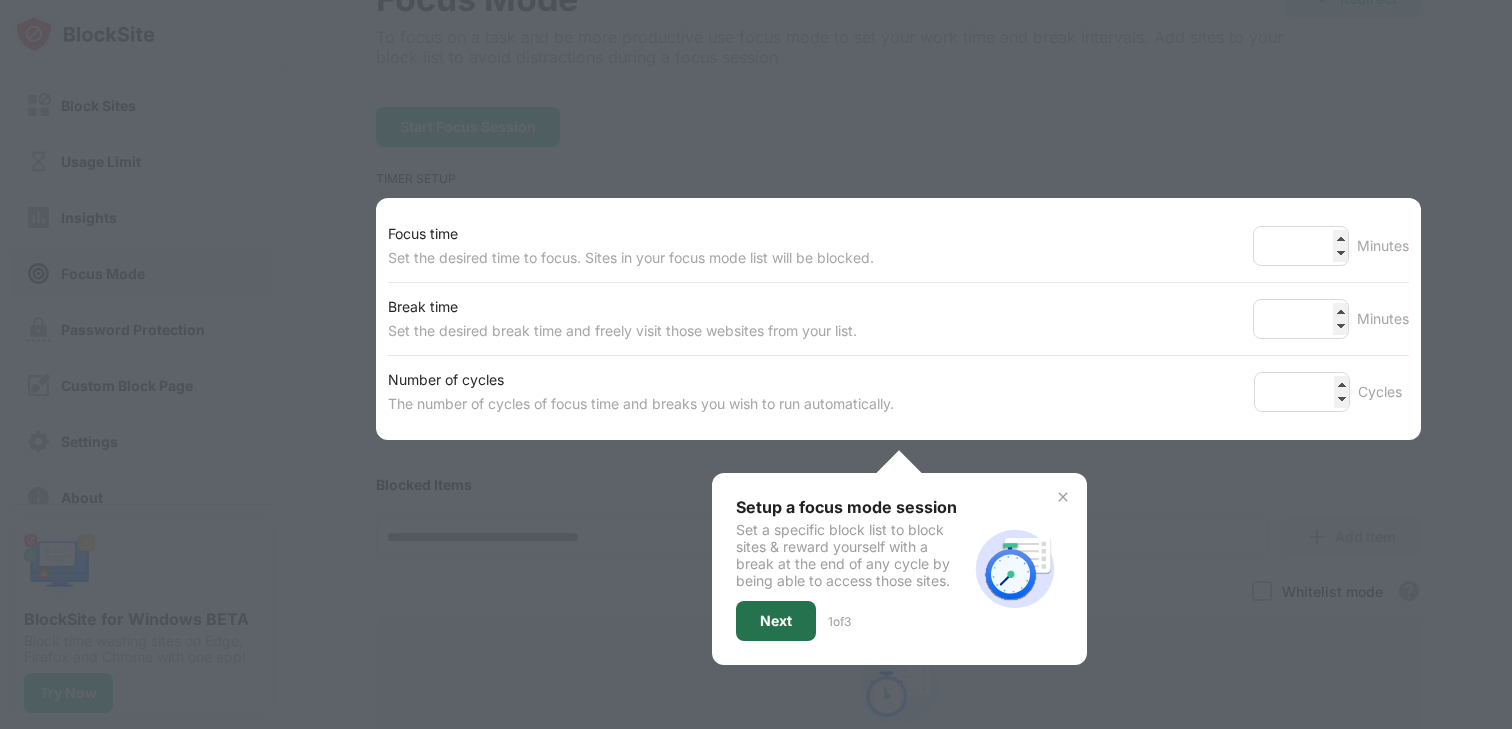 click on "Next" at bounding box center [776, 621] 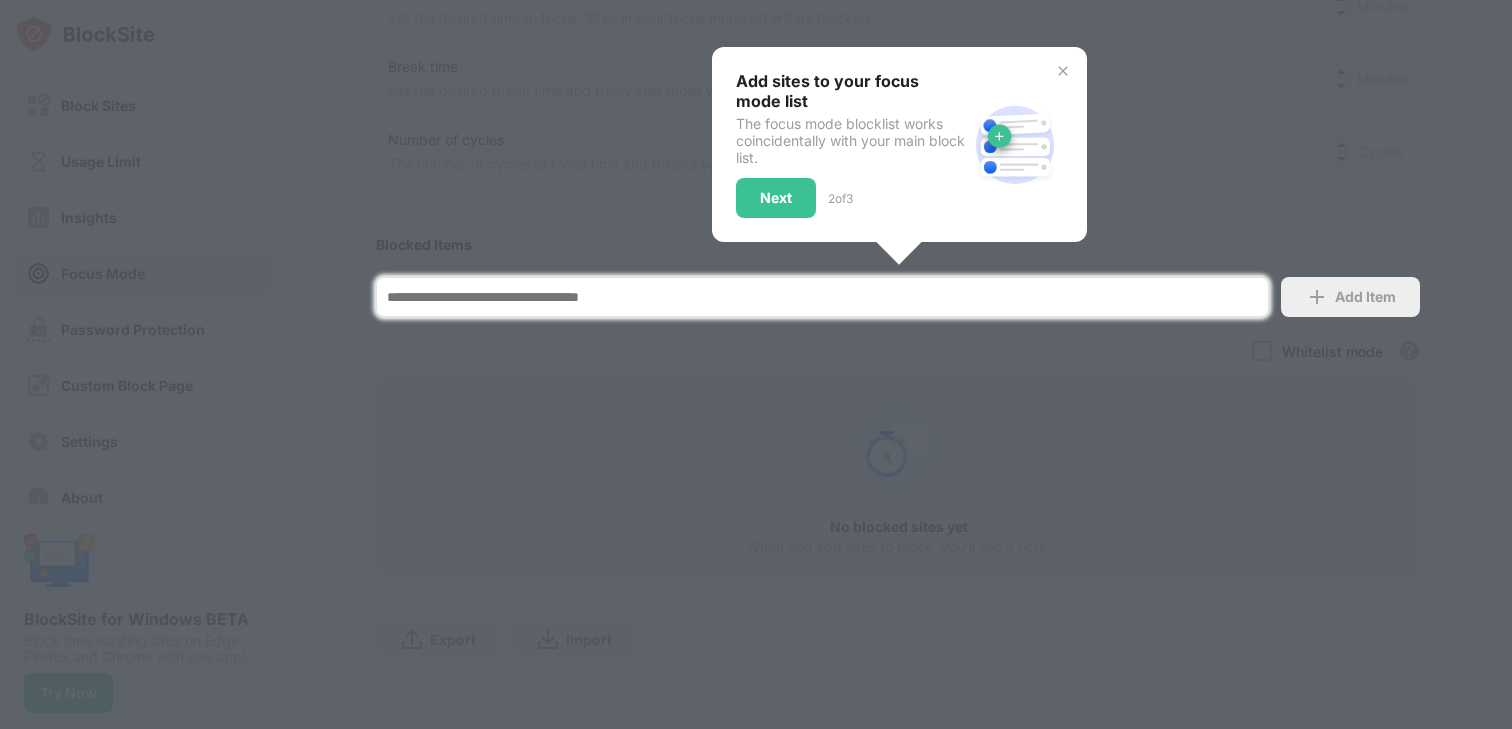 scroll, scrollTop: 391, scrollLeft: 0, axis: vertical 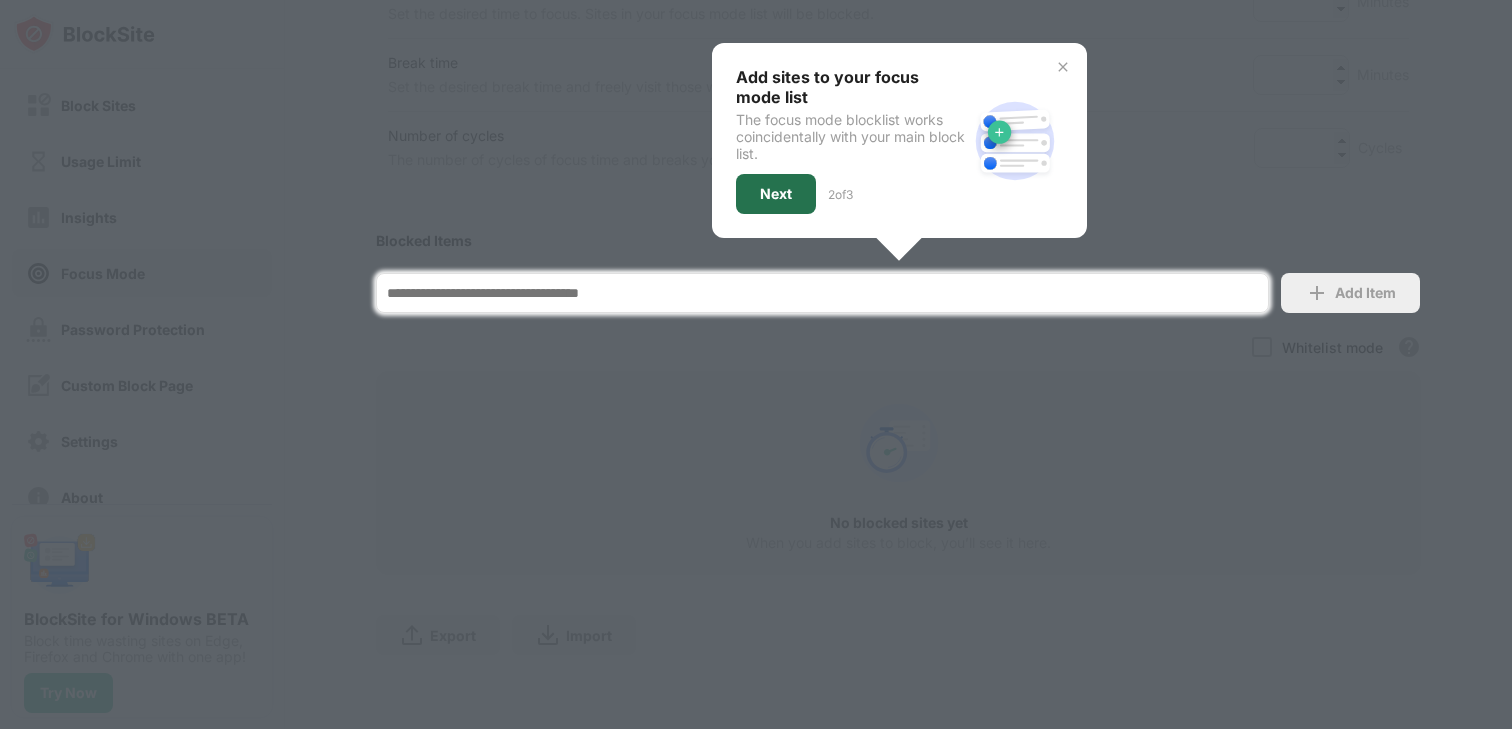 click on "Next" at bounding box center [776, 194] 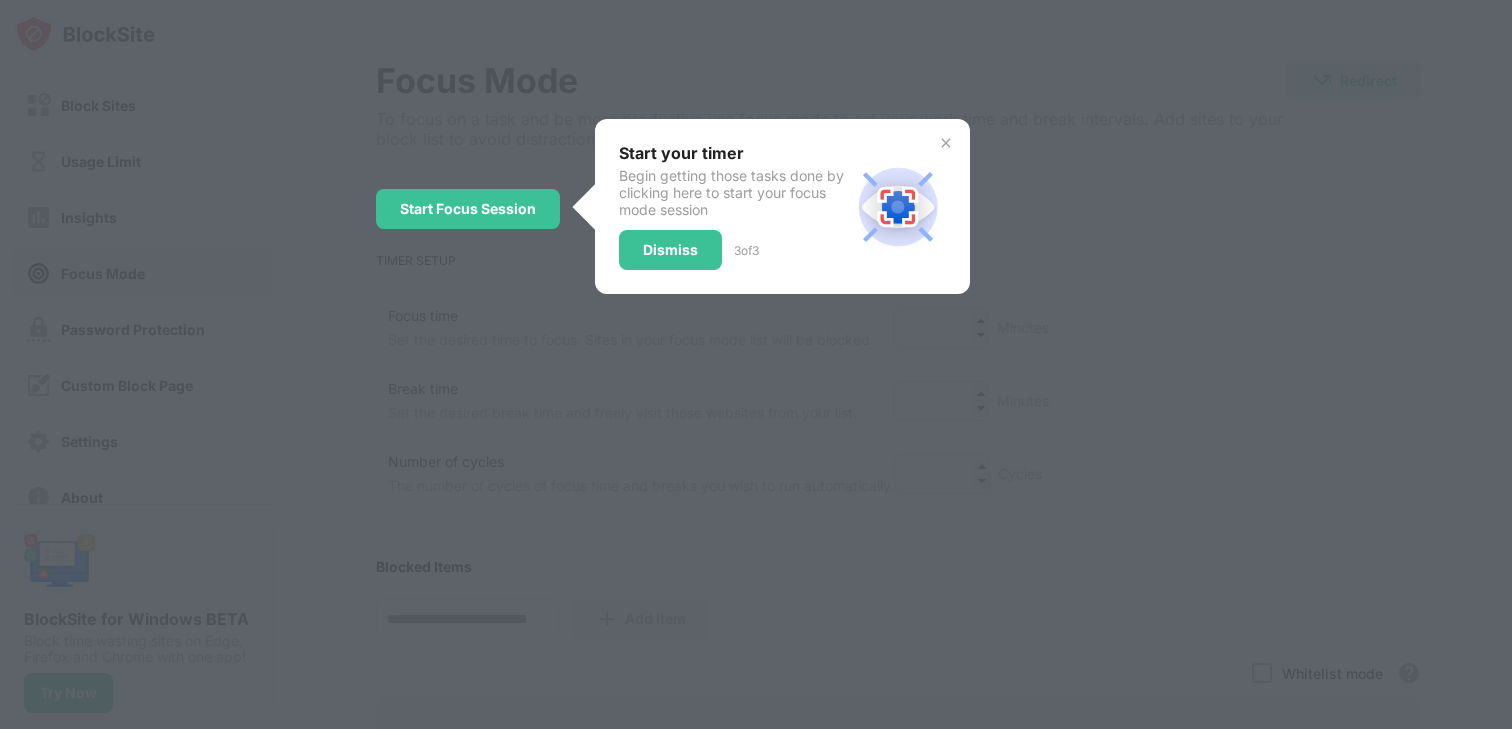 scroll, scrollTop: 0, scrollLeft: 0, axis: both 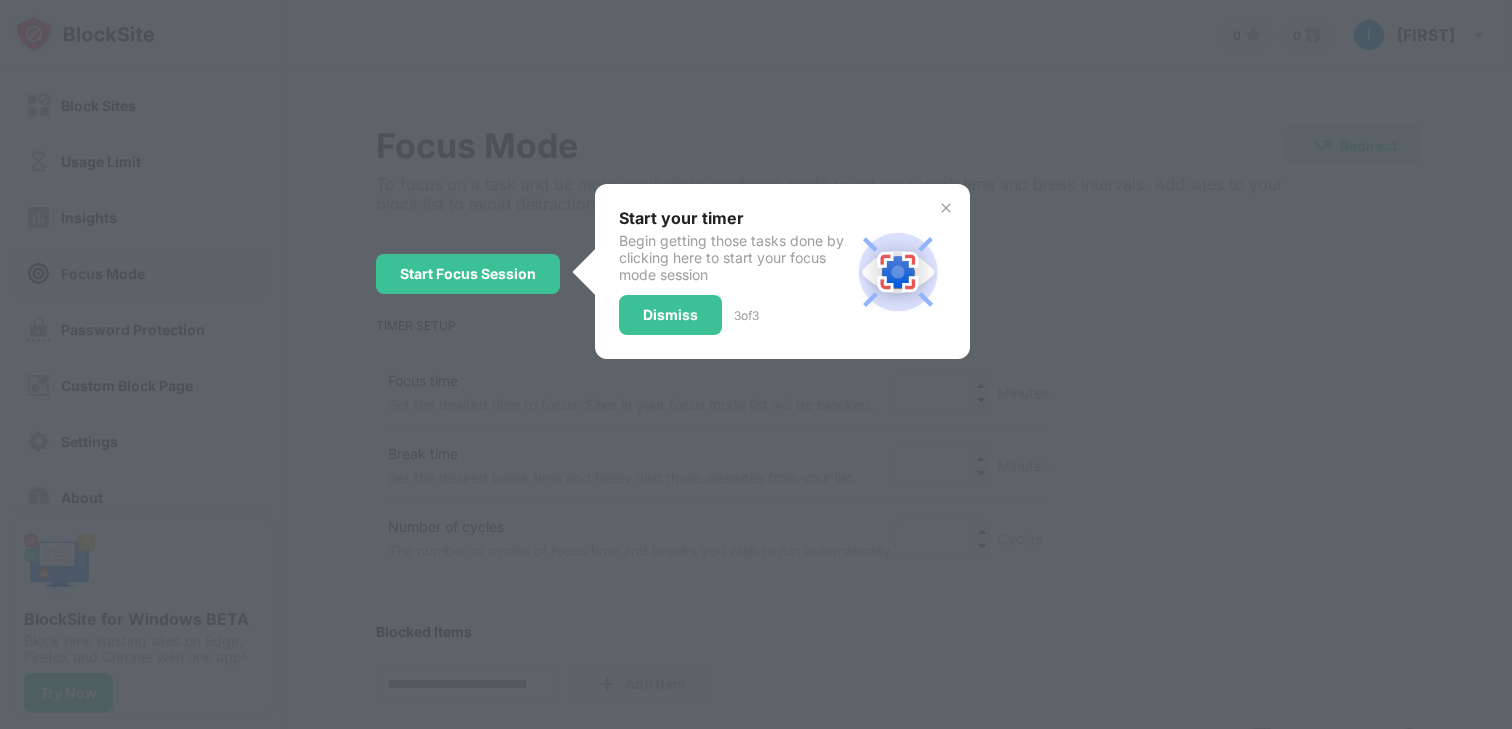 click at bounding box center [946, 208] 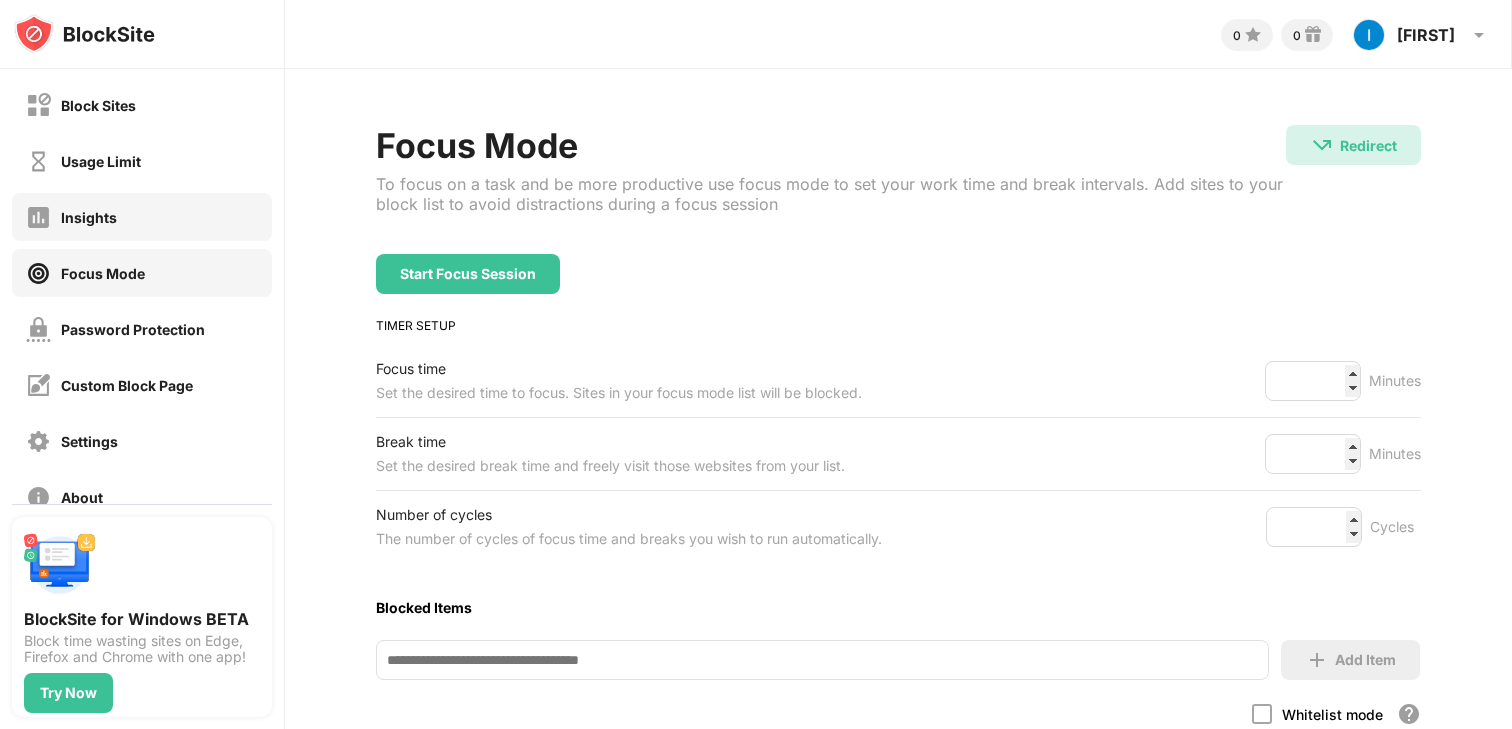 click on "Insights" at bounding box center (142, 217) 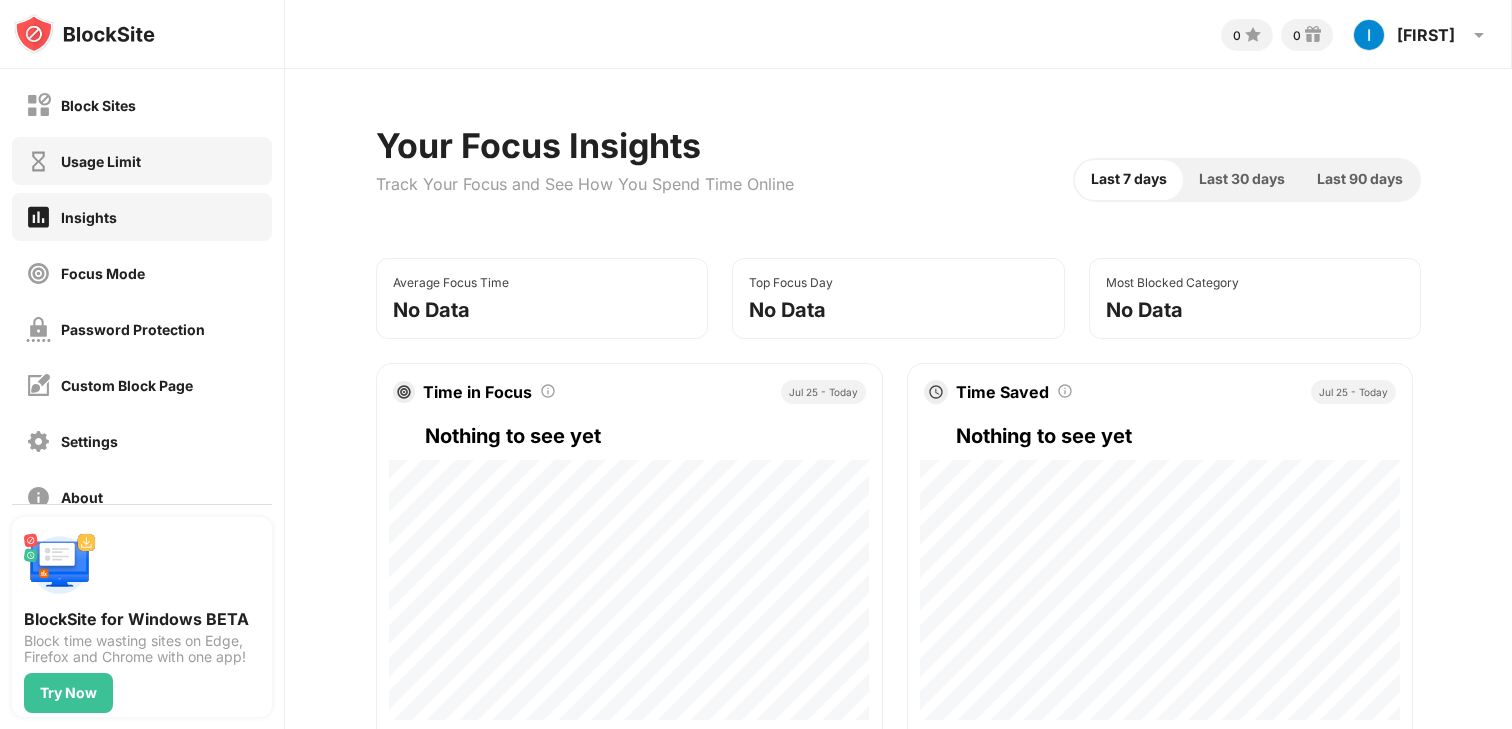 click on "Usage Limit" at bounding box center (142, 161) 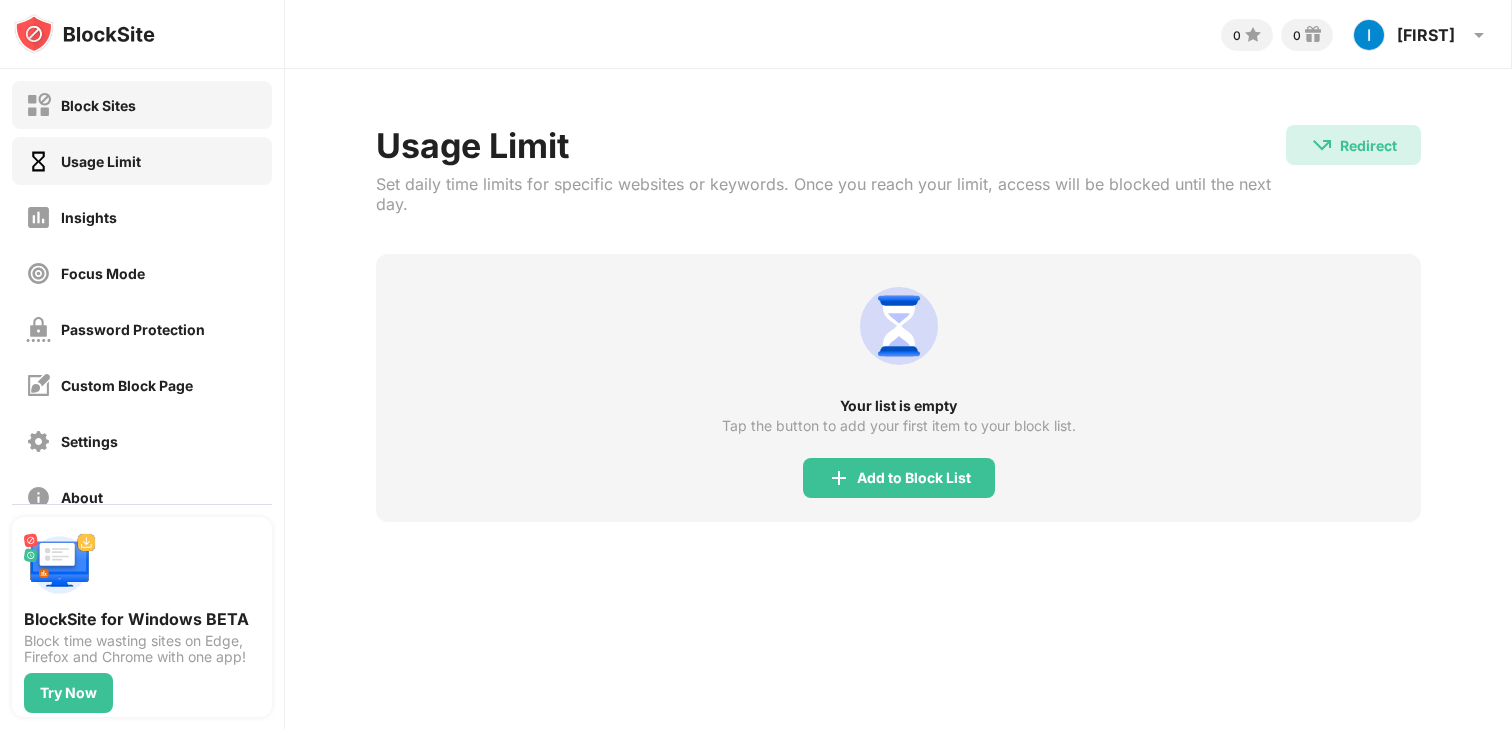 click on "Block Sites" at bounding box center (98, 105) 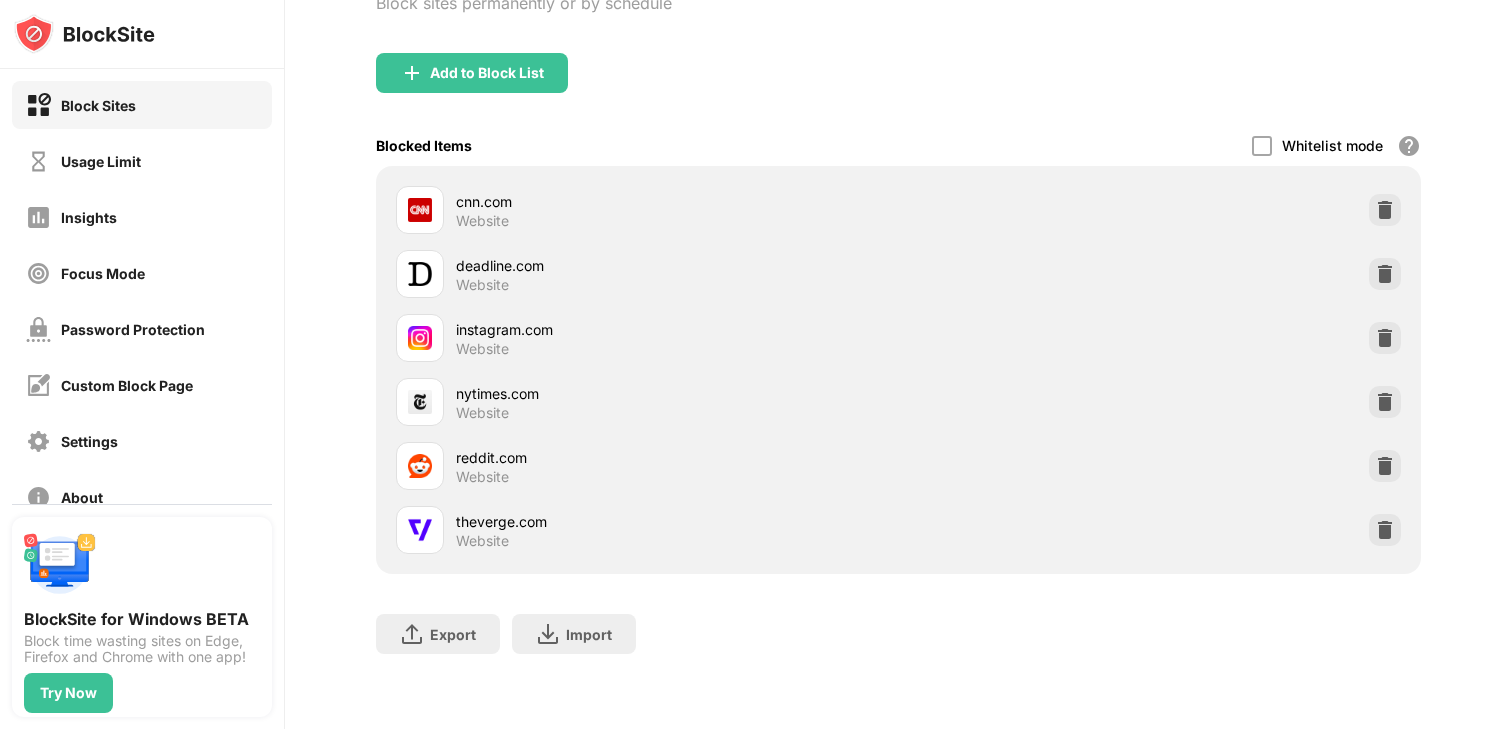 scroll, scrollTop: 0, scrollLeft: 0, axis: both 